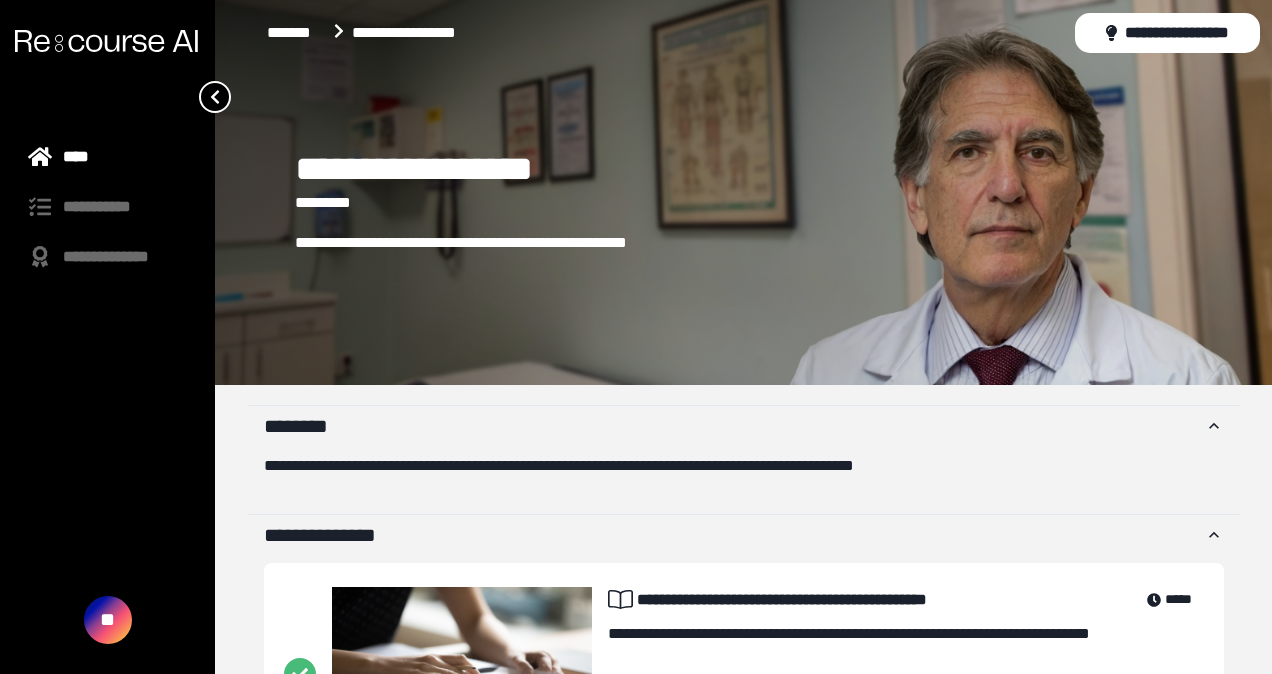 scroll, scrollTop: 0, scrollLeft: 0, axis: both 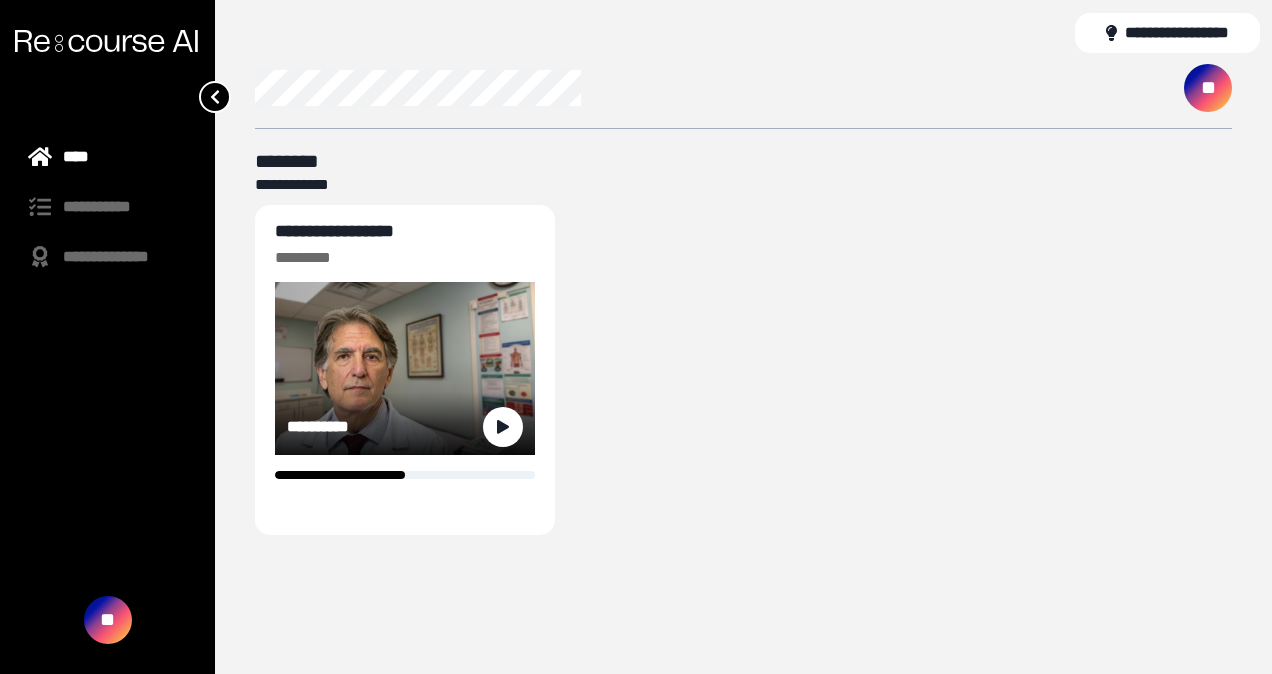 click on "**********" at bounding box center [334, 231] 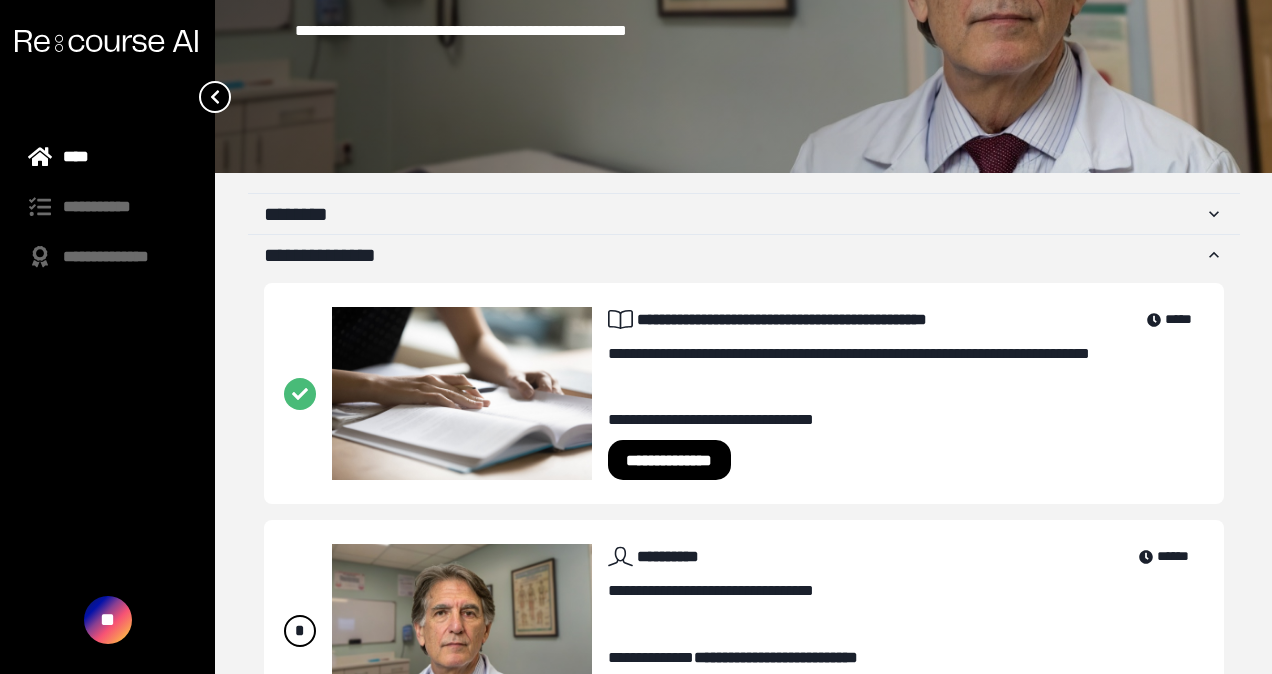 scroll, scrollTop: 319, scrollLeft: 0, axis: vertical 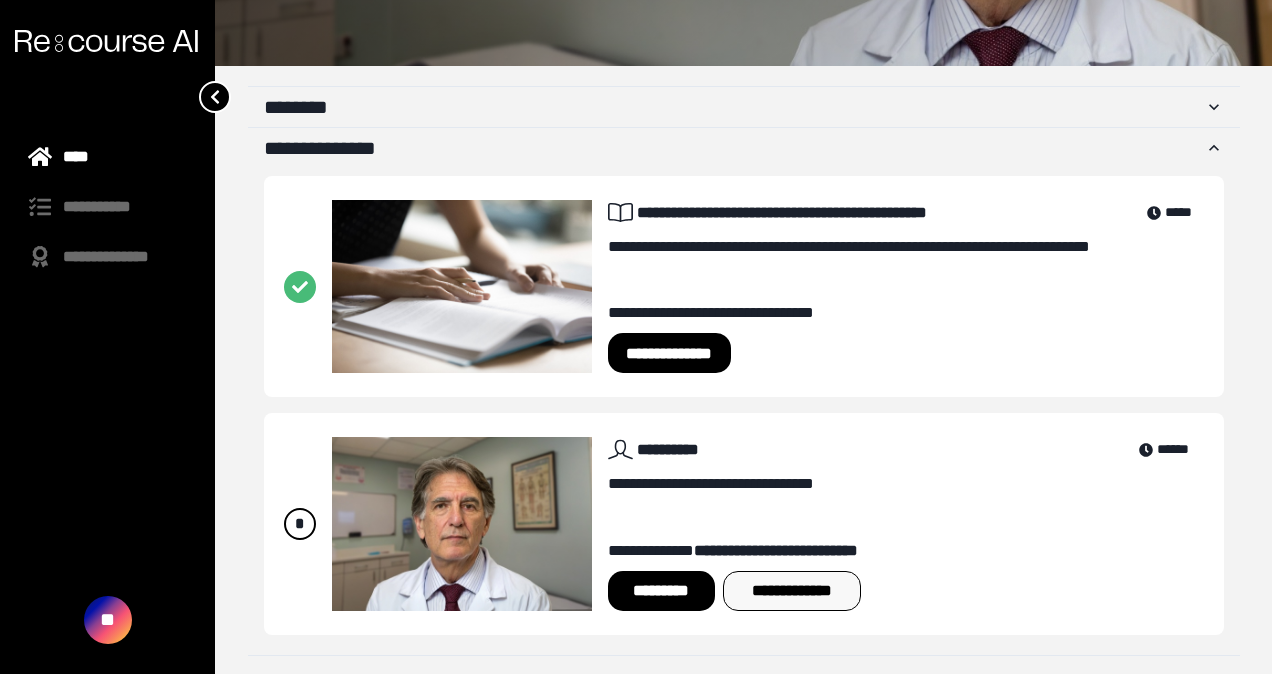 click on "**********" at bounding box center [792, 591] 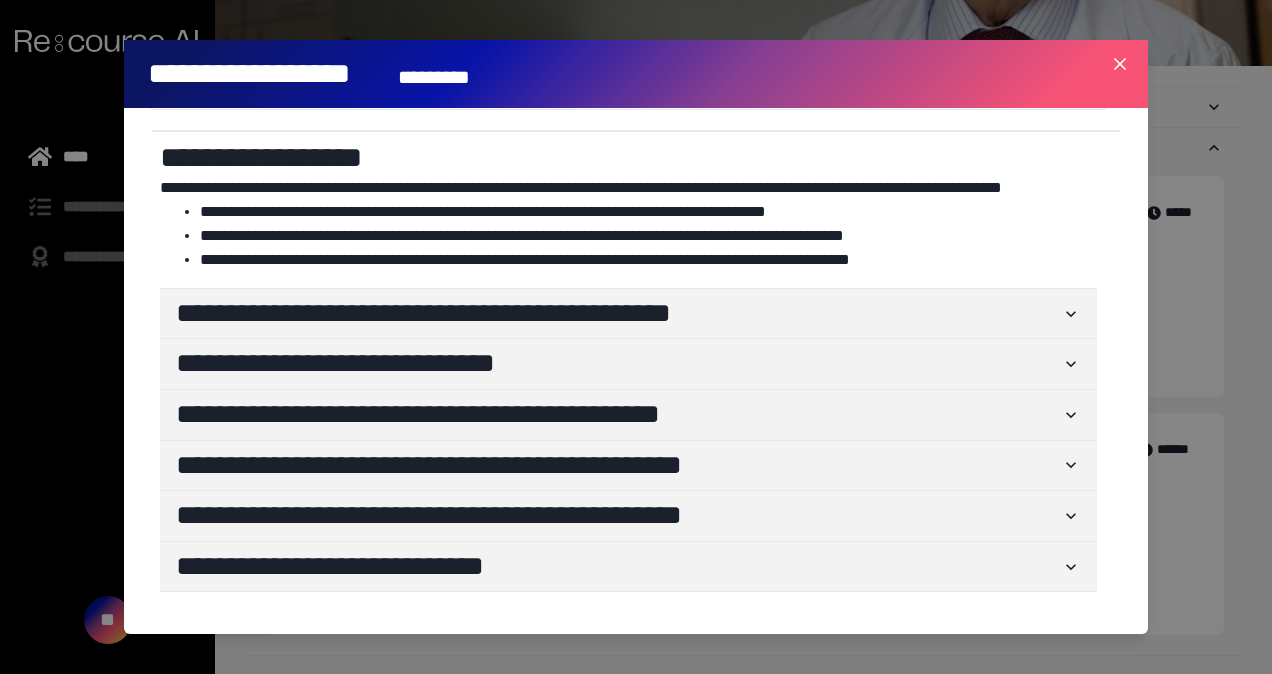 scroll, scrollTop: 0, scrollLeft: 0, axis: both 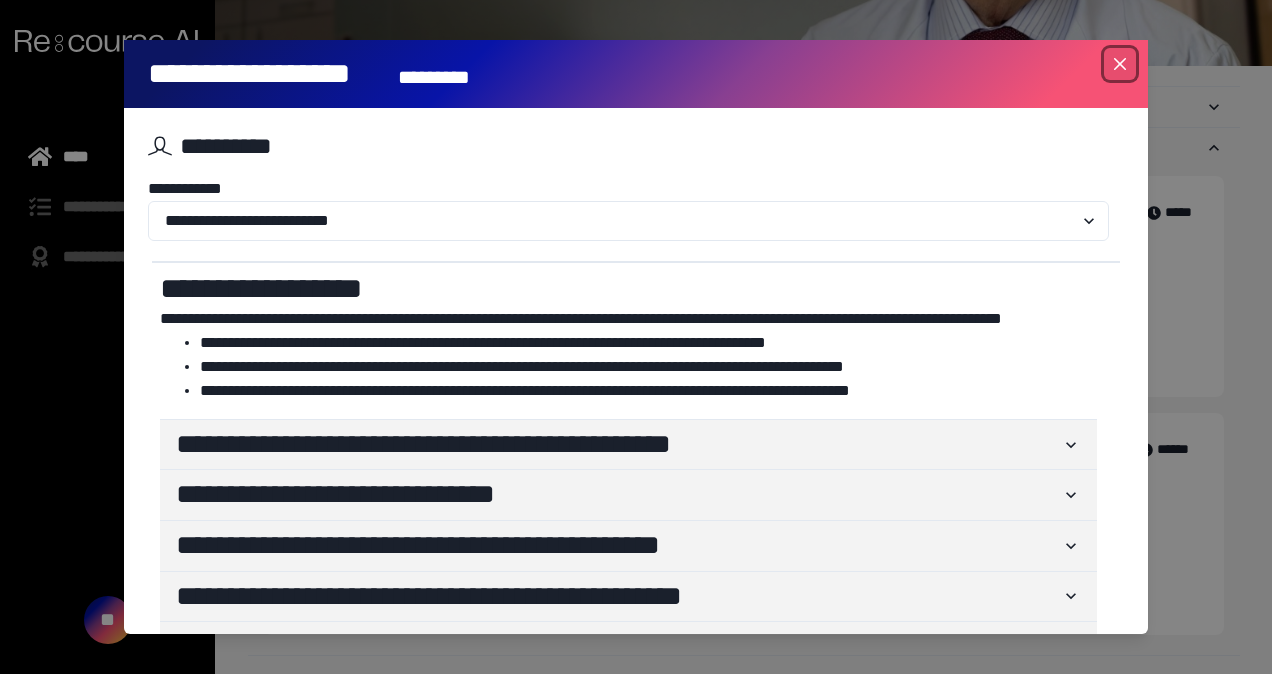 click at bounding box center [1120, 64] 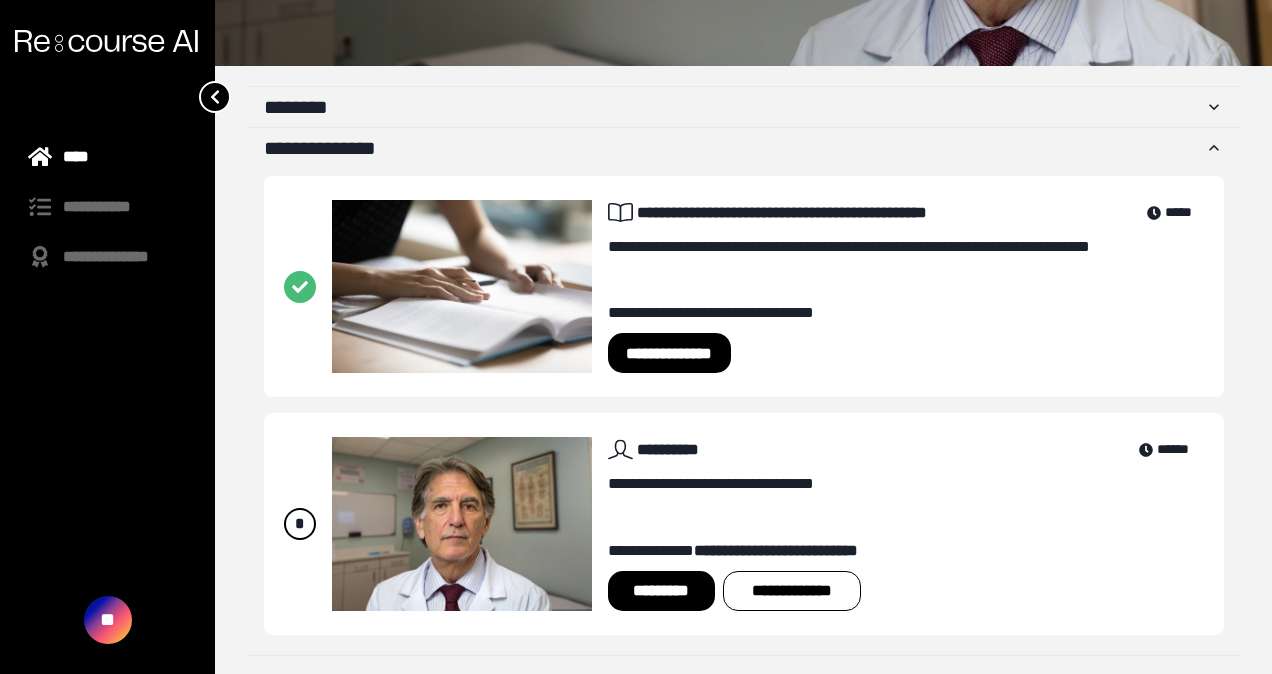 click on "*********" at bounding box center (661, 591) 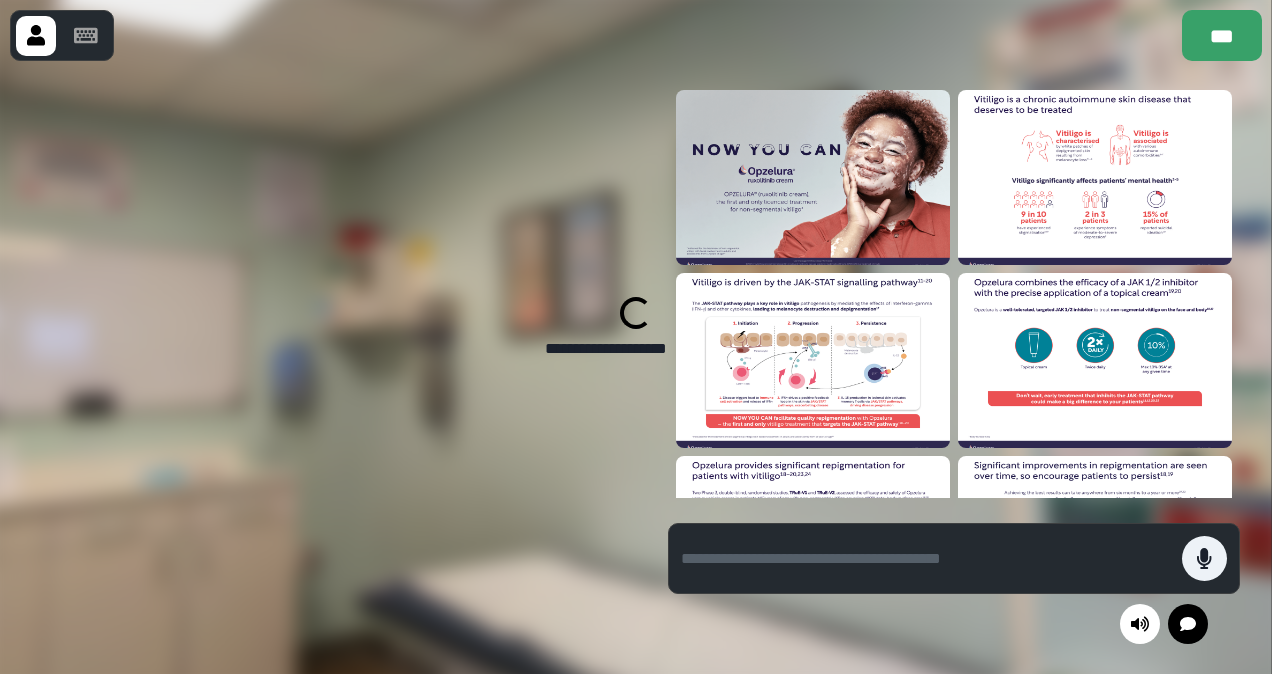 drag, startPoint x: 40, startPoint y: 34, endPoint x: 48, endPoint y: 270, distance: 236.13556 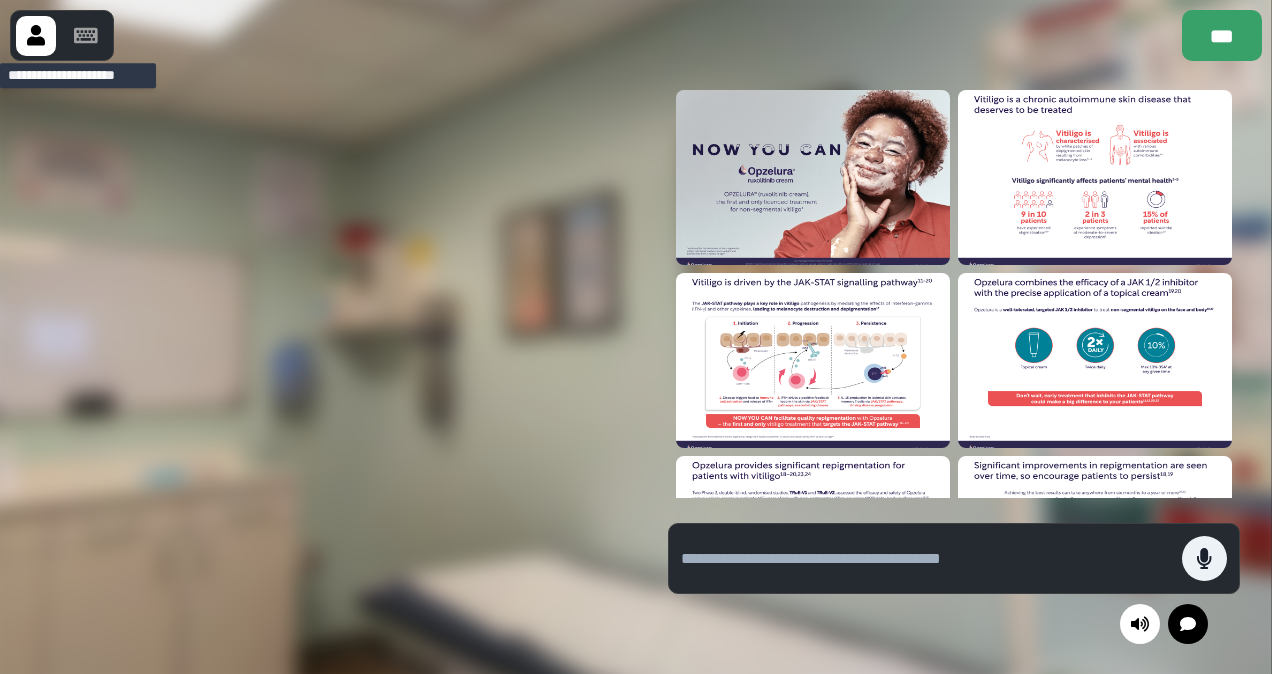 click 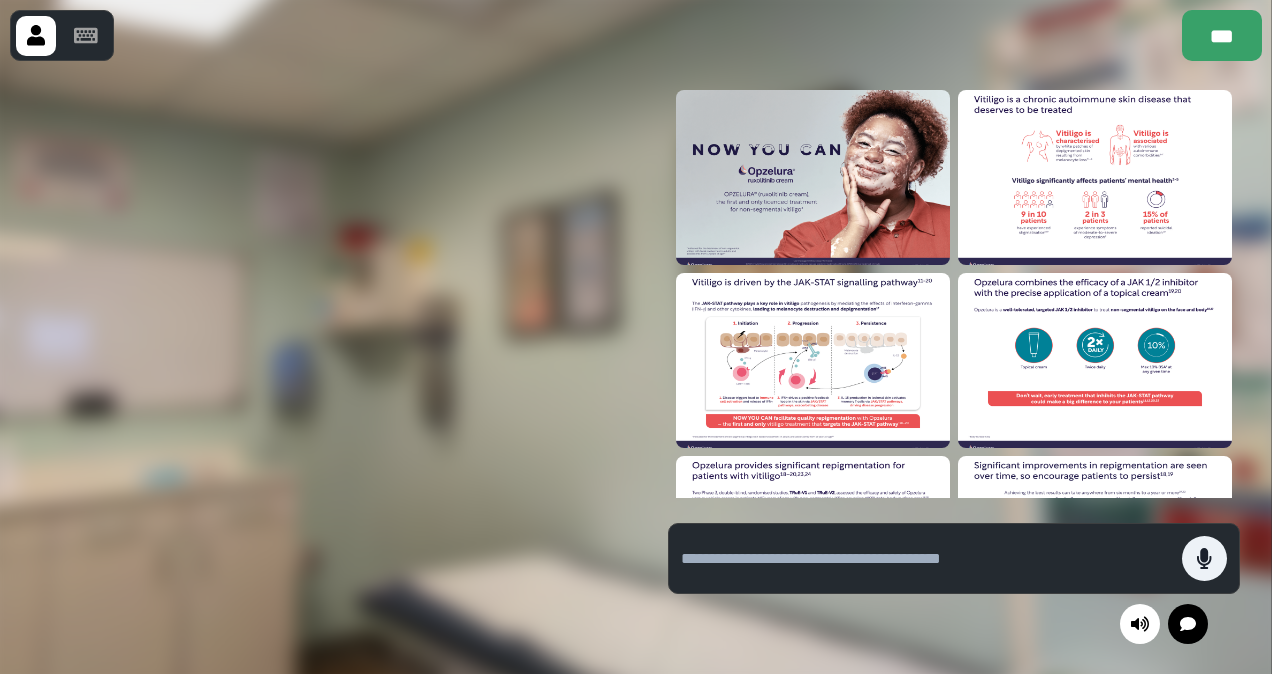 click at bounding box center [1095, 177] 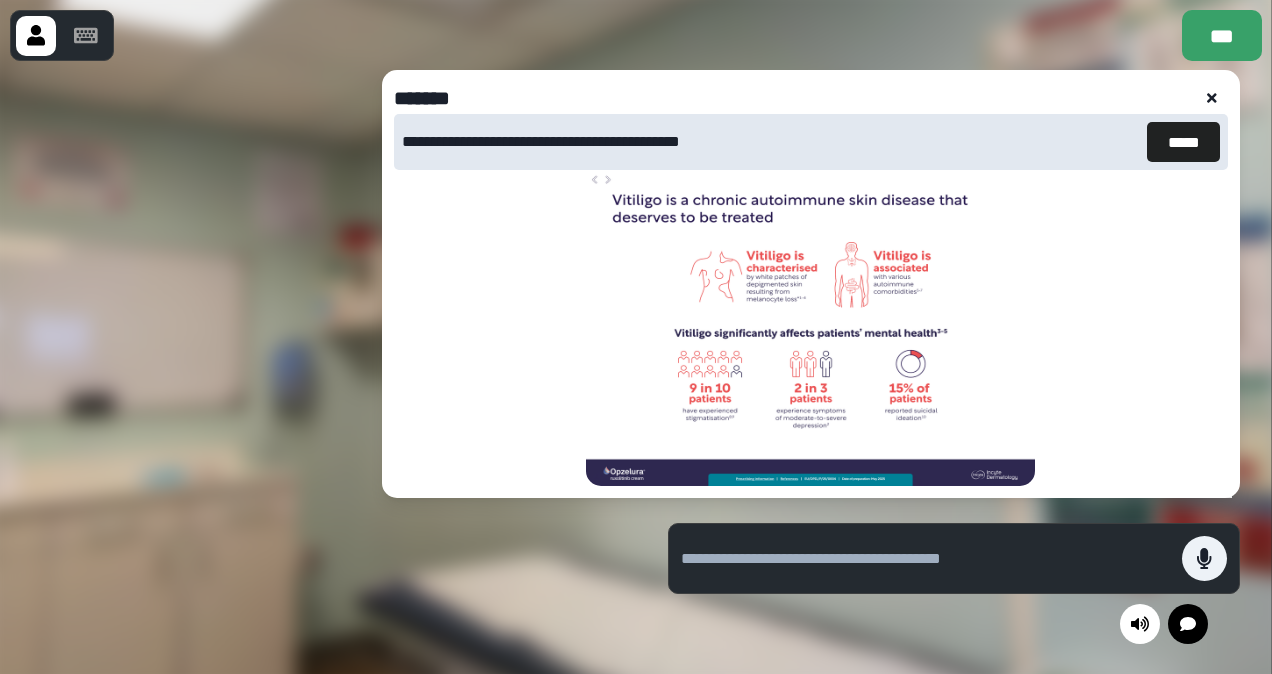 click at bounding box center (1212, 98) 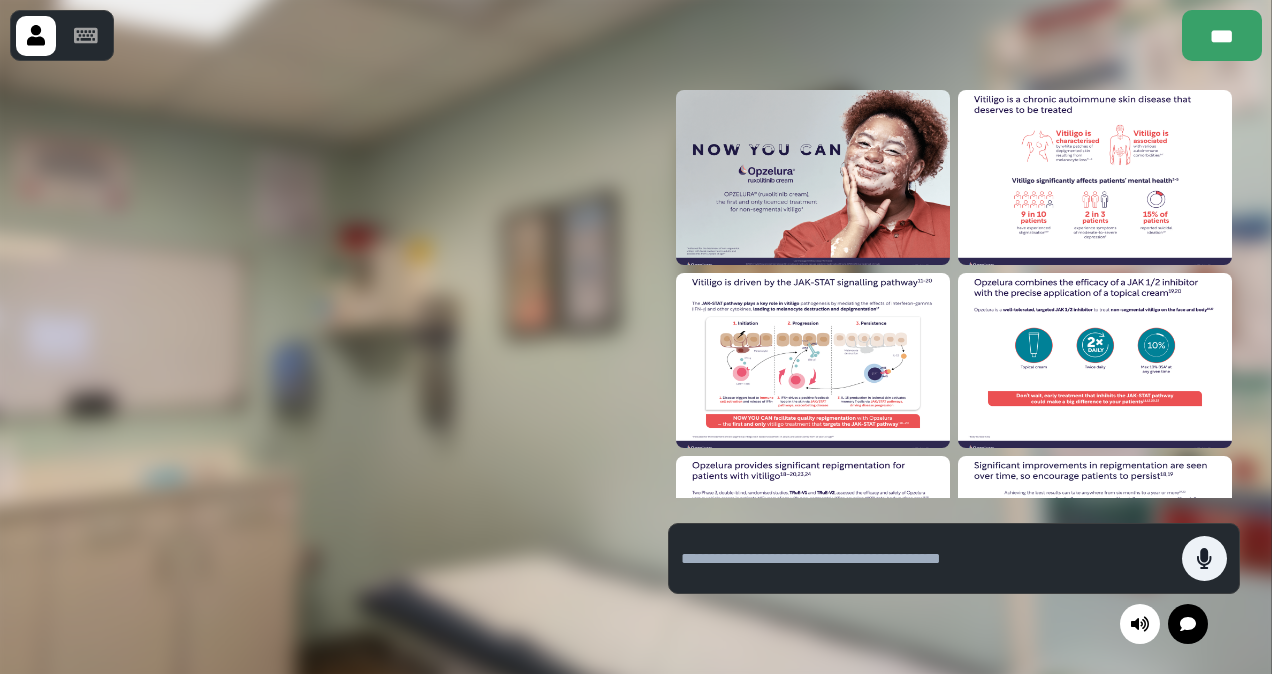 click at bounding box center (1095, 360) 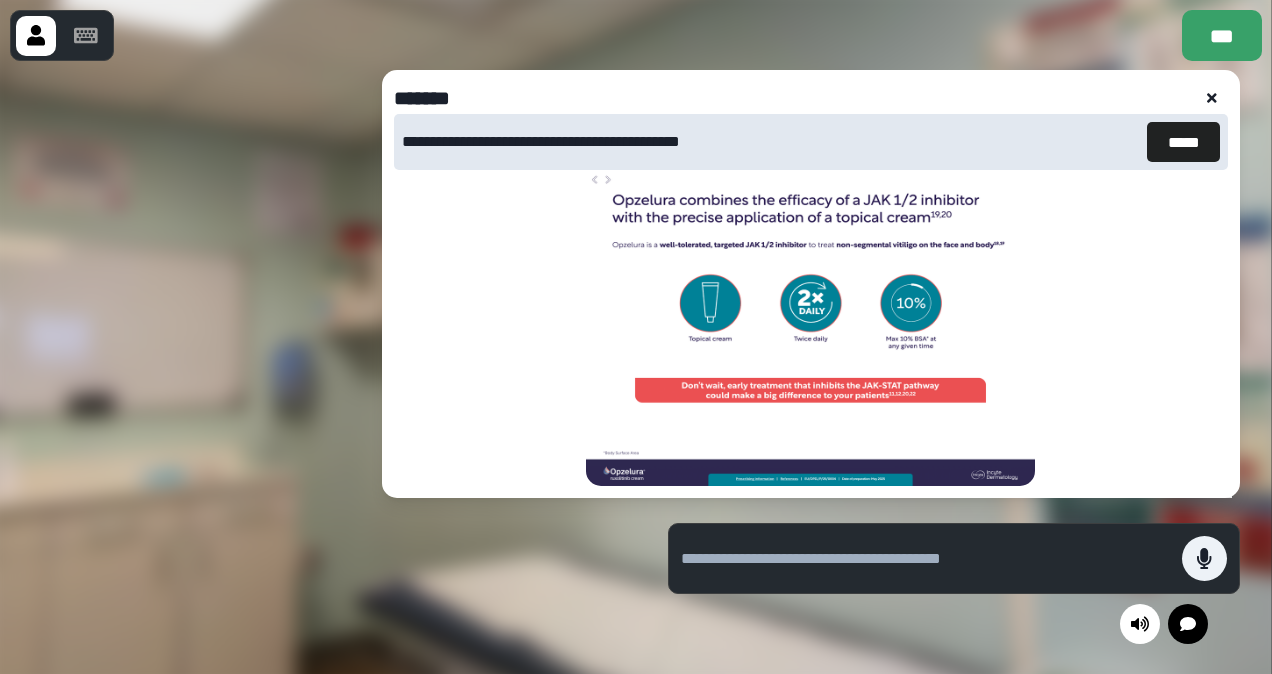 click 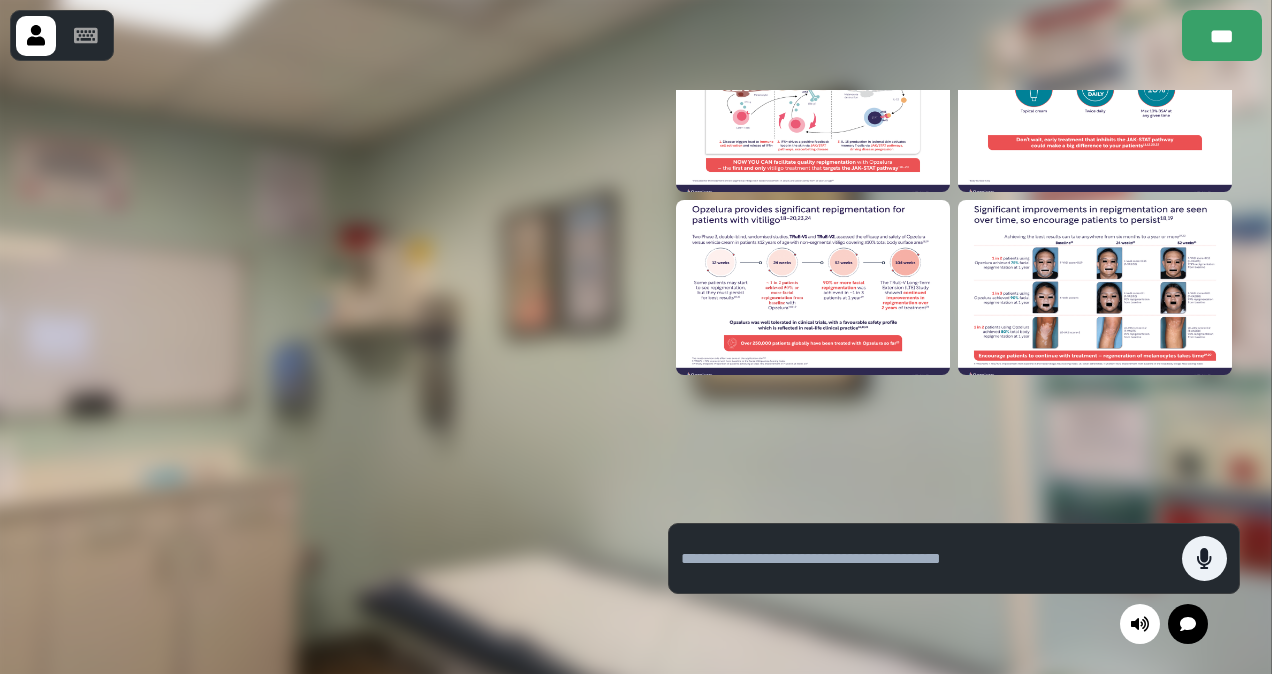 scroll, scrollTop: 269, scrollLeft: 0, axis: vertical 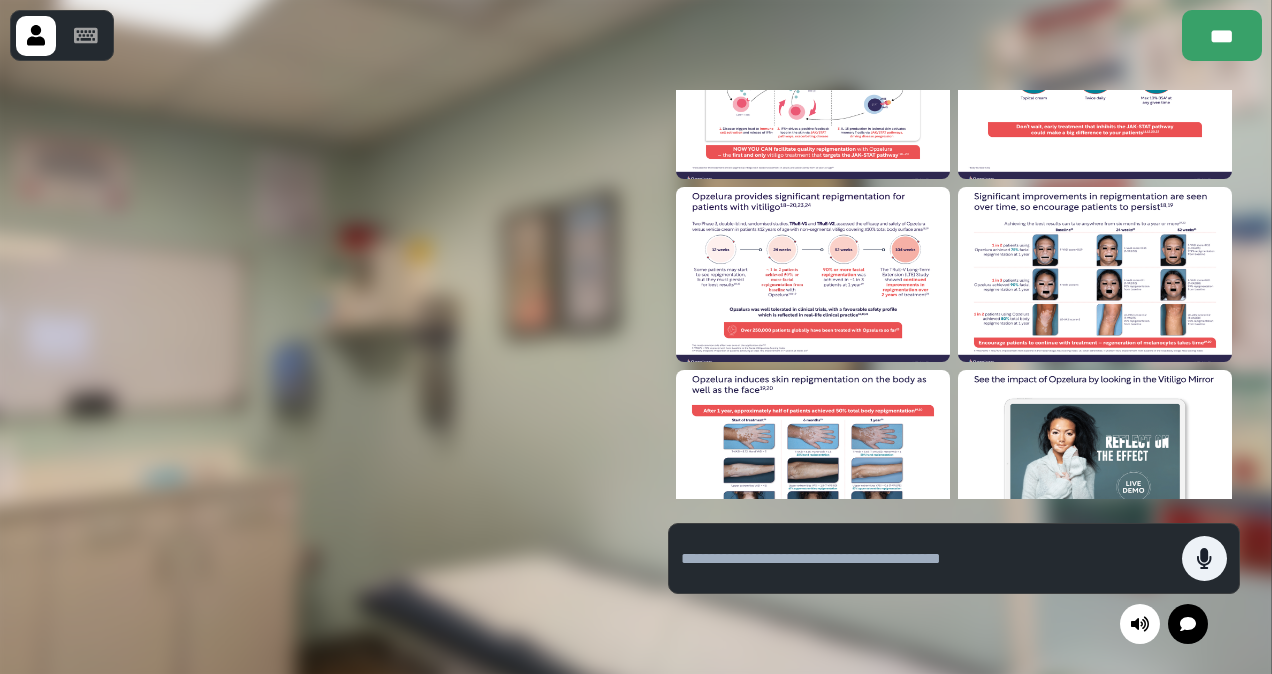 click at bounding box center [813, 274] 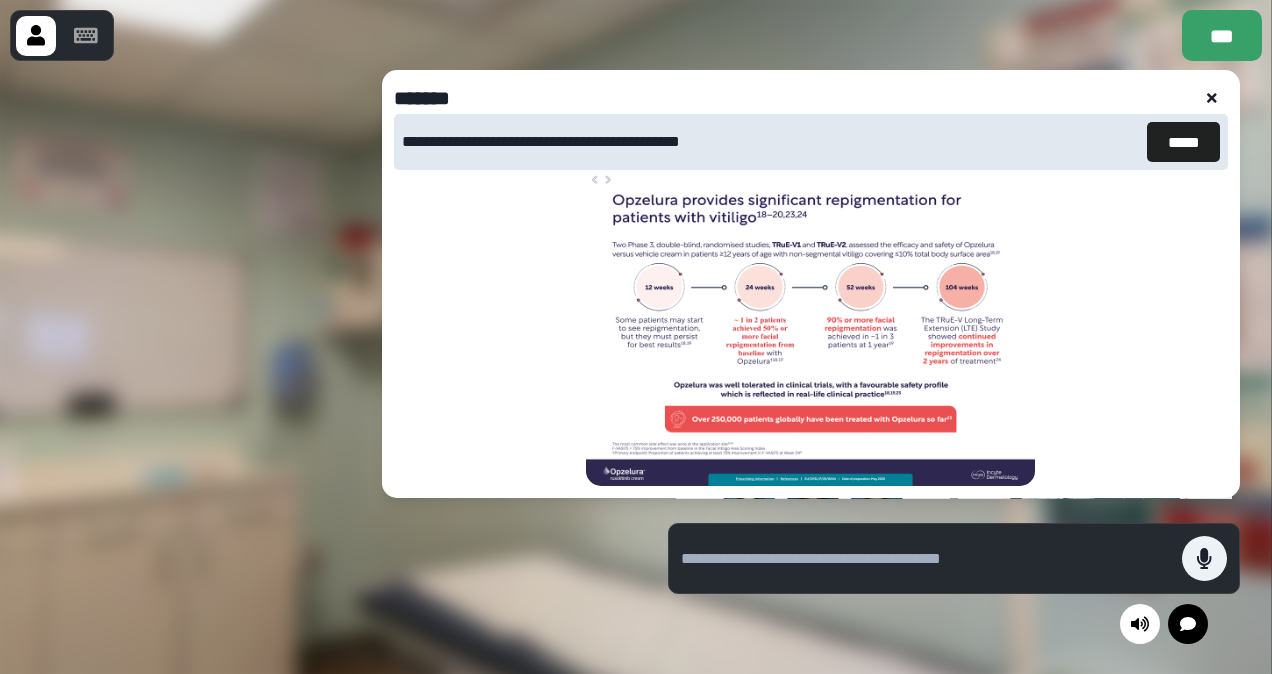 click 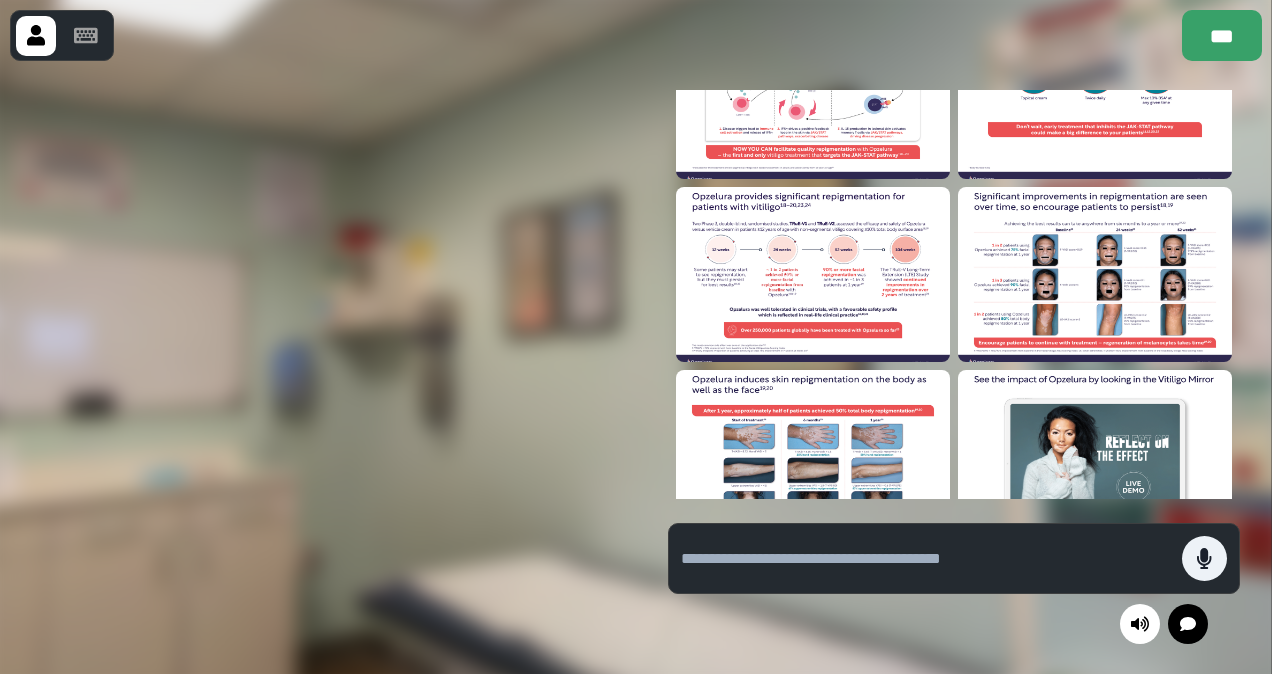click at bounding box center [813, 274] 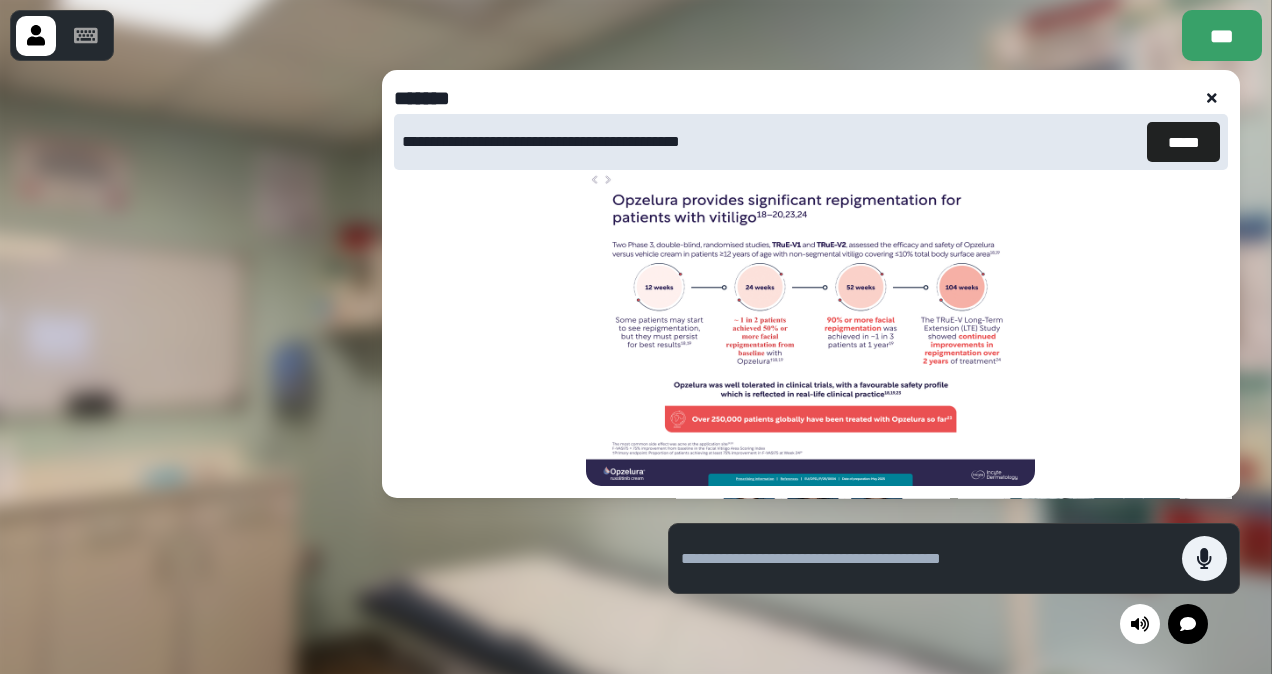 click 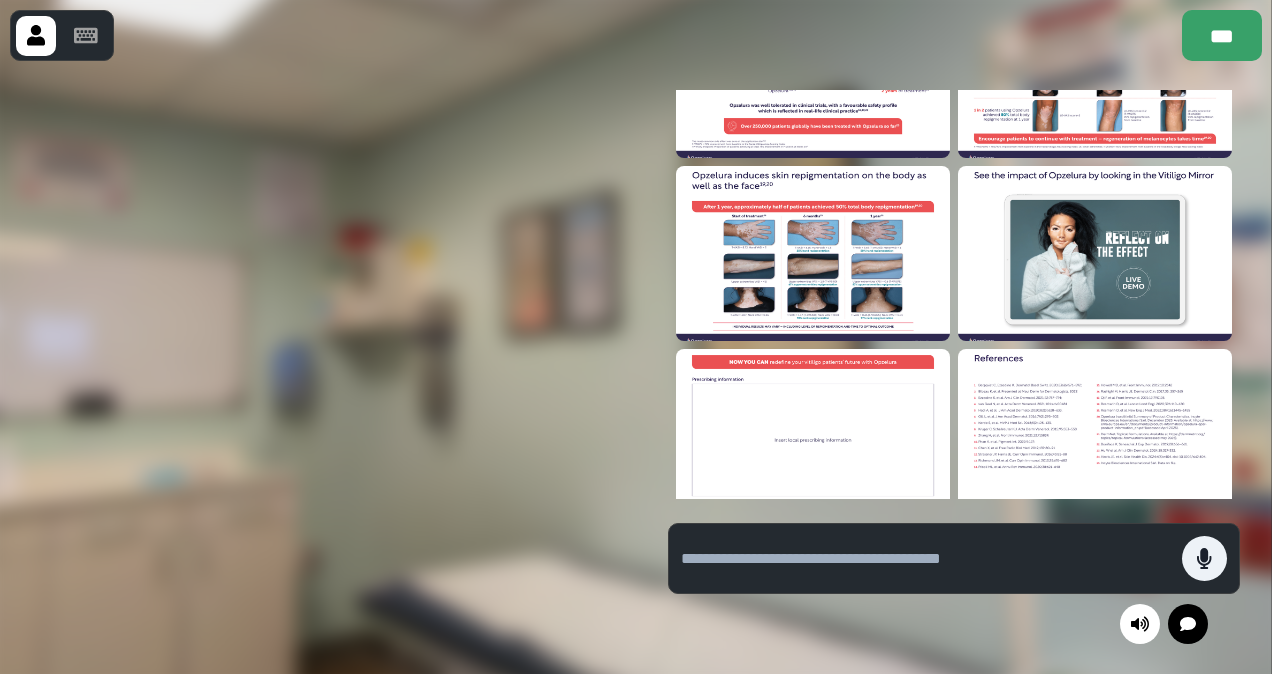 scroll, scrollTop: 498, scrollLeft: 0, axis: vertical 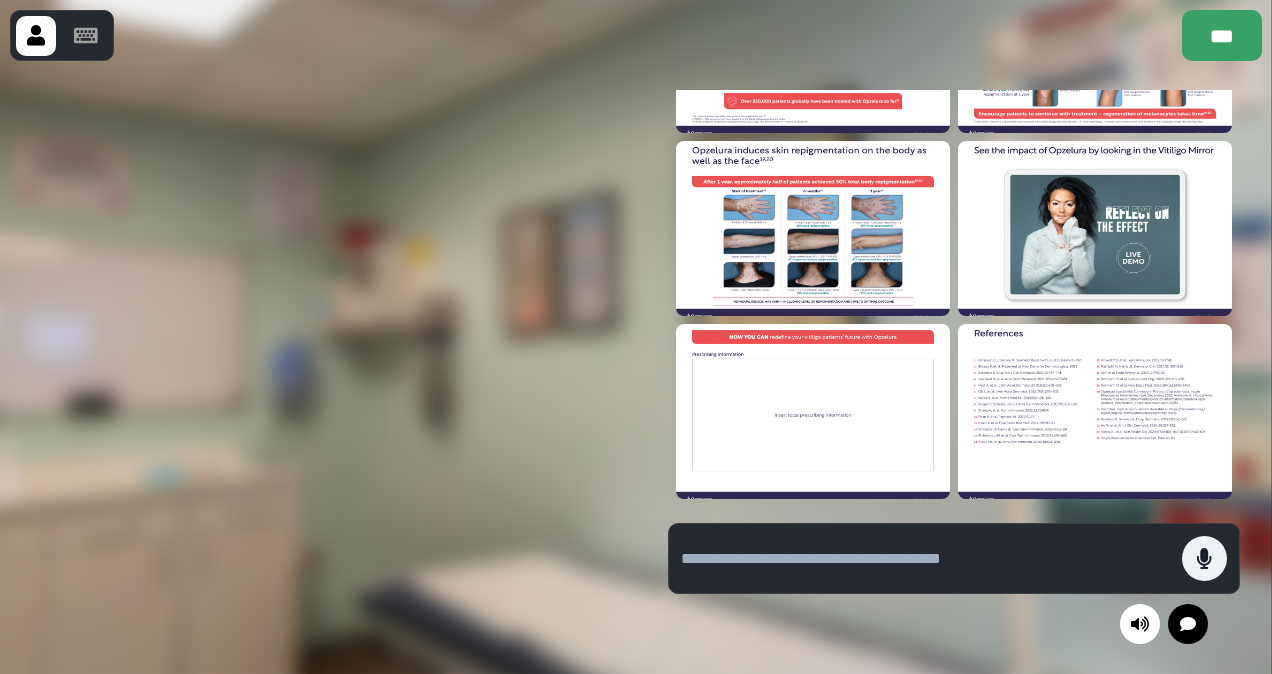 click at bounding box center (813, 411) 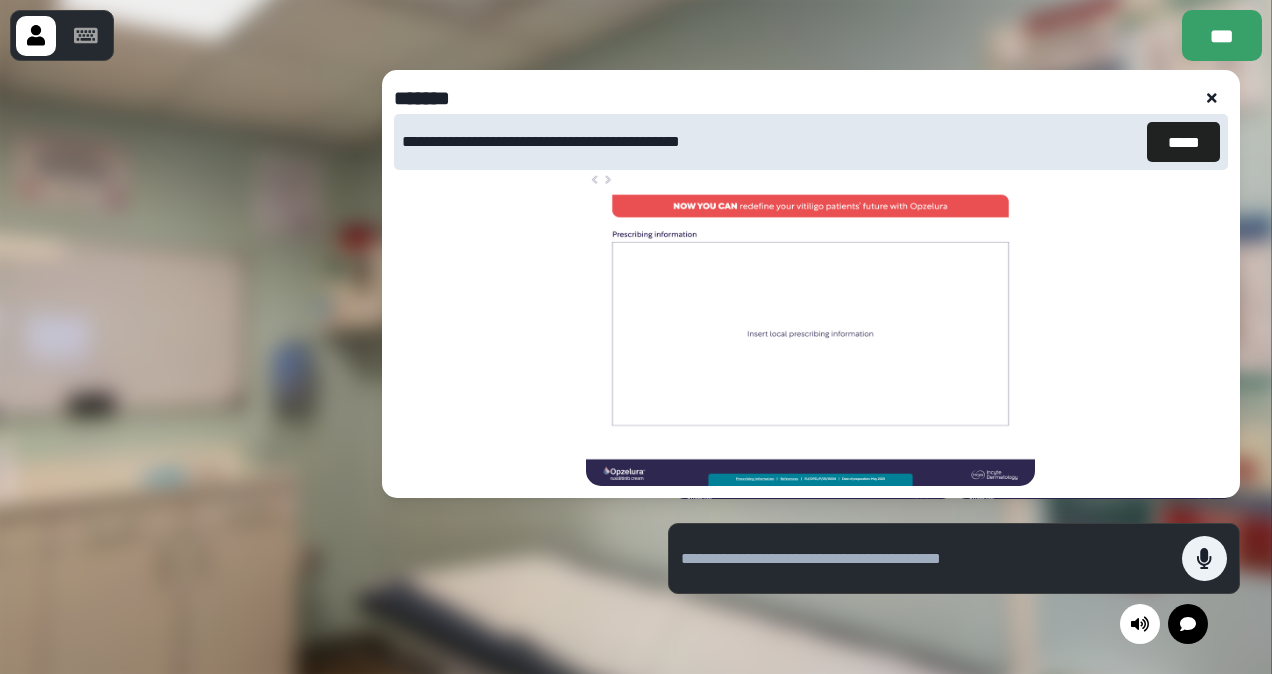 click 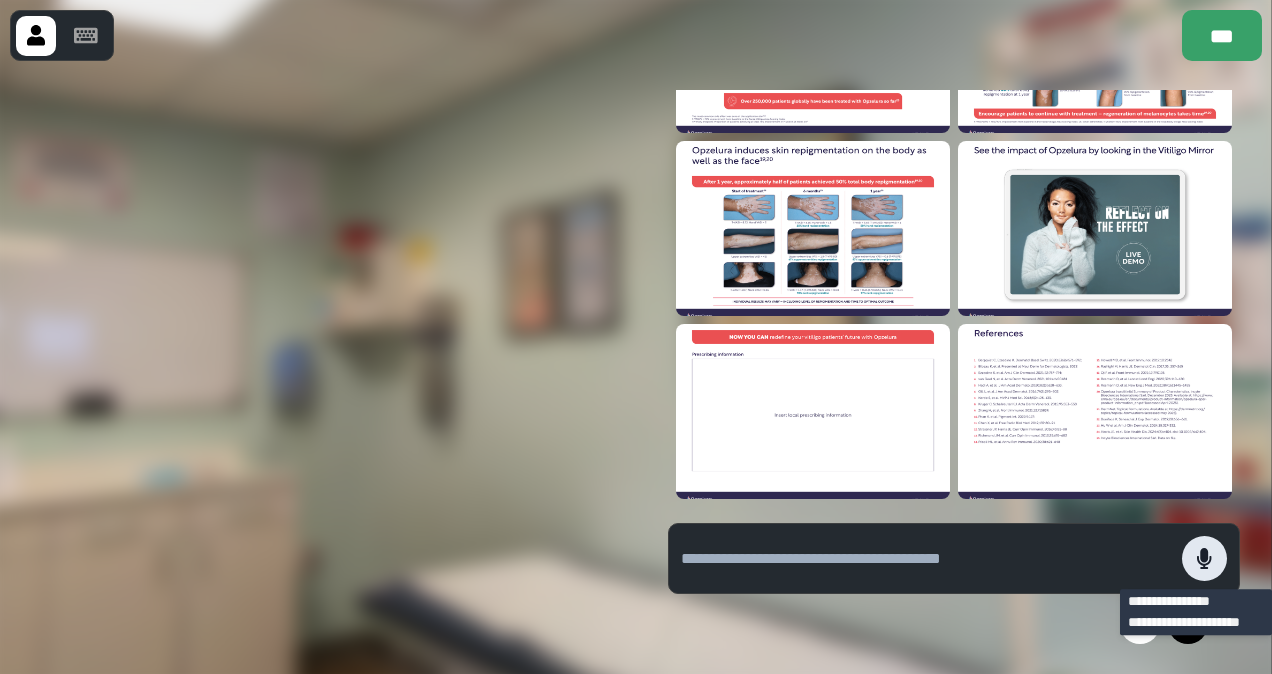 click 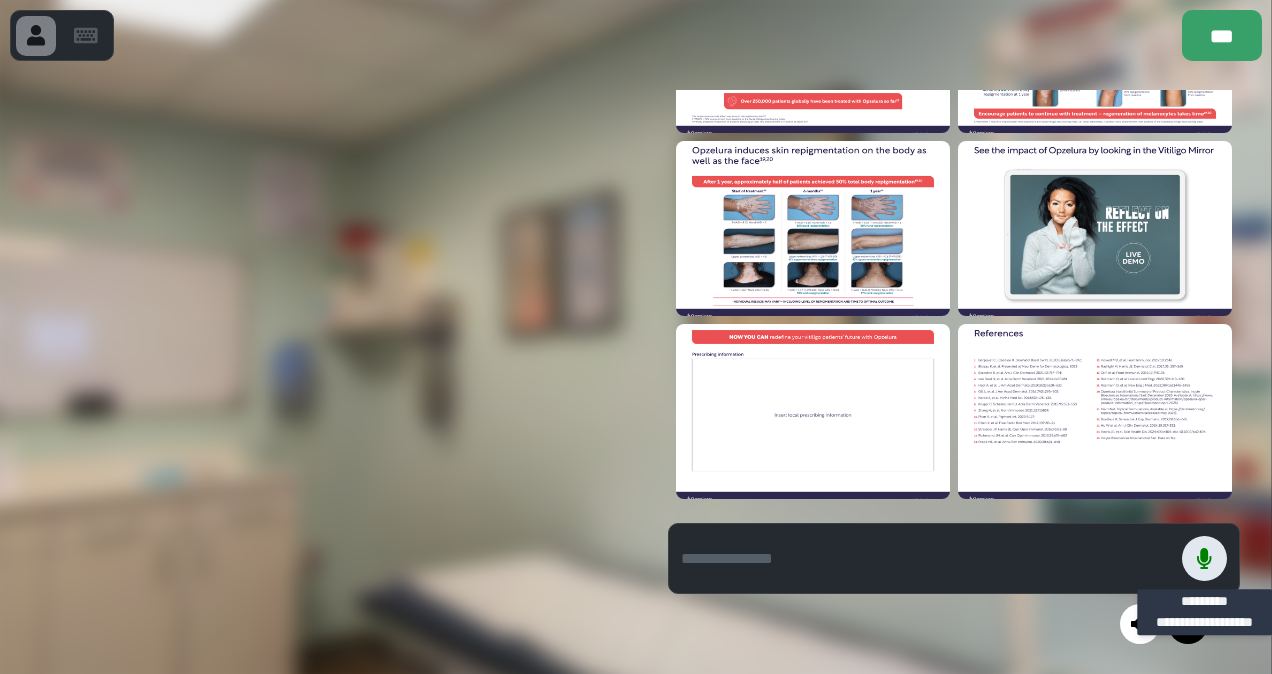click 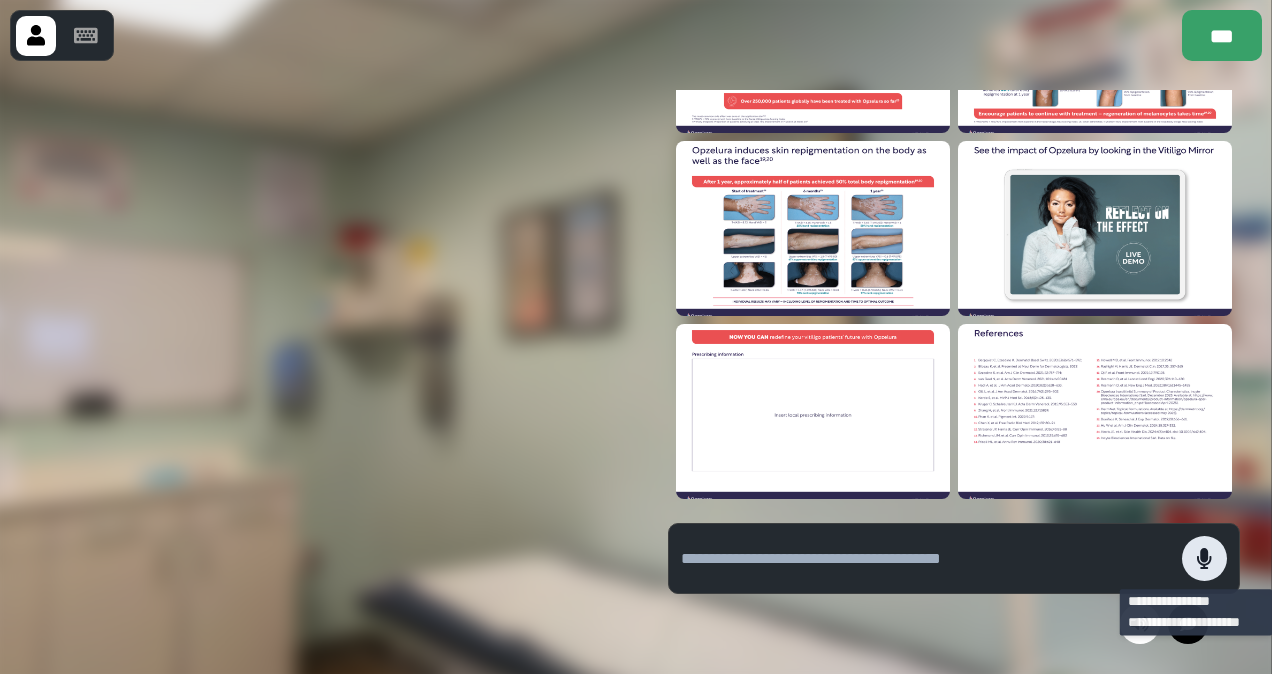 click 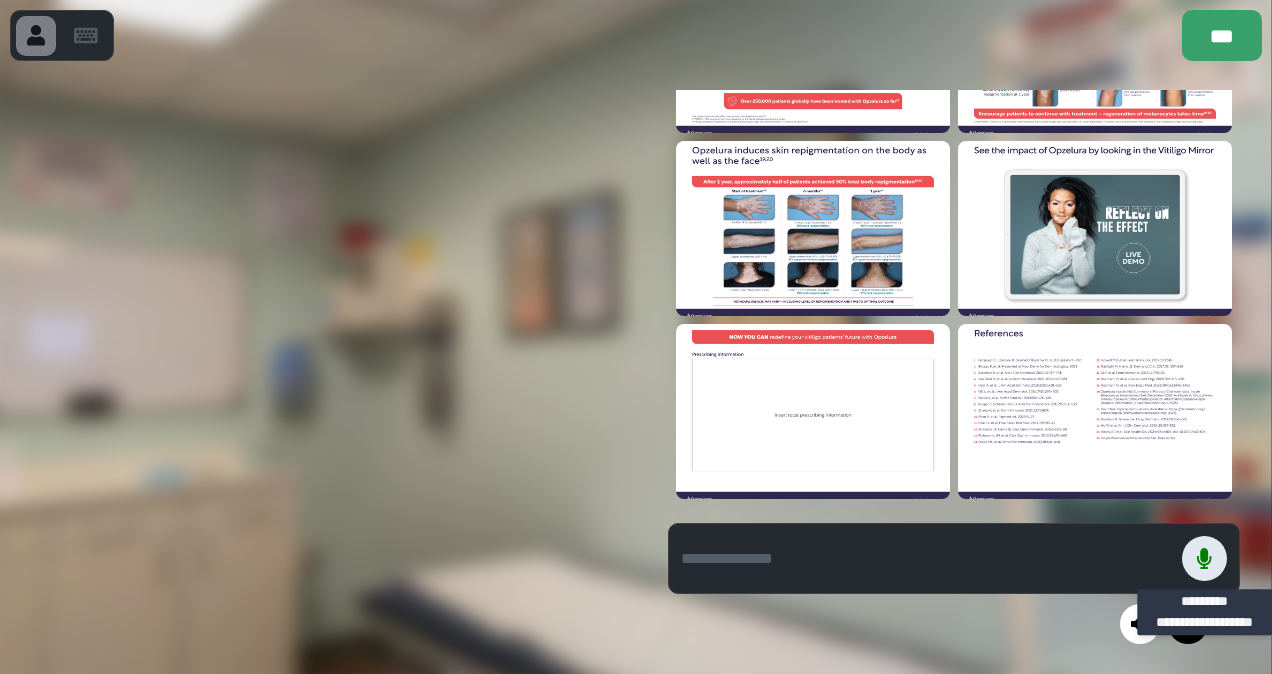 click 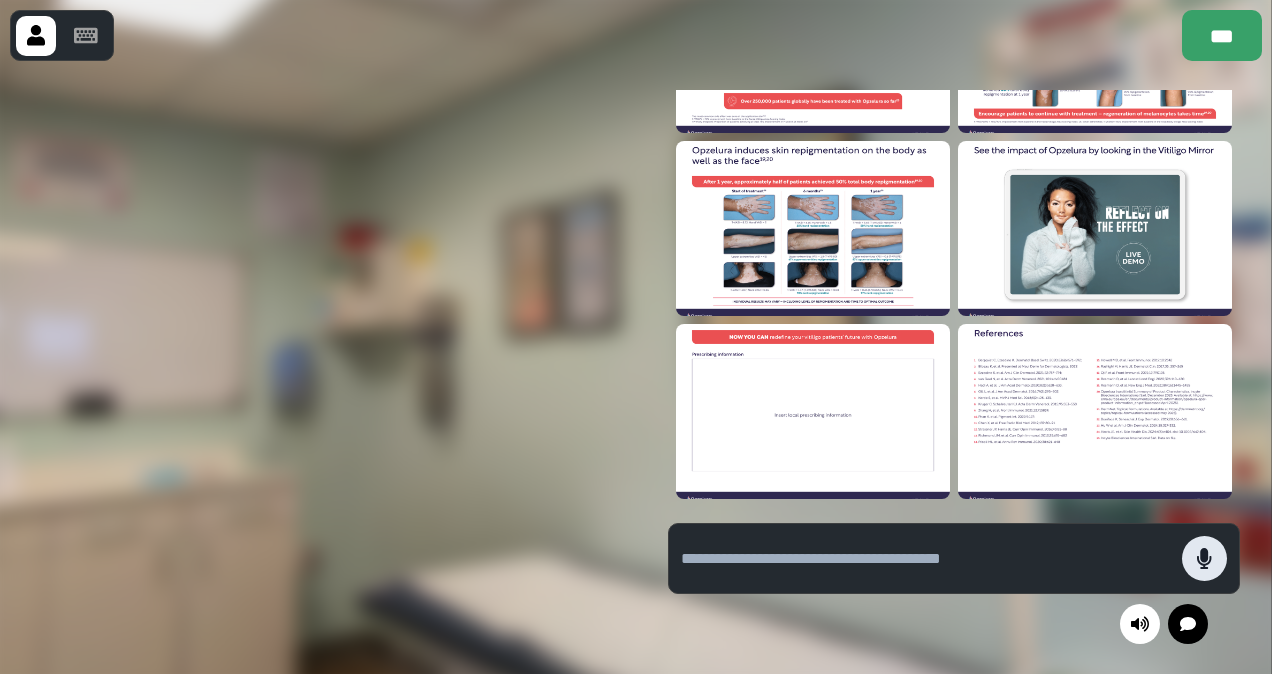 click 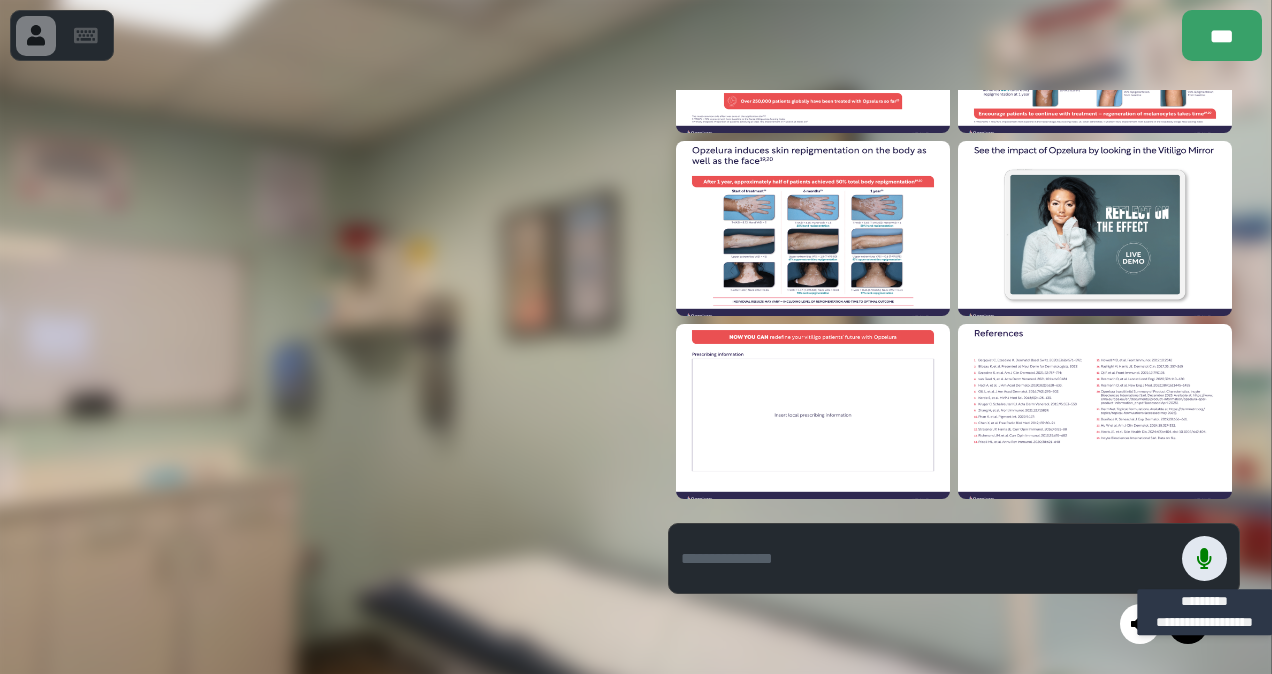 click 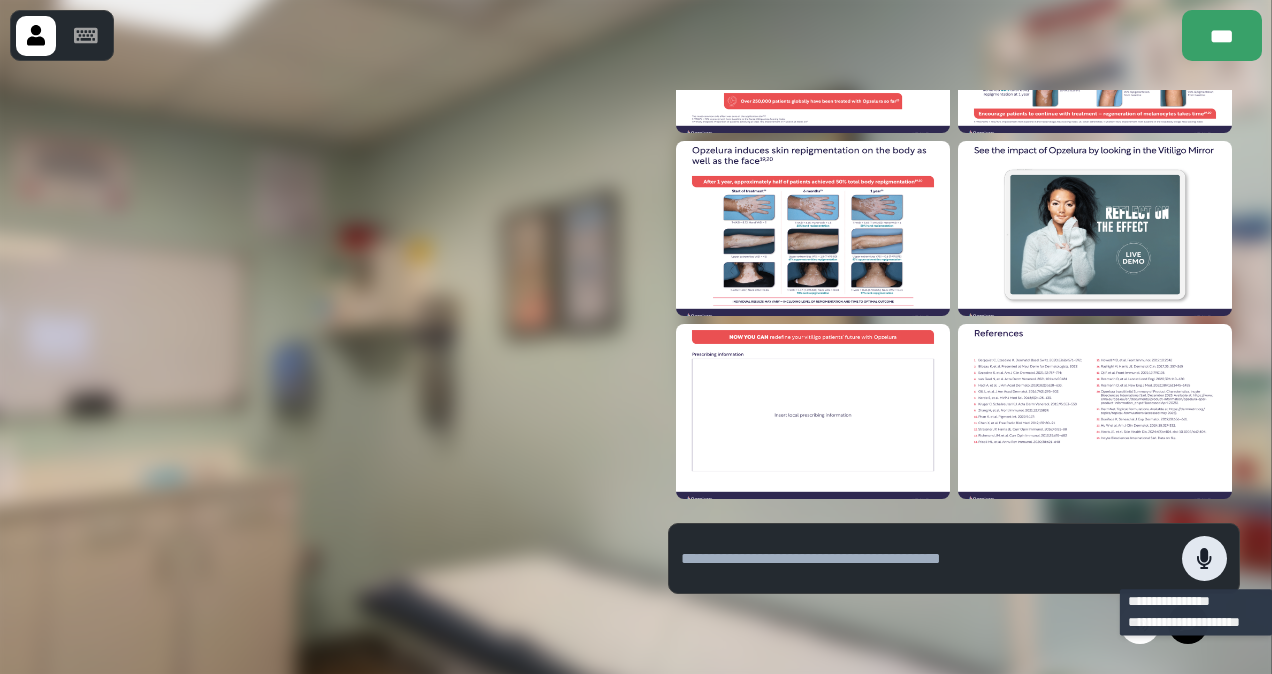 click 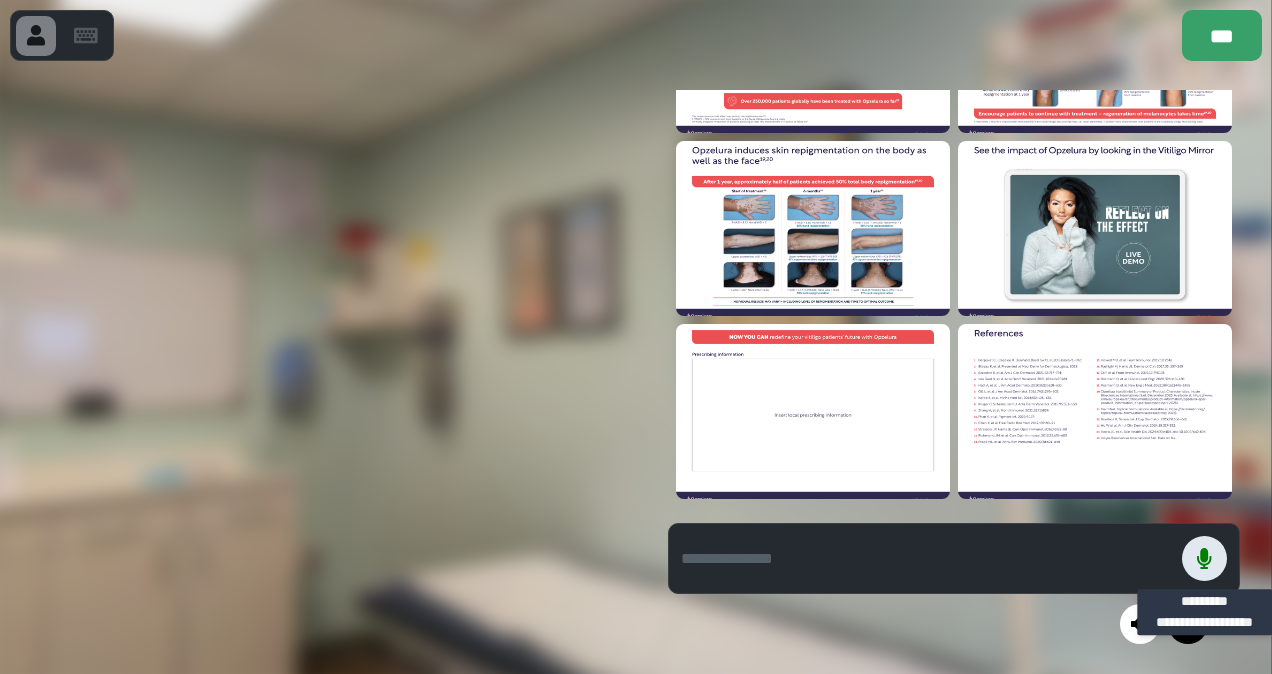 click 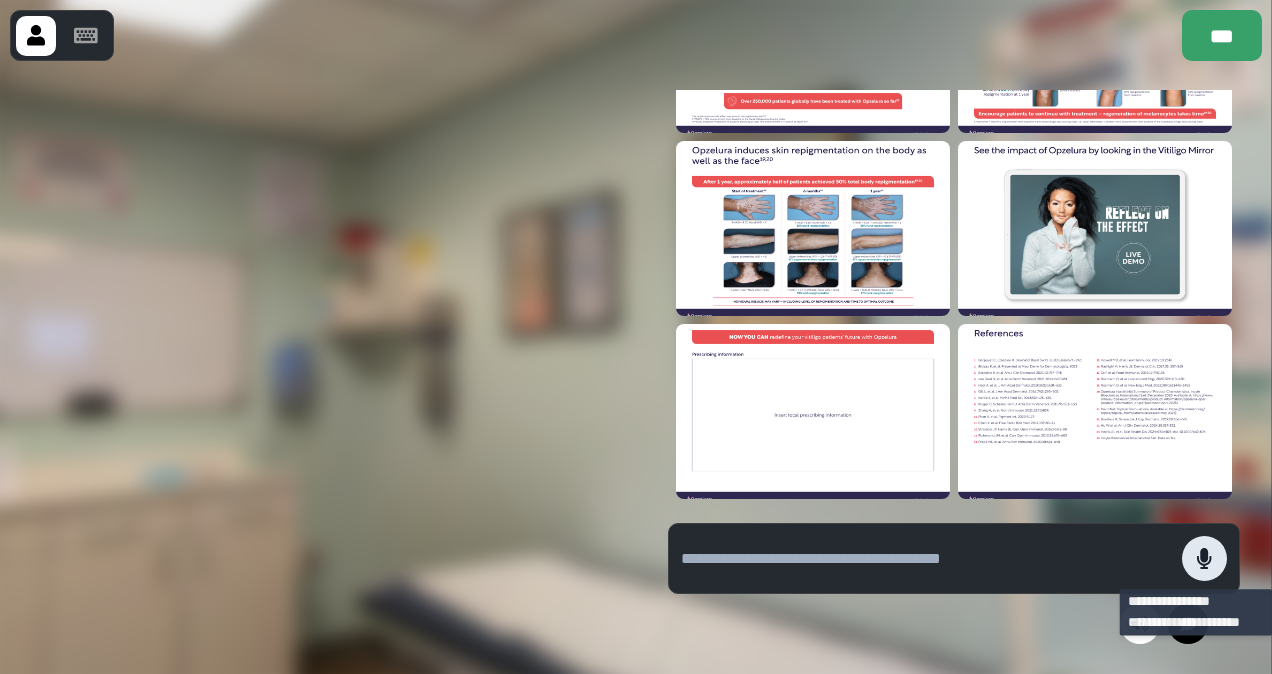 click 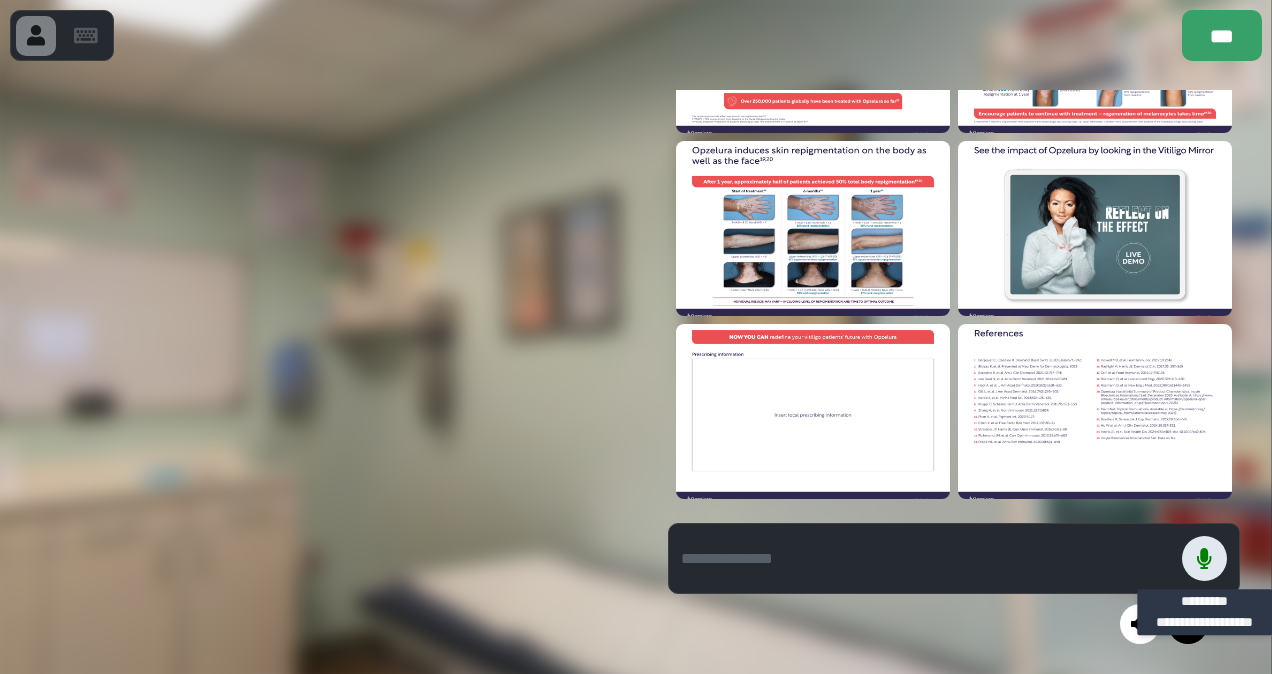 click 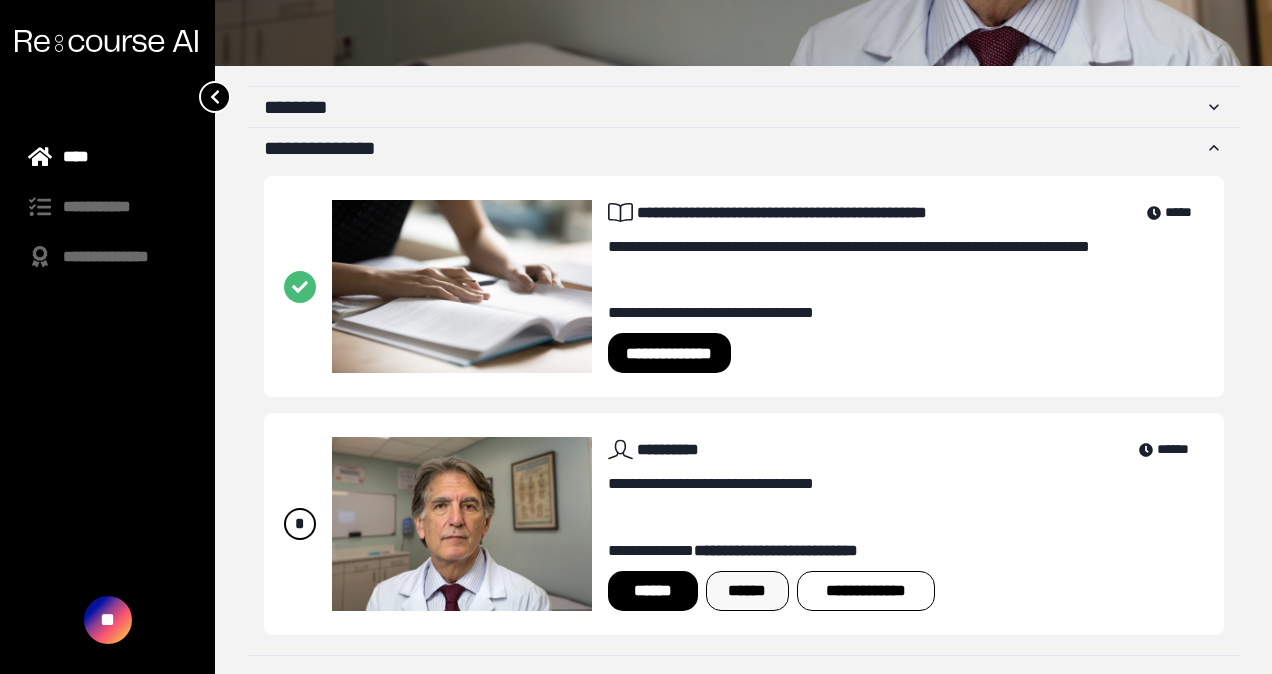 click on "******" at bounding box center (747, 591) 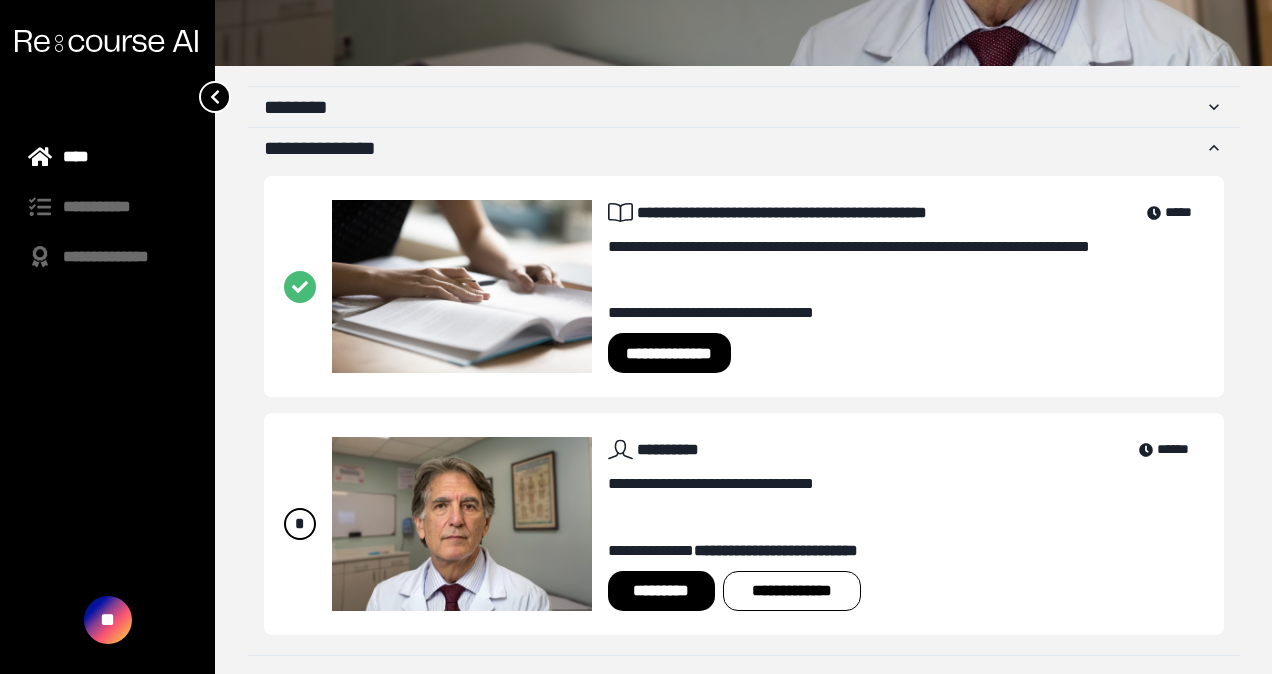 click on "*********" at bounding box center [661, 591] 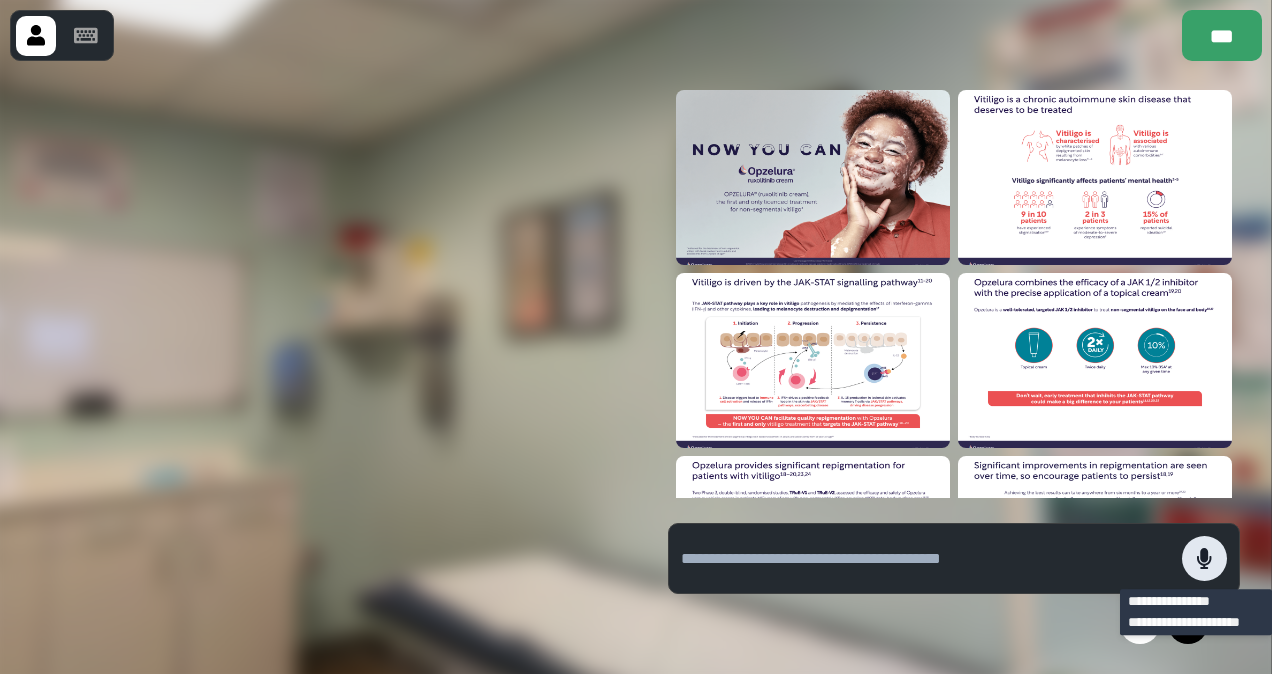 click 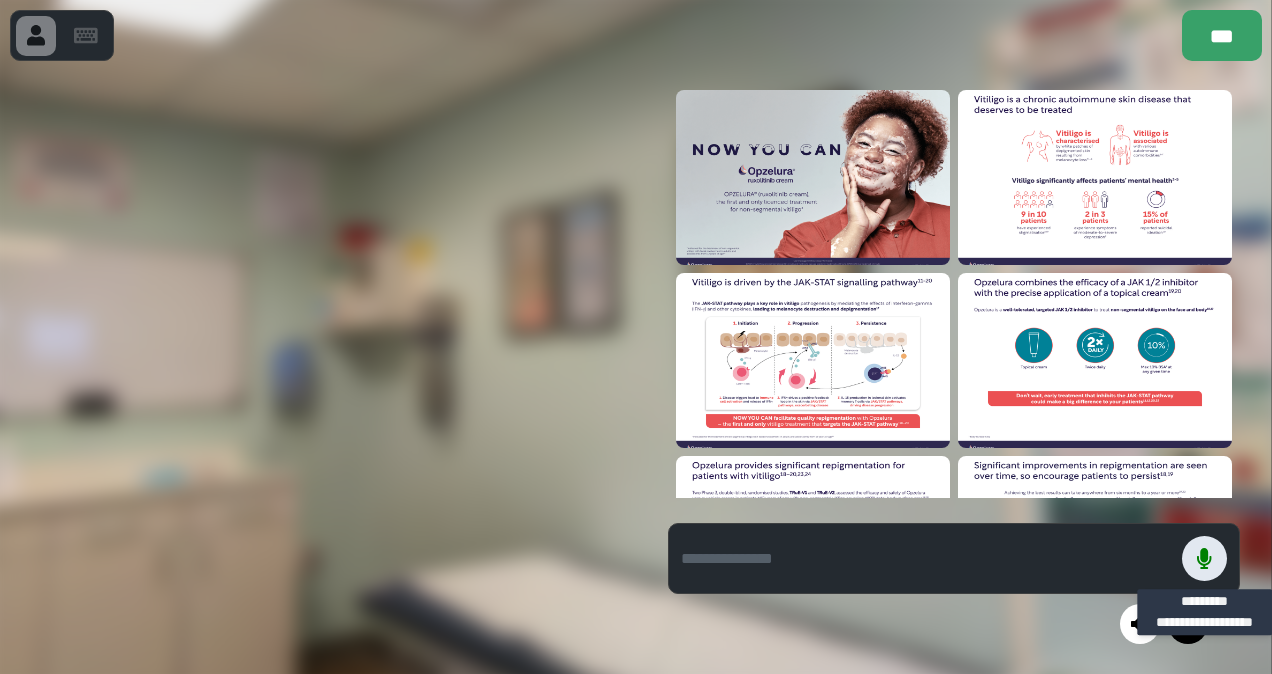 click 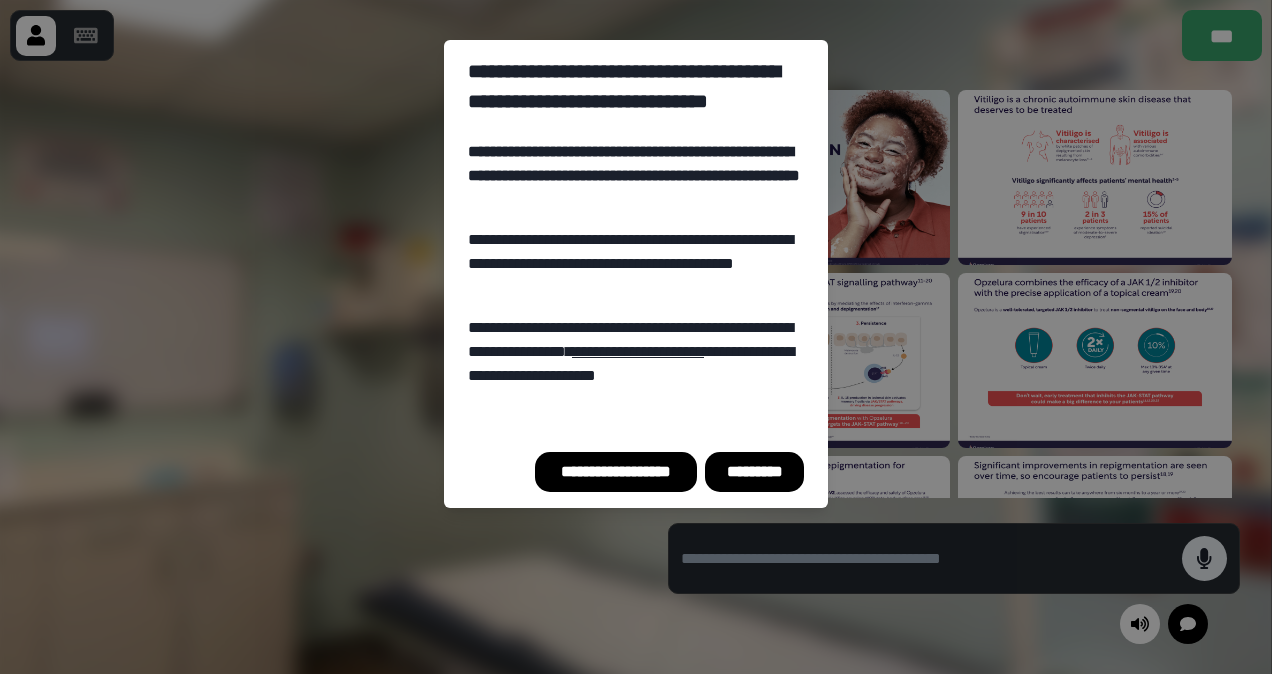click on "*********" at bounding box center (754, 472) 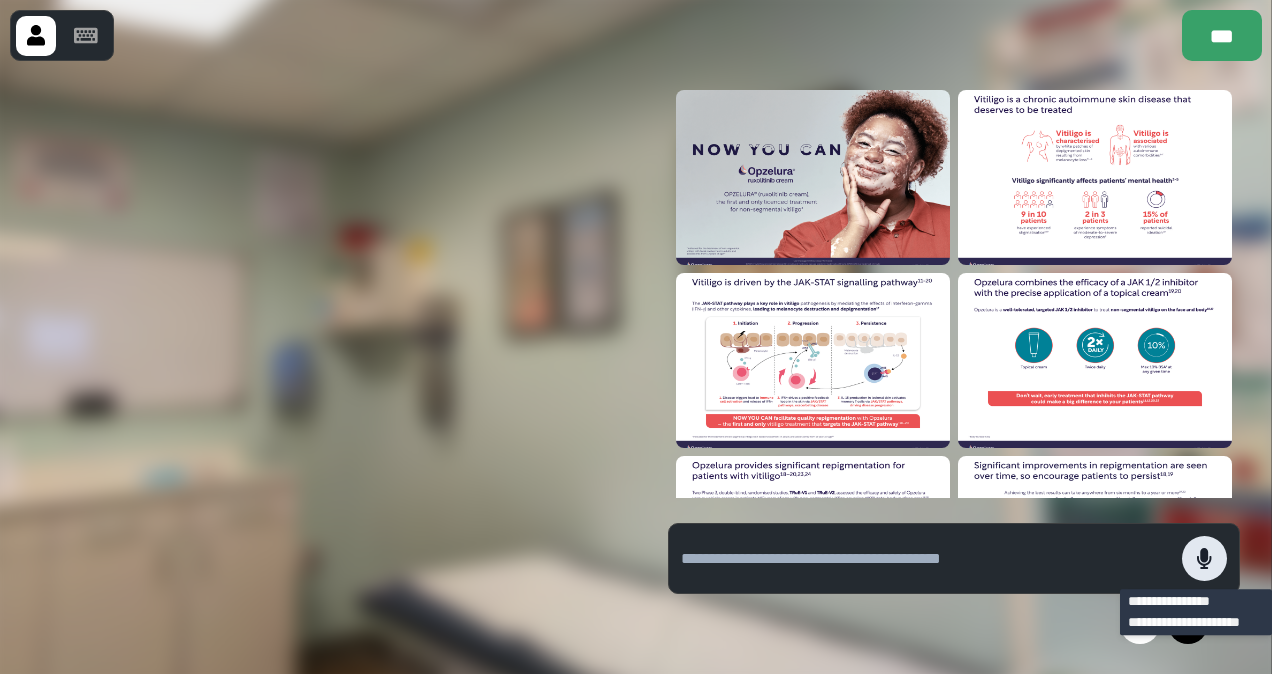 click 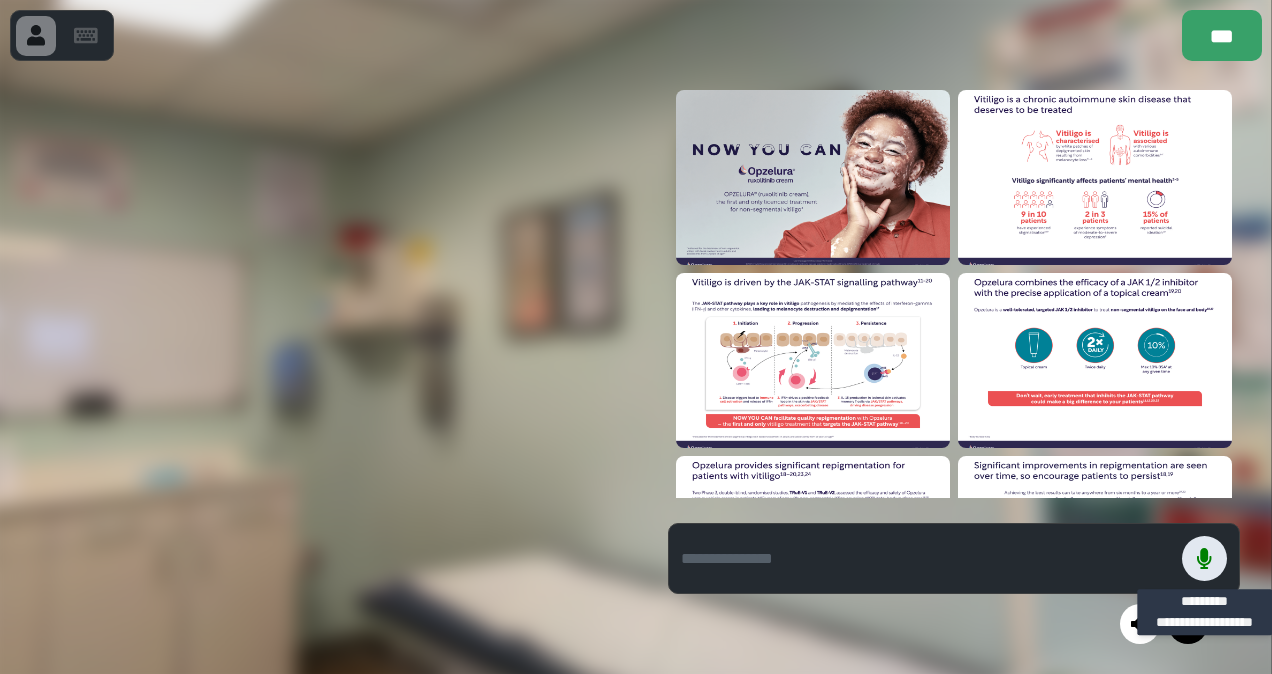 click 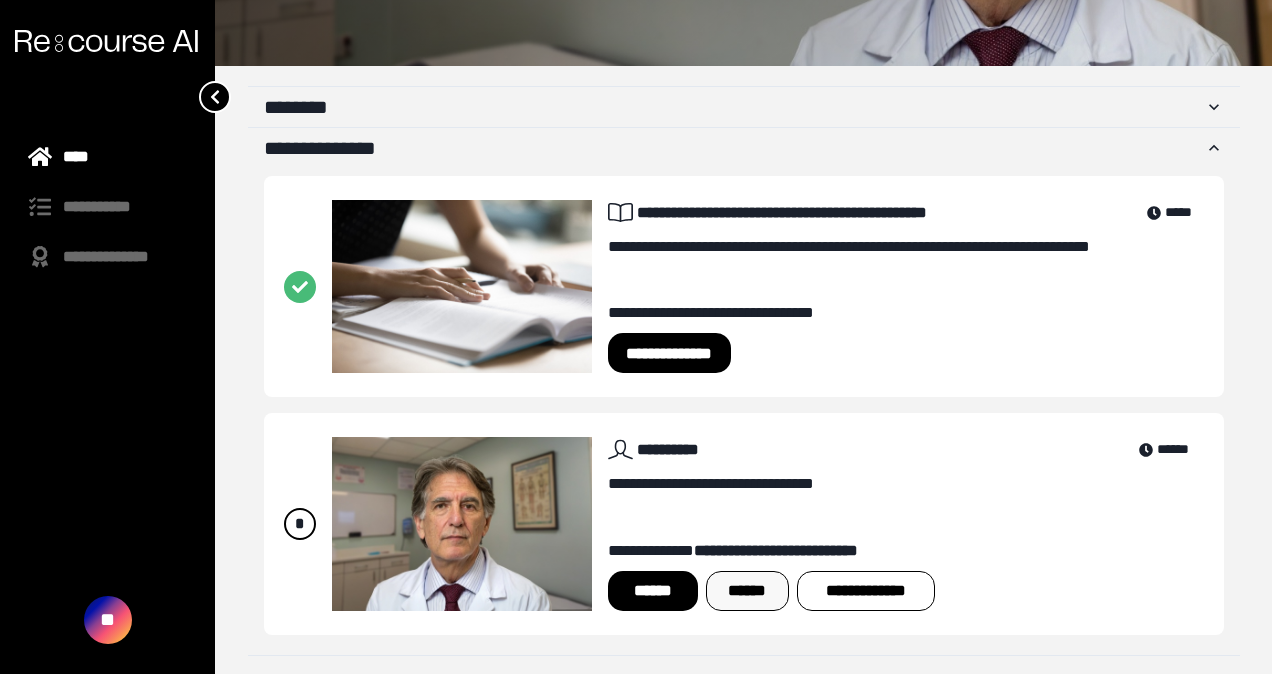 click on "******" at bounding box center (747, 591) 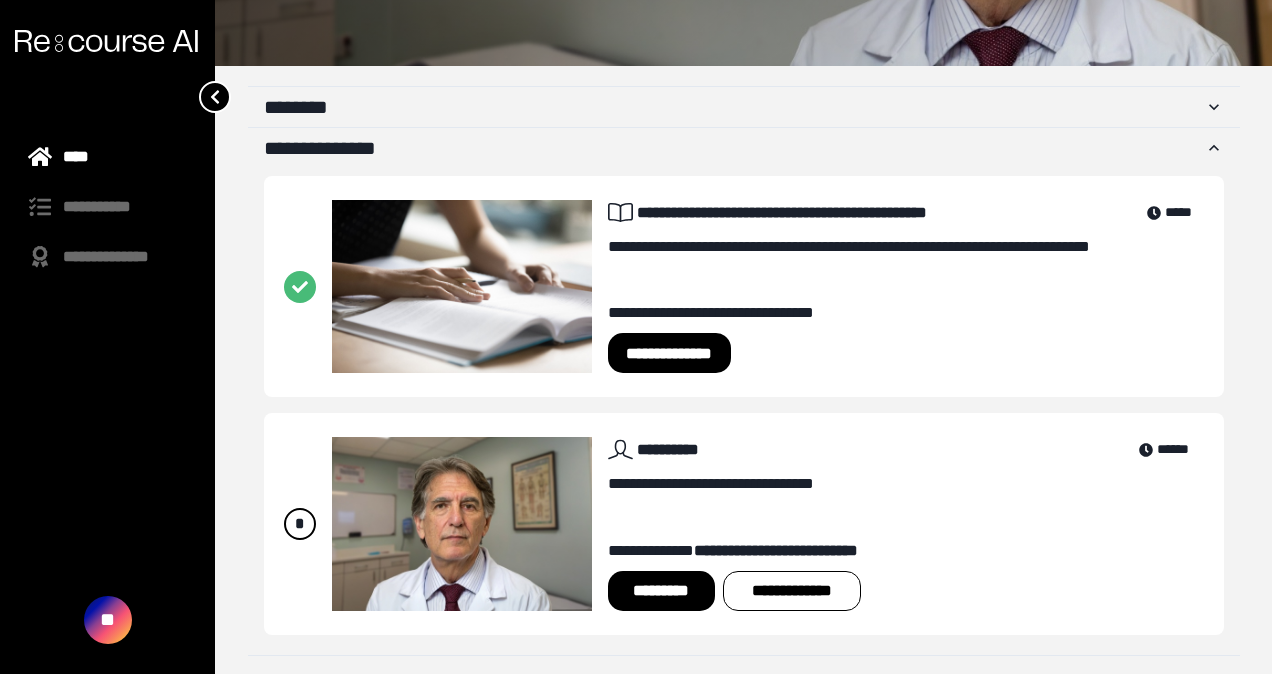 click on "*********" at bounding box center (661, 591) 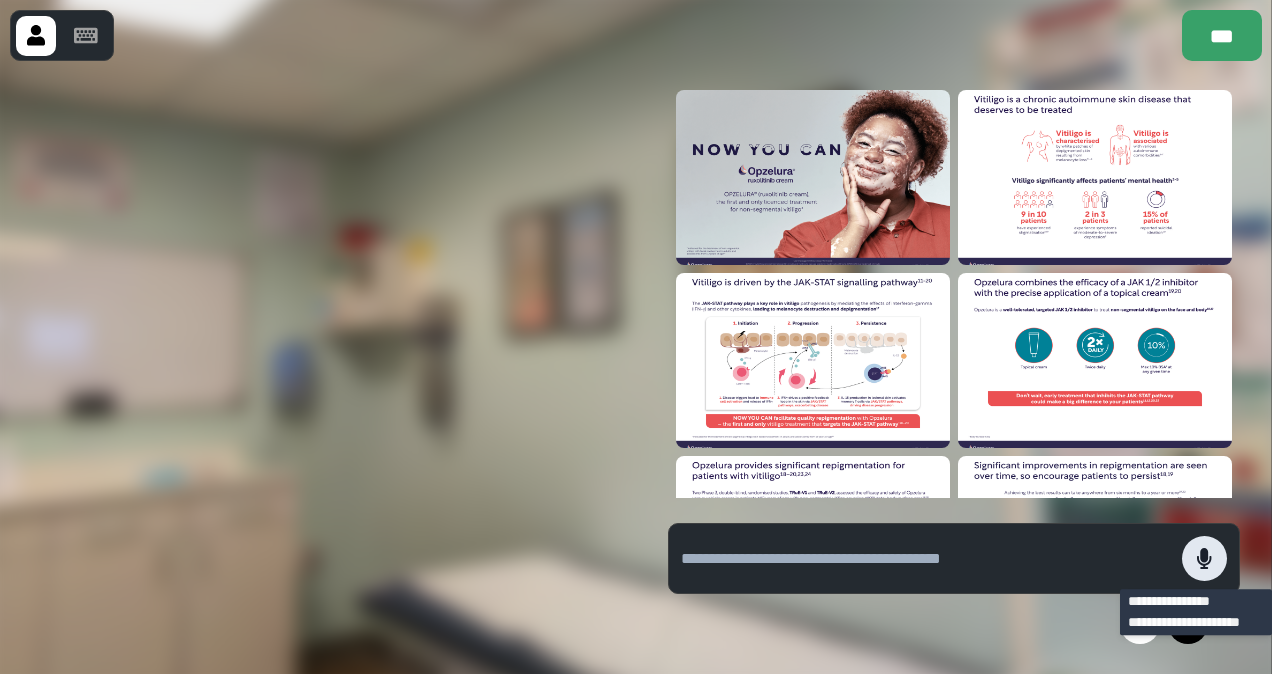click at bounding box center [1204, 558] 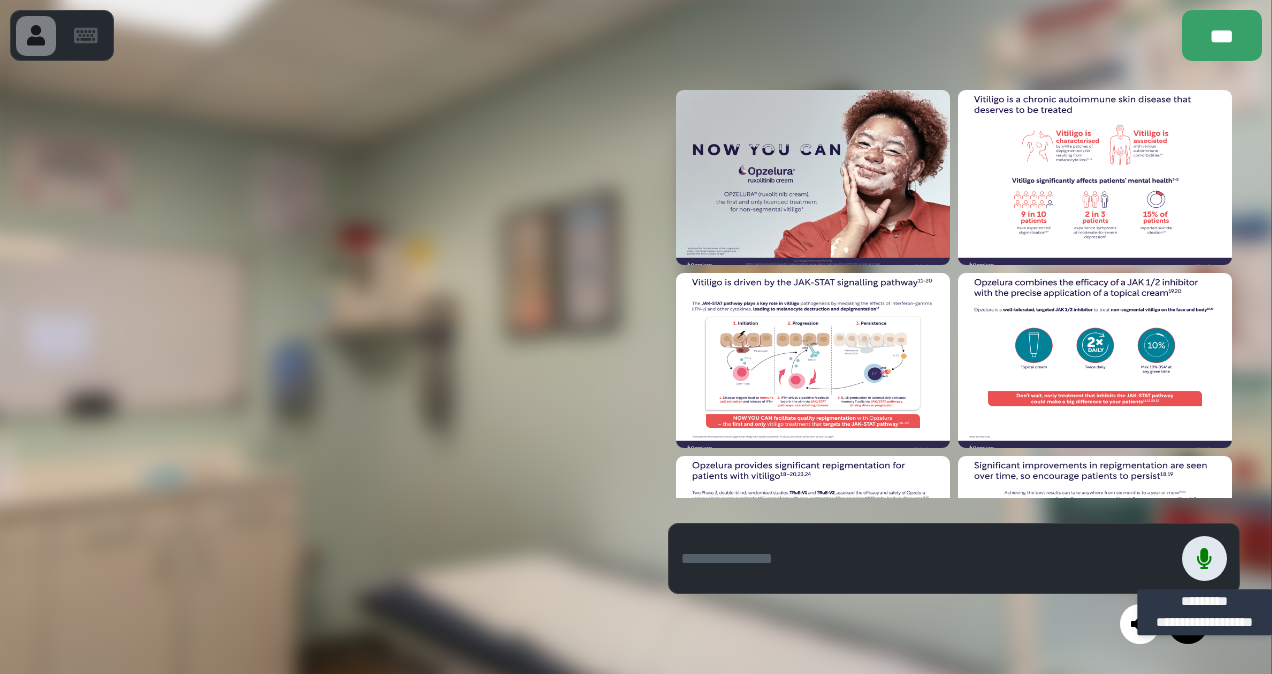 click at bounding box center [1204, 558] 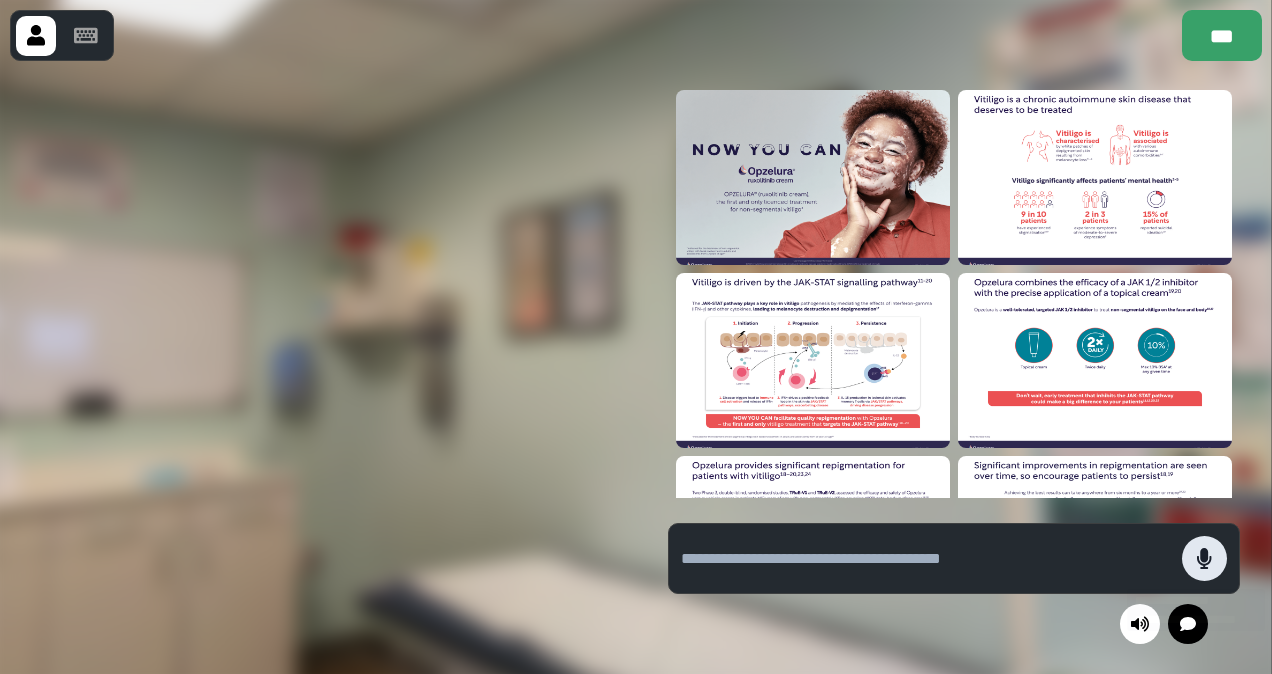 click 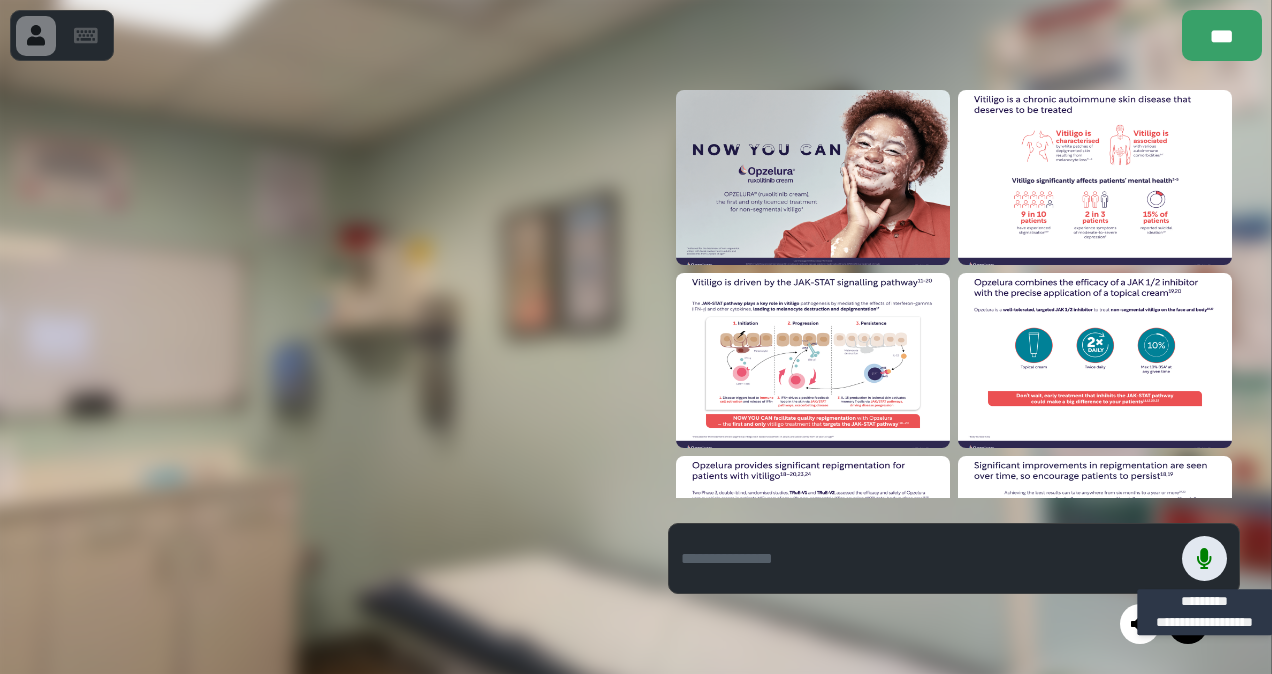click 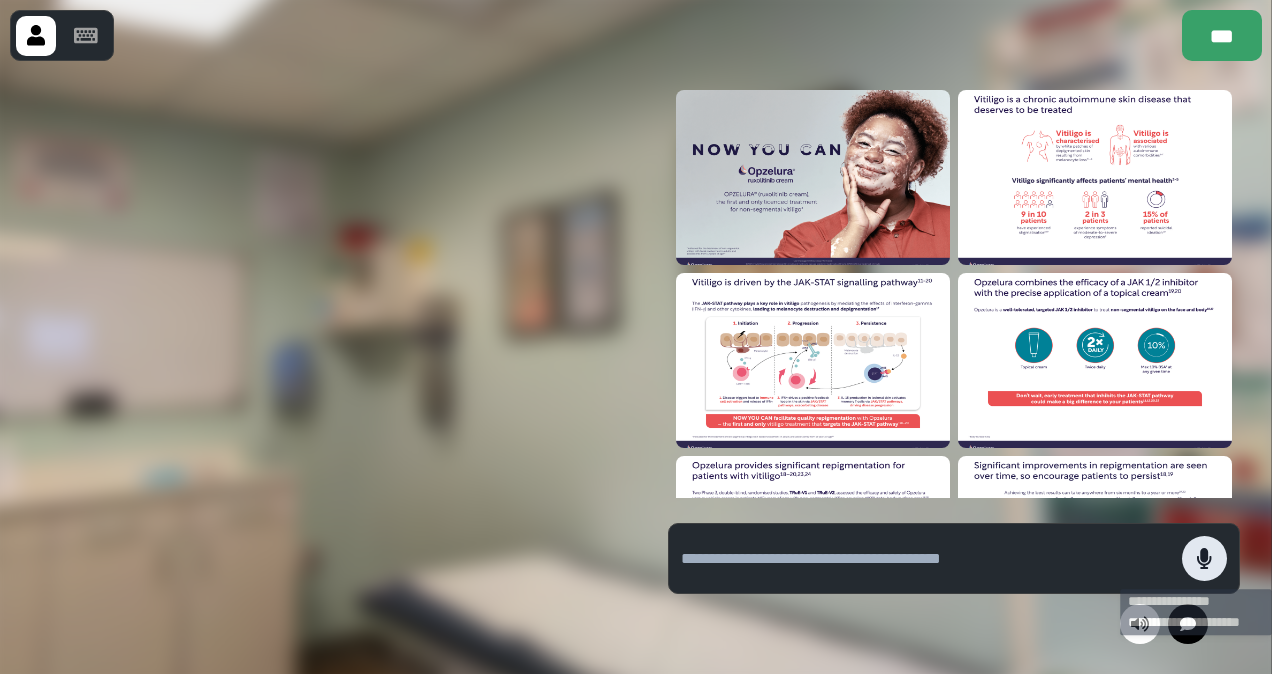 click 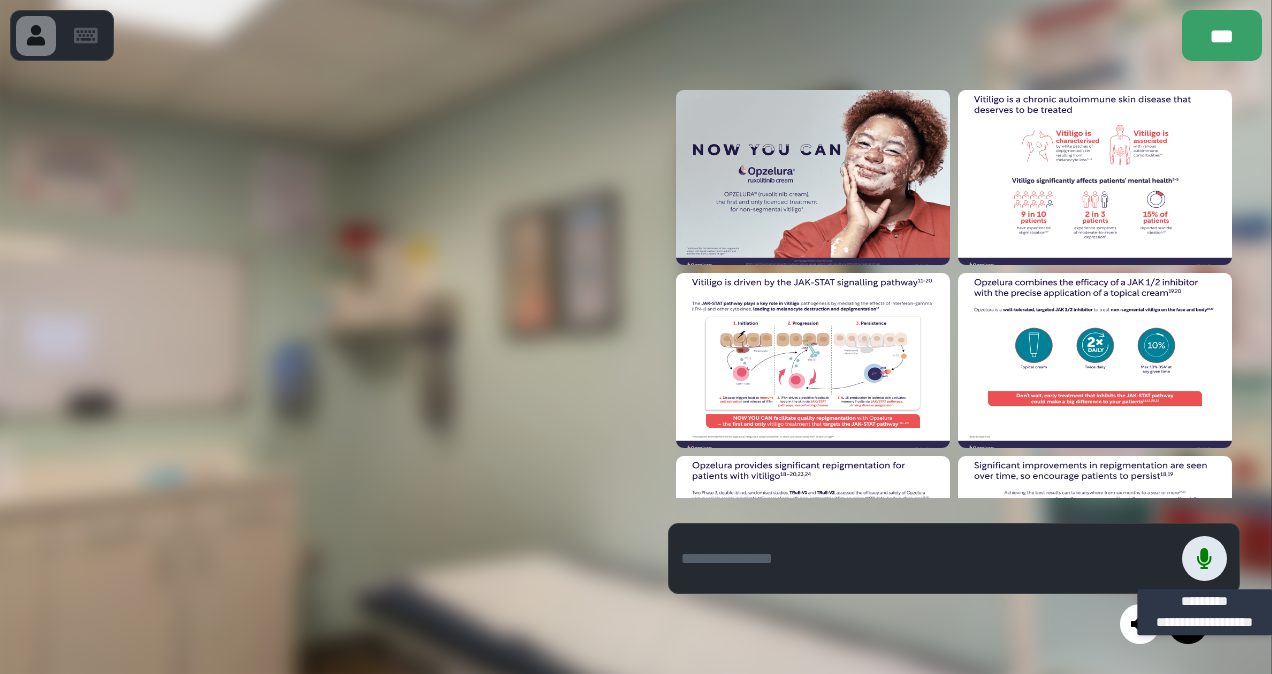 click 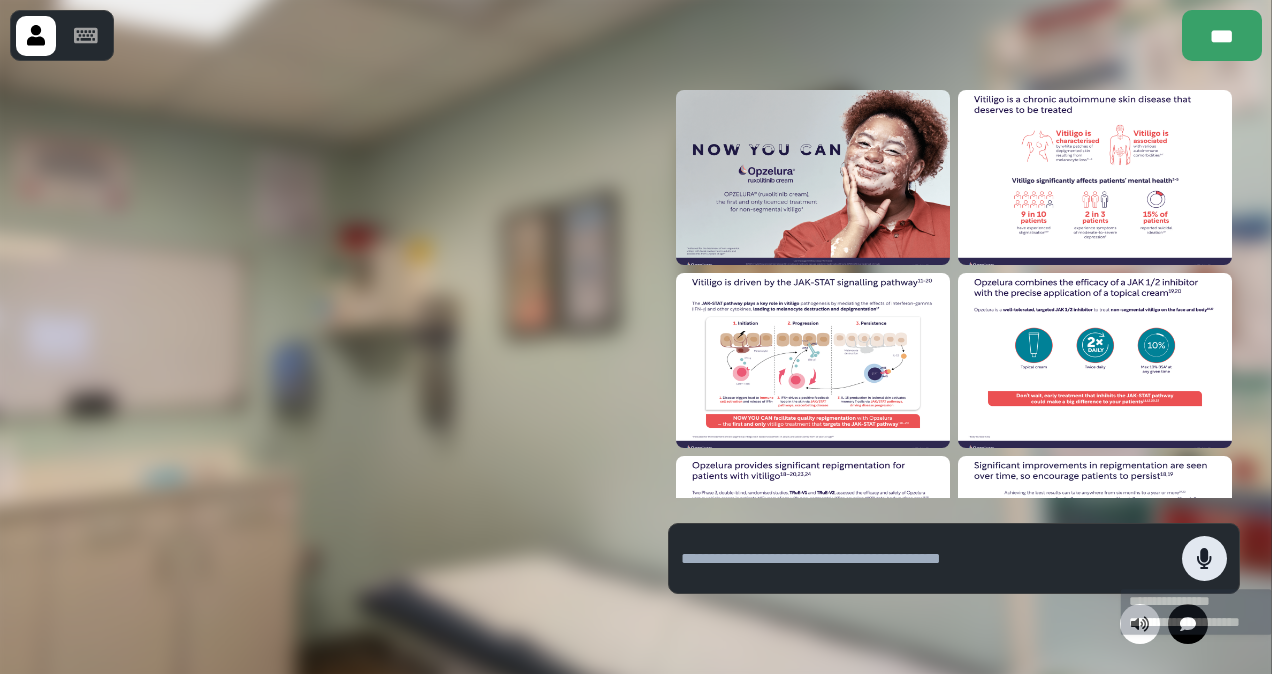 click 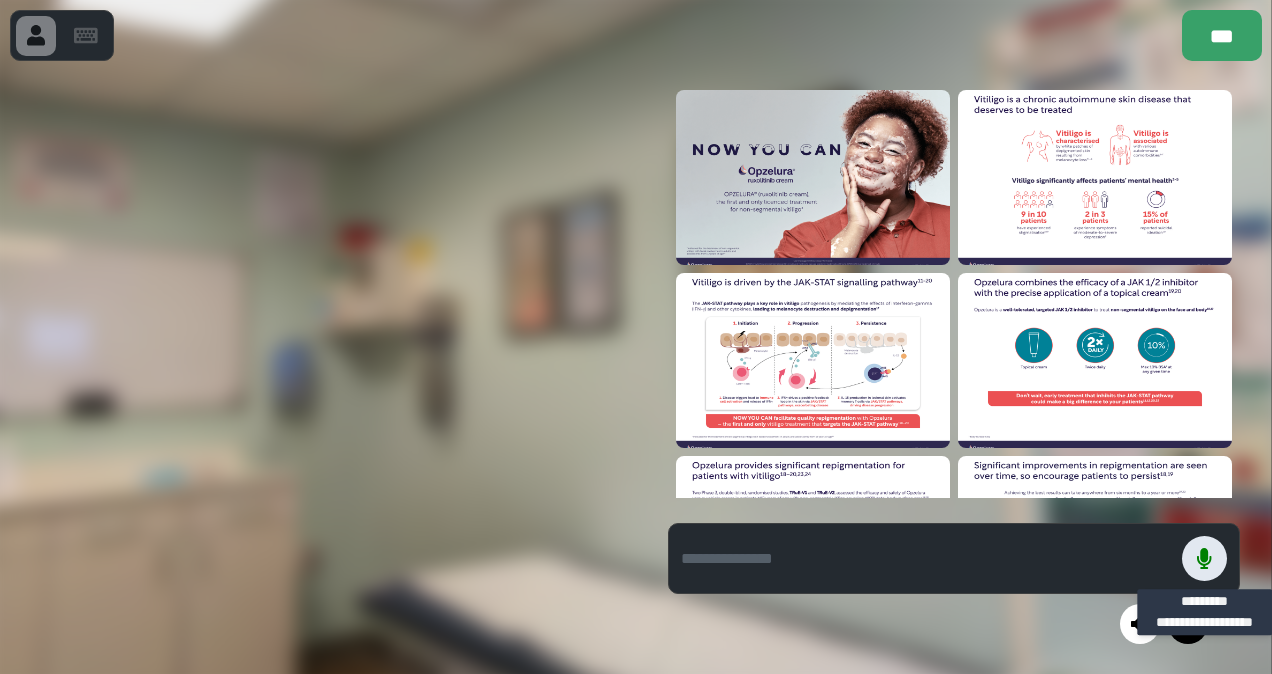 click 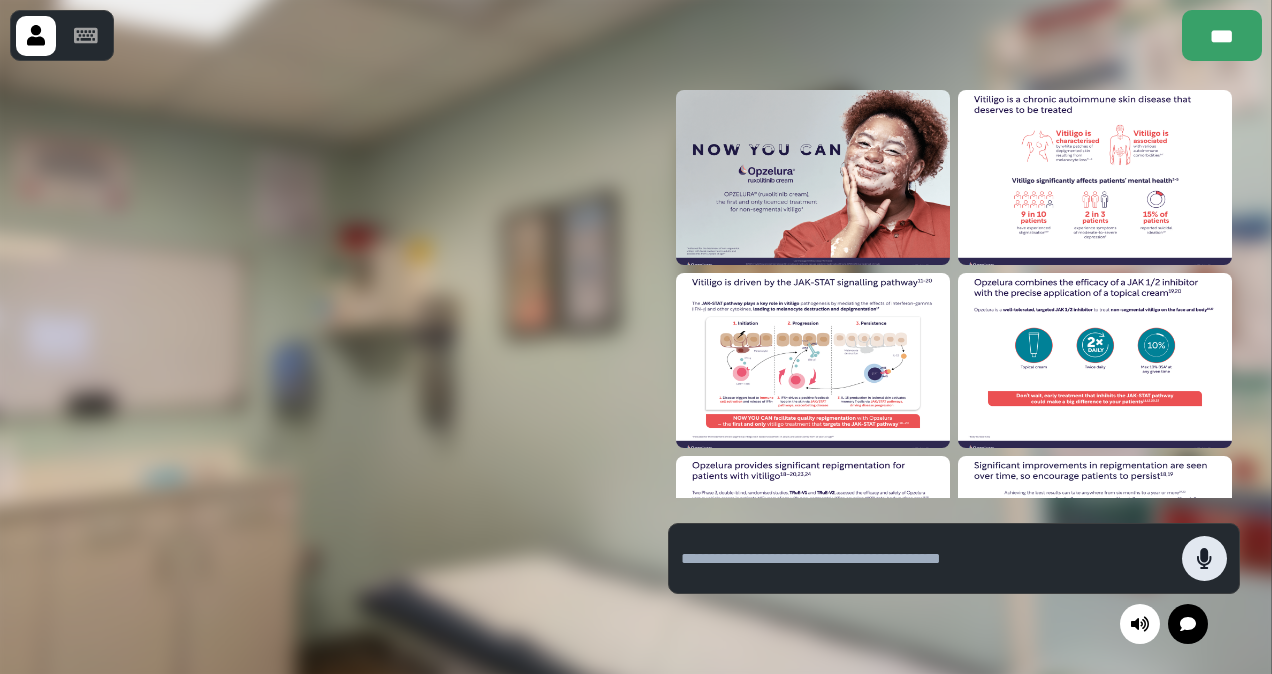 click 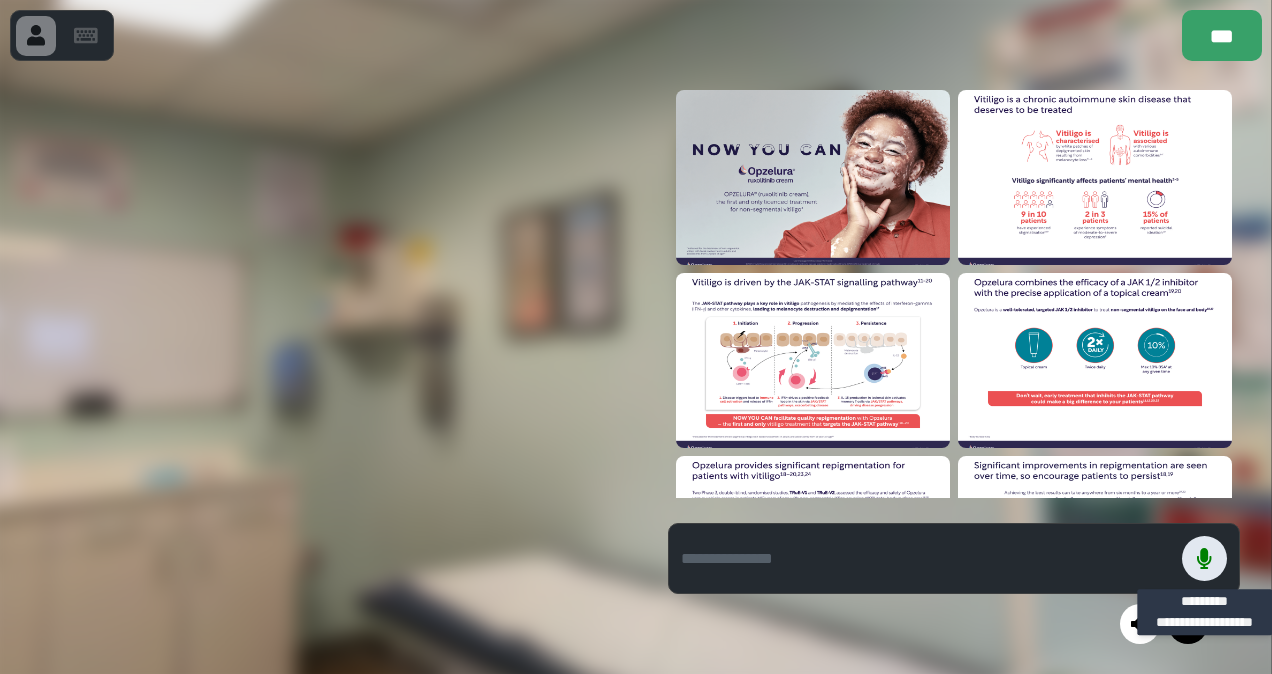 click 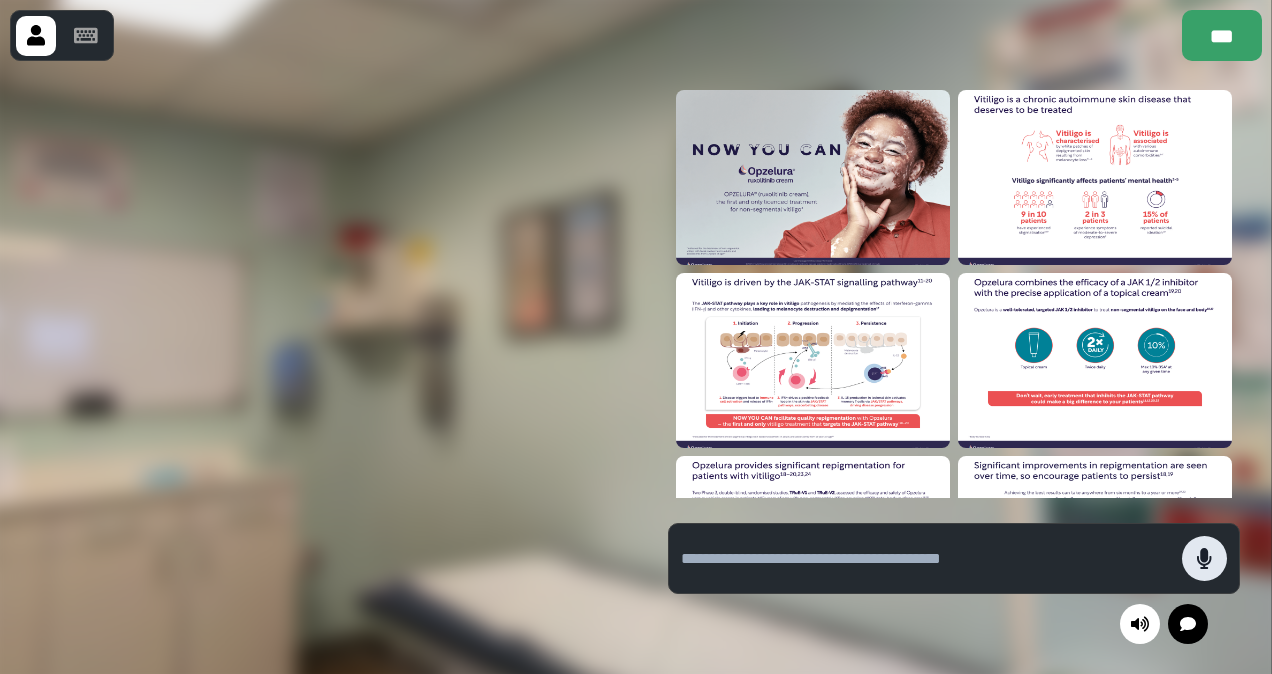 click 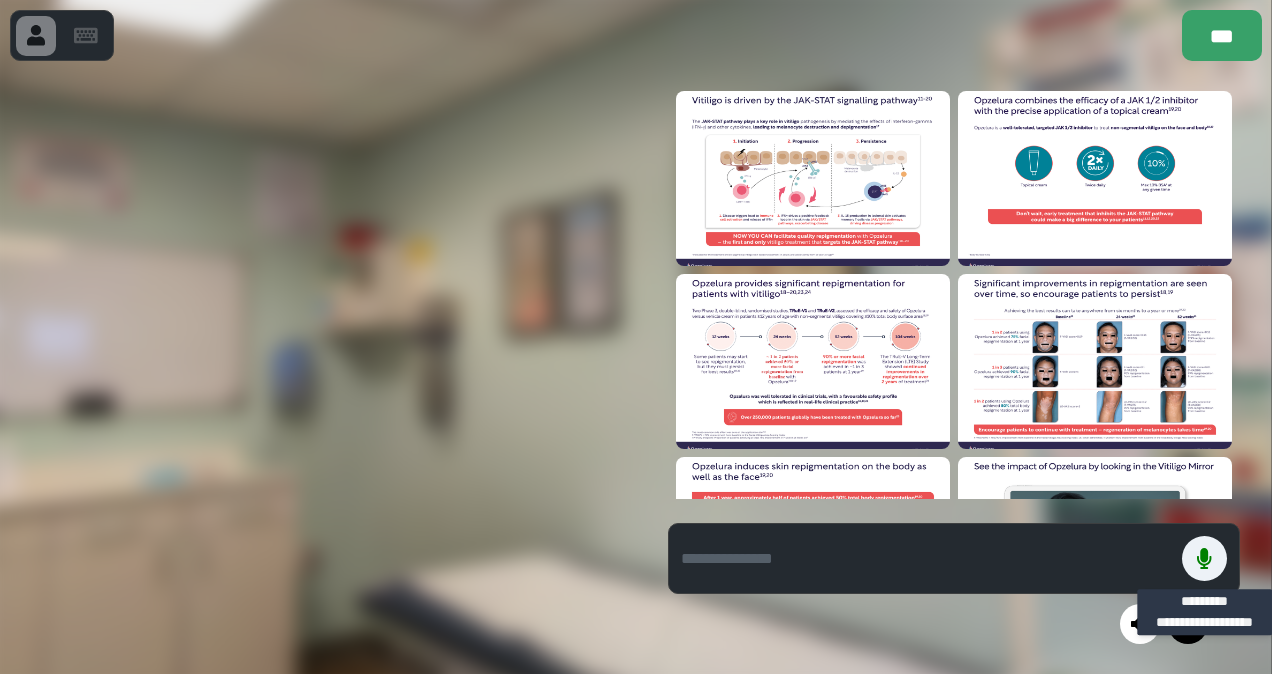 scroll, scrollTop: 188, scrollLeft: 0, axis: vertical 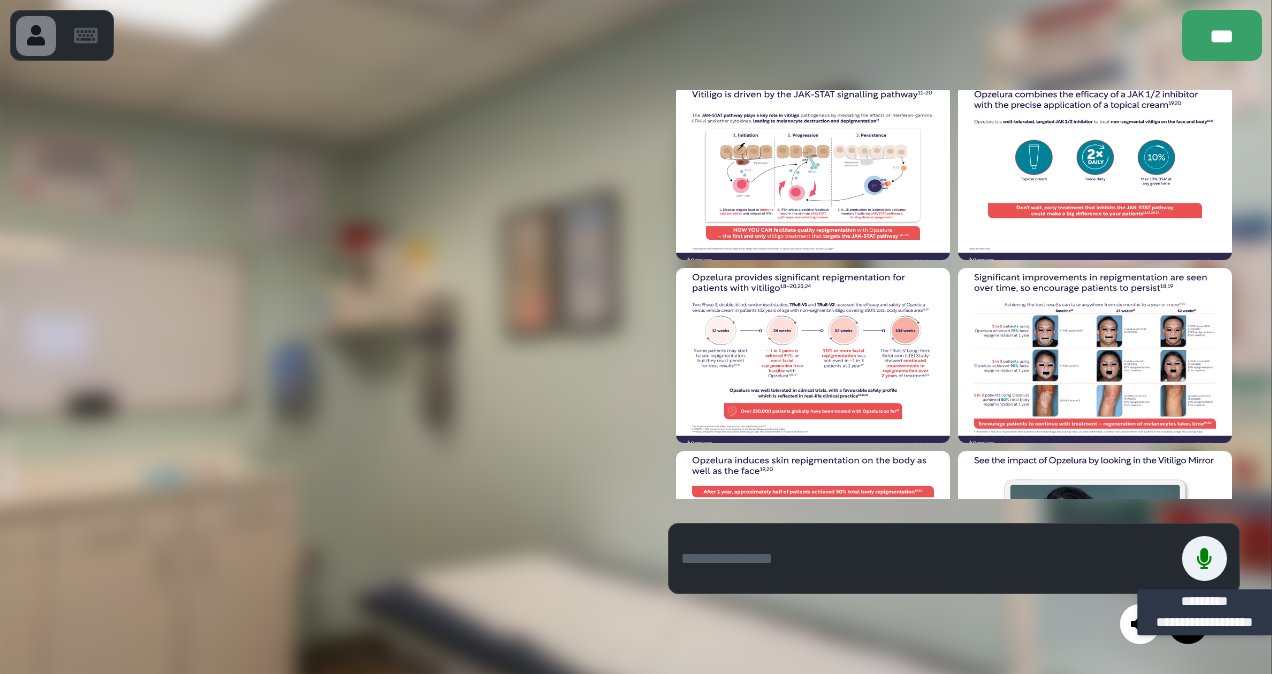 click at bounding box center [813, 355] 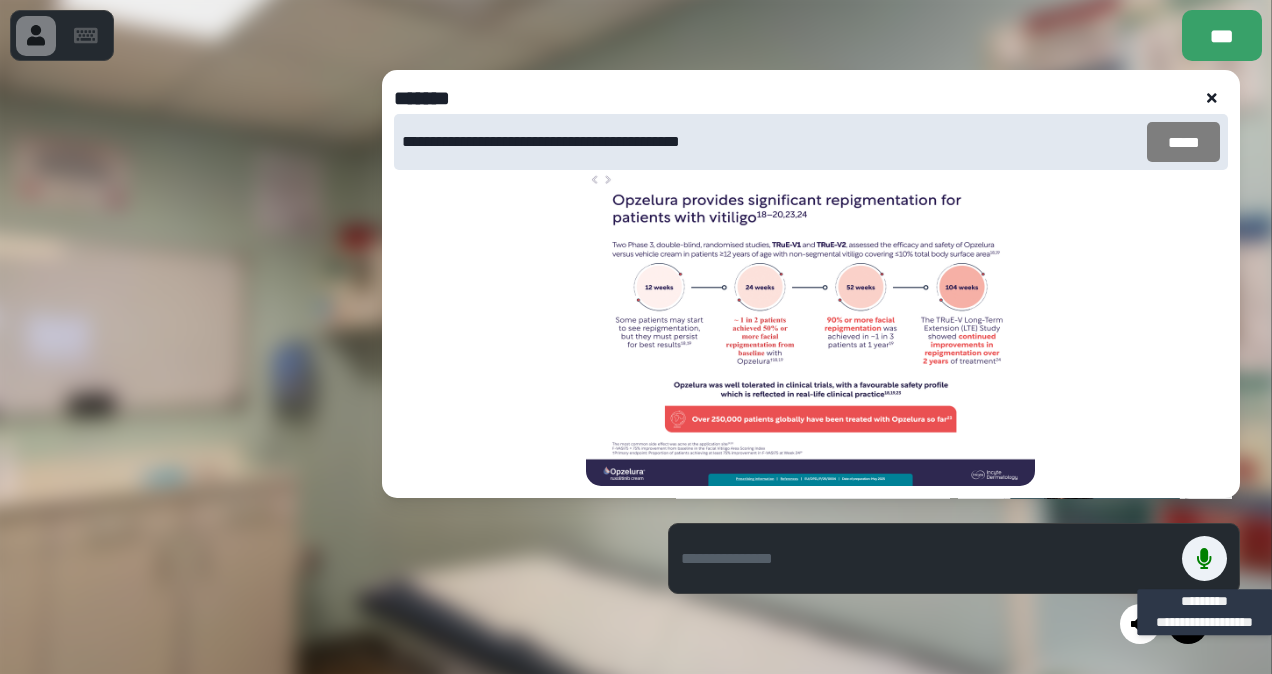 click on "*****" at bounding box center [1183, 142] 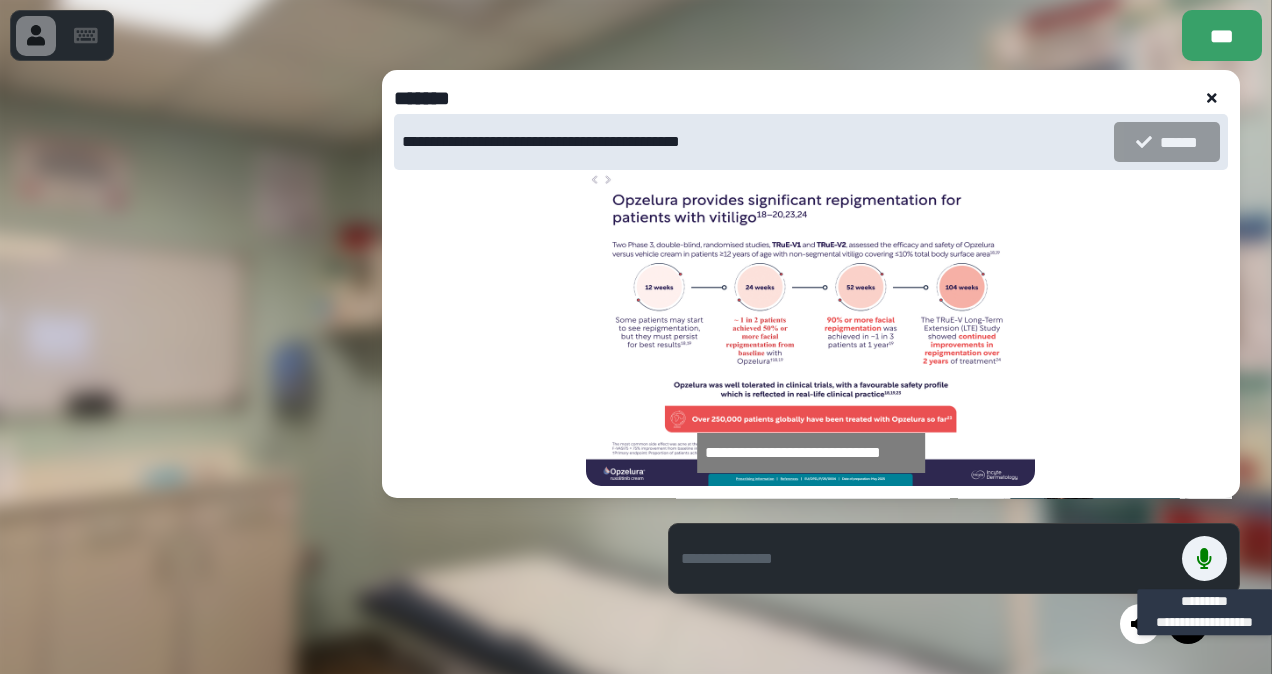click 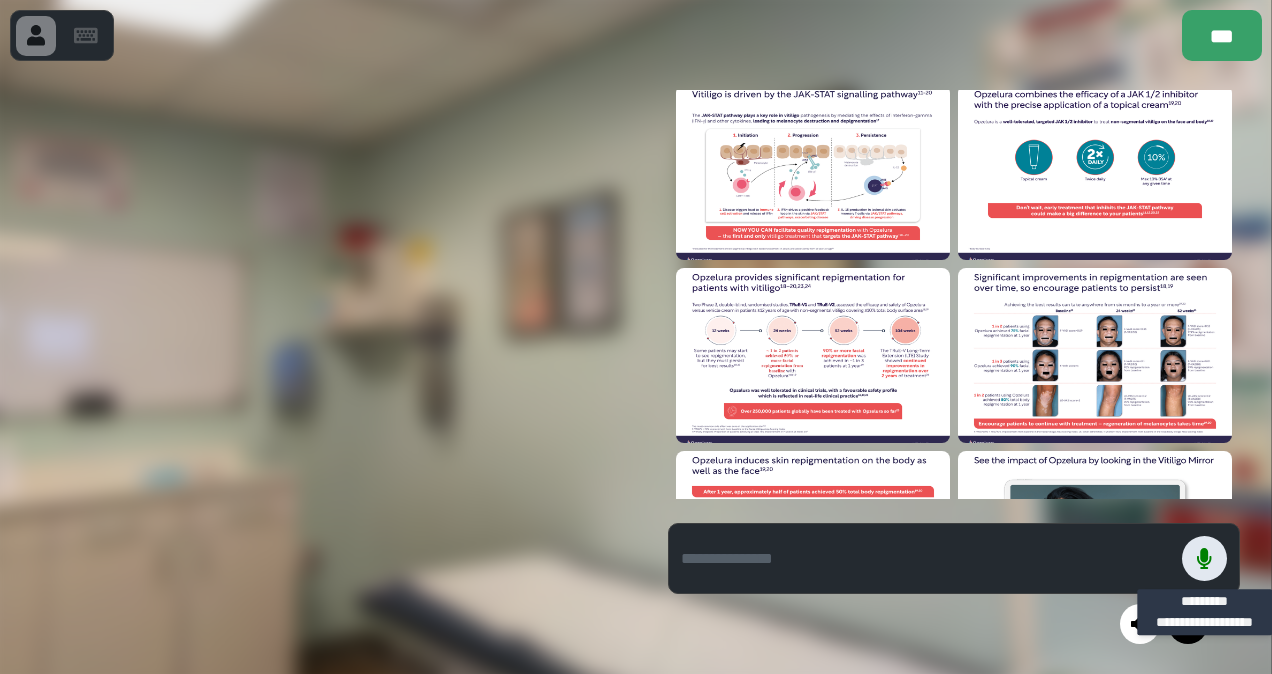 click at bounding box center [1204, 558] 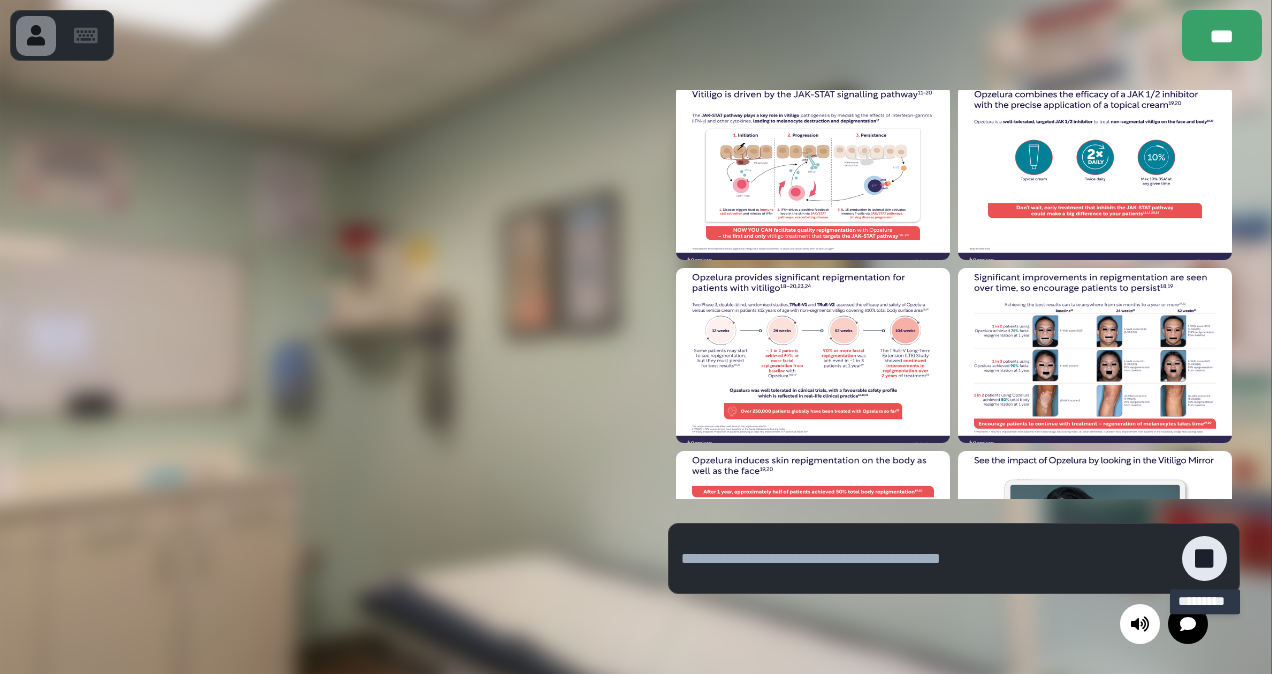 click at bounding box center [1204, 558] 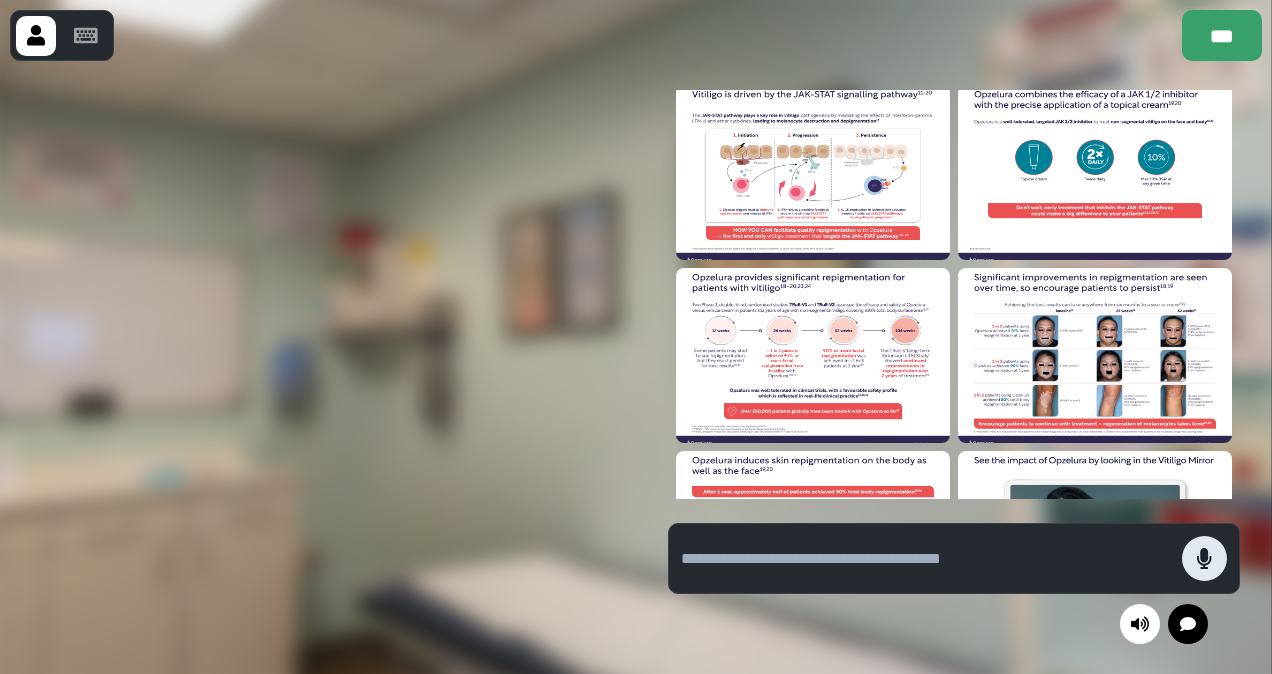 click at bounding box center (1204, 558) 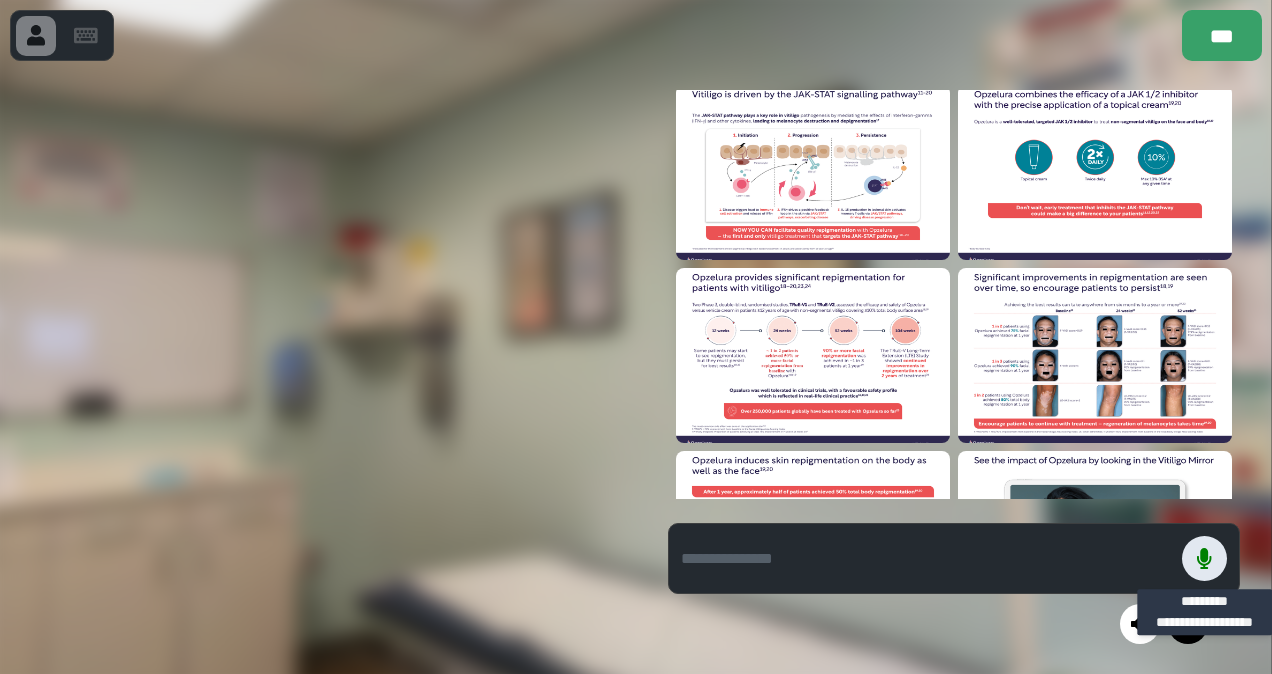 click at bounding box center [1204, 558] 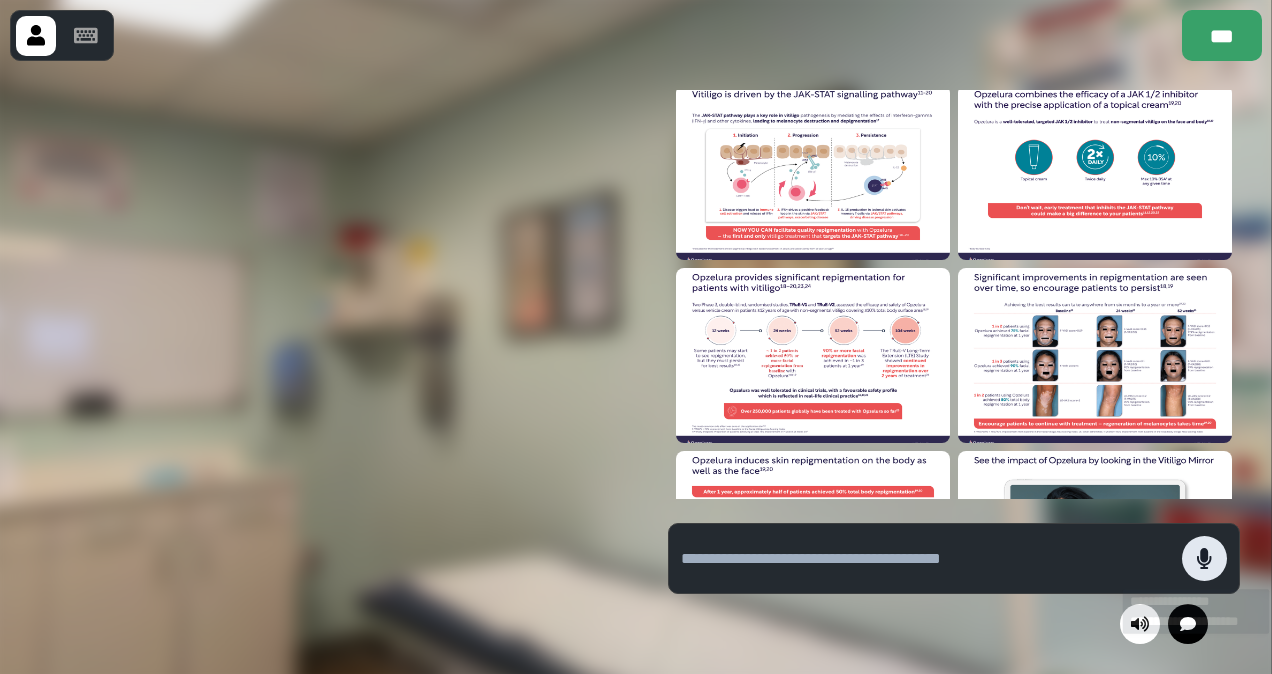 click at bounding box center (1204, 558) 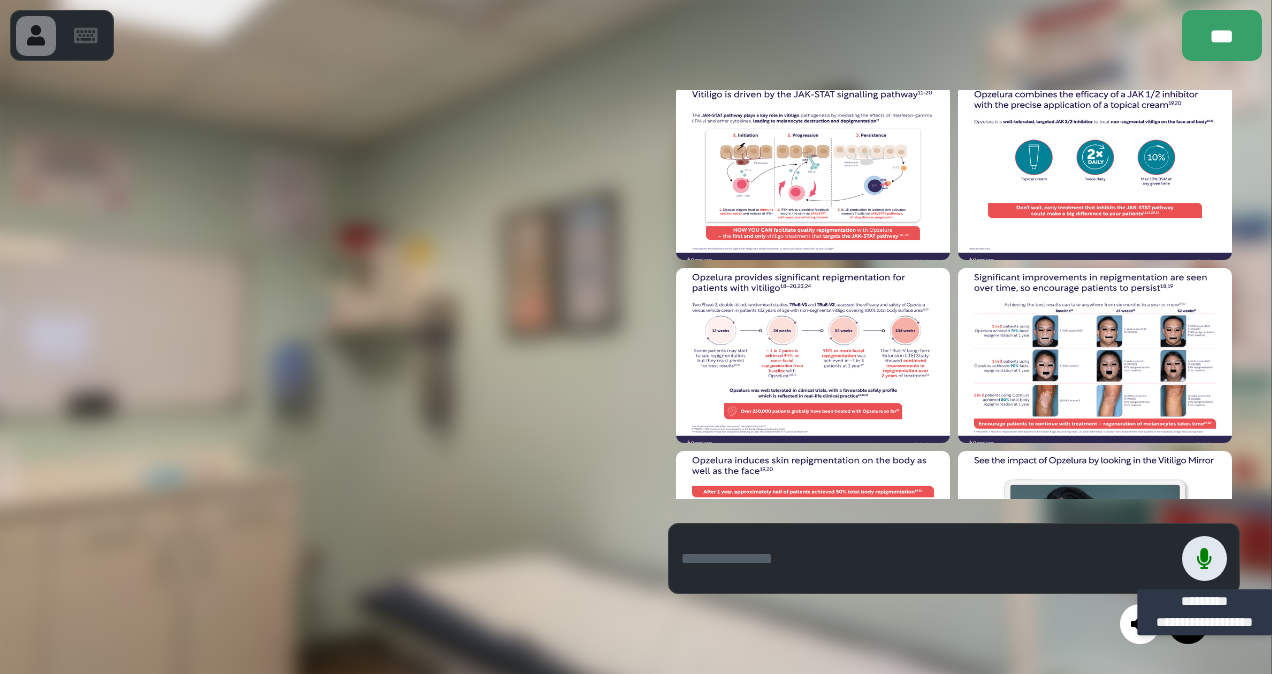click at bounding box center [1204, 558] 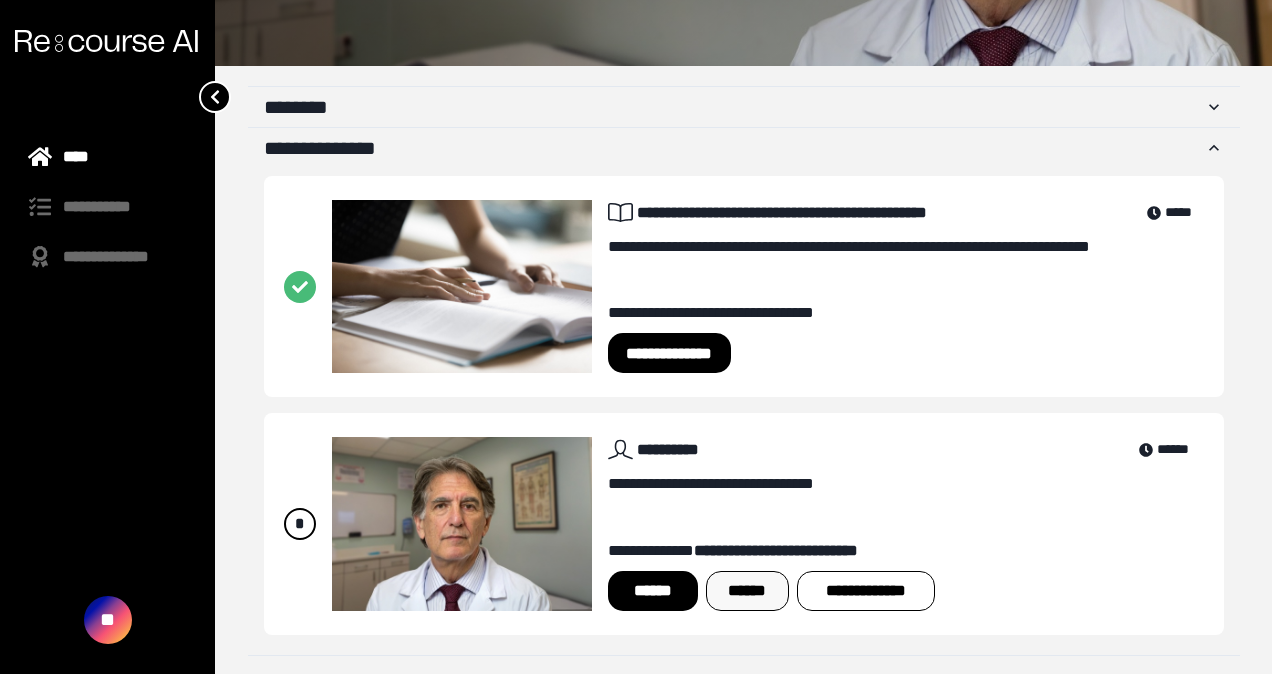 click on "******" at bounding box center [747, 591] 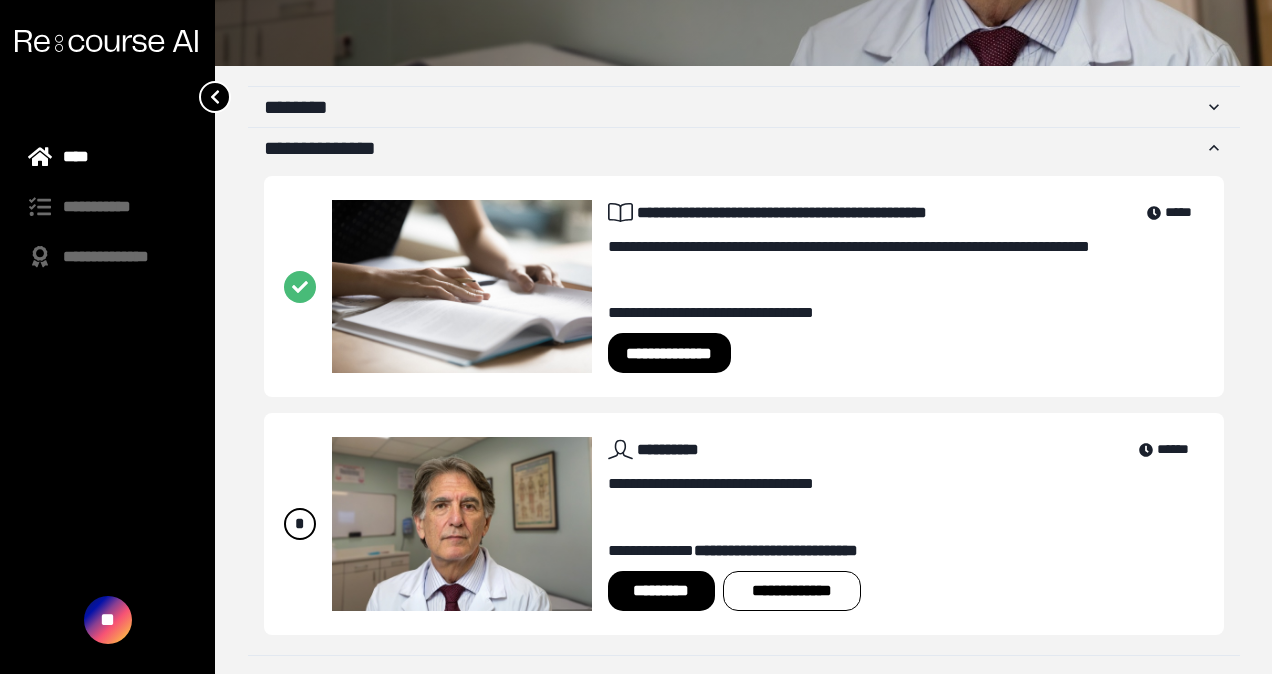 click on "*********" at bounding box center (661, 591) 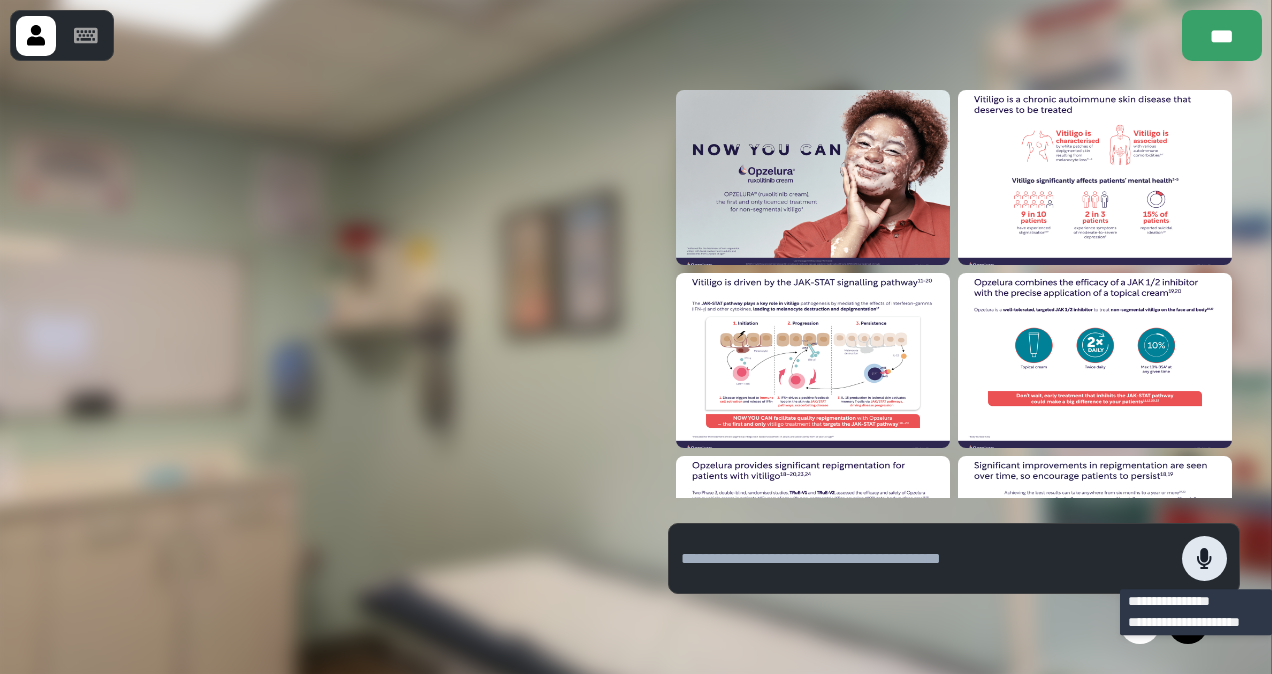 click at bounding box center (1204, 558) 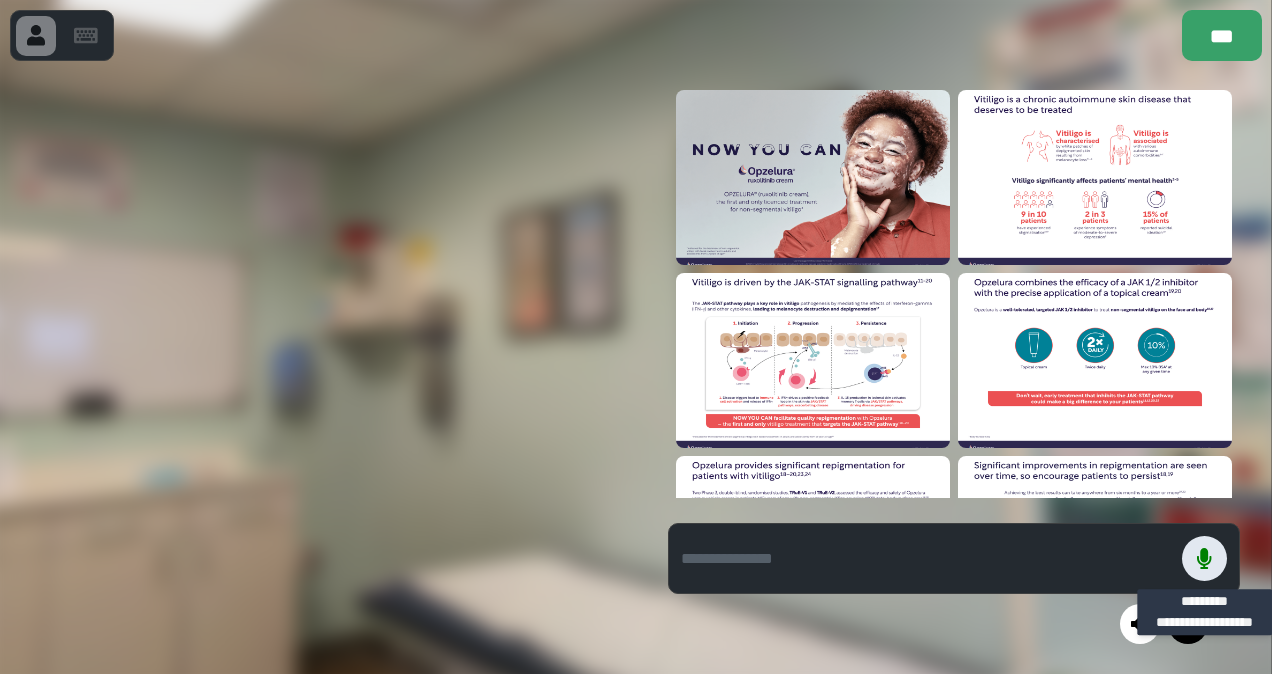 click at bounding box center (1204, 558) 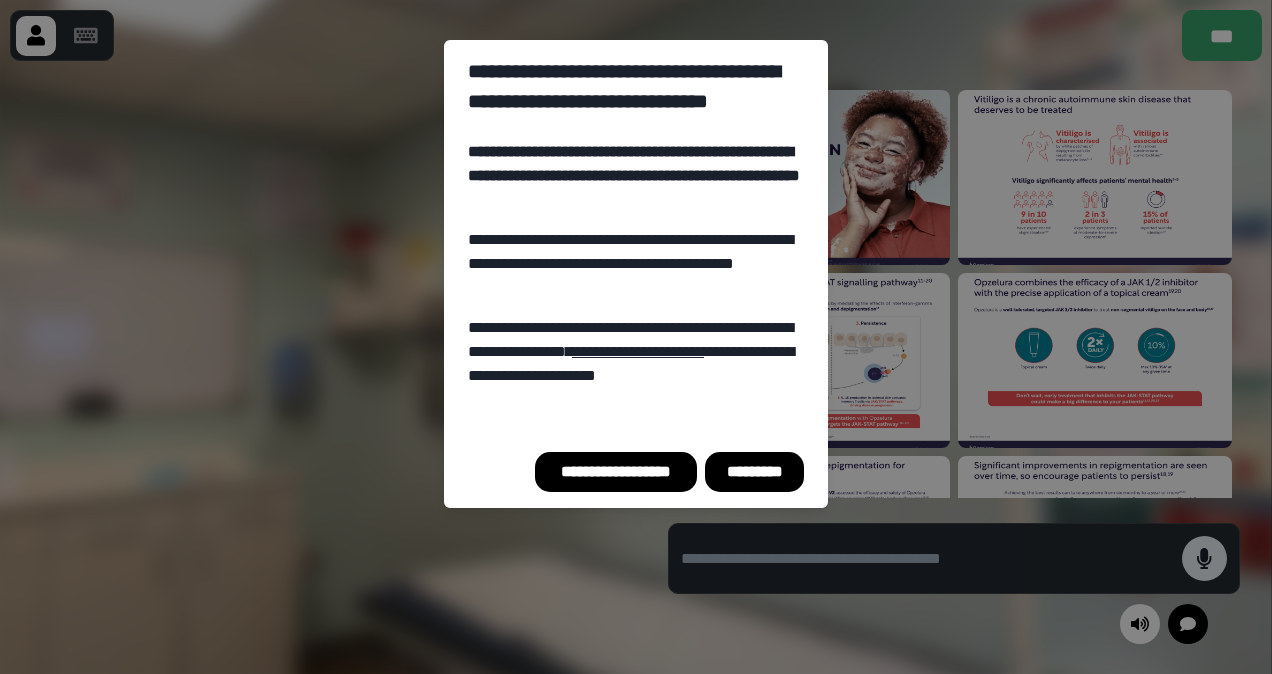 click on "*********" at bounding box center (754, 472) 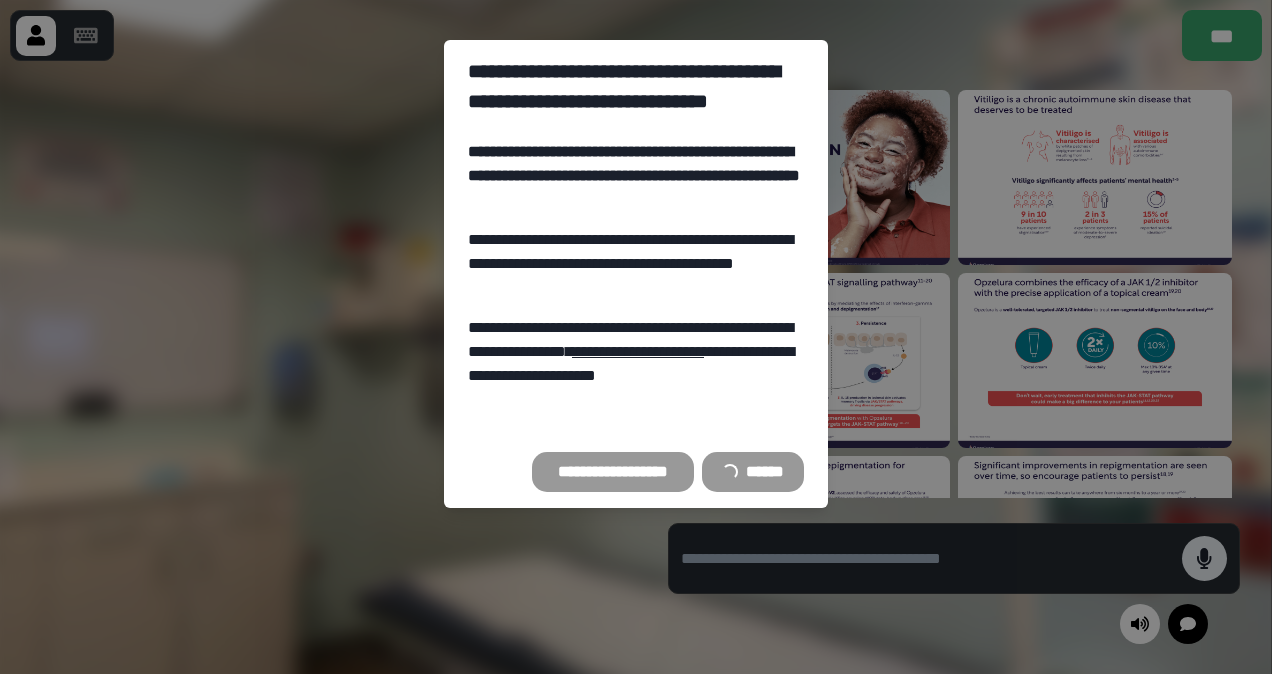 click on "**********" at bounding box center [636, 337] 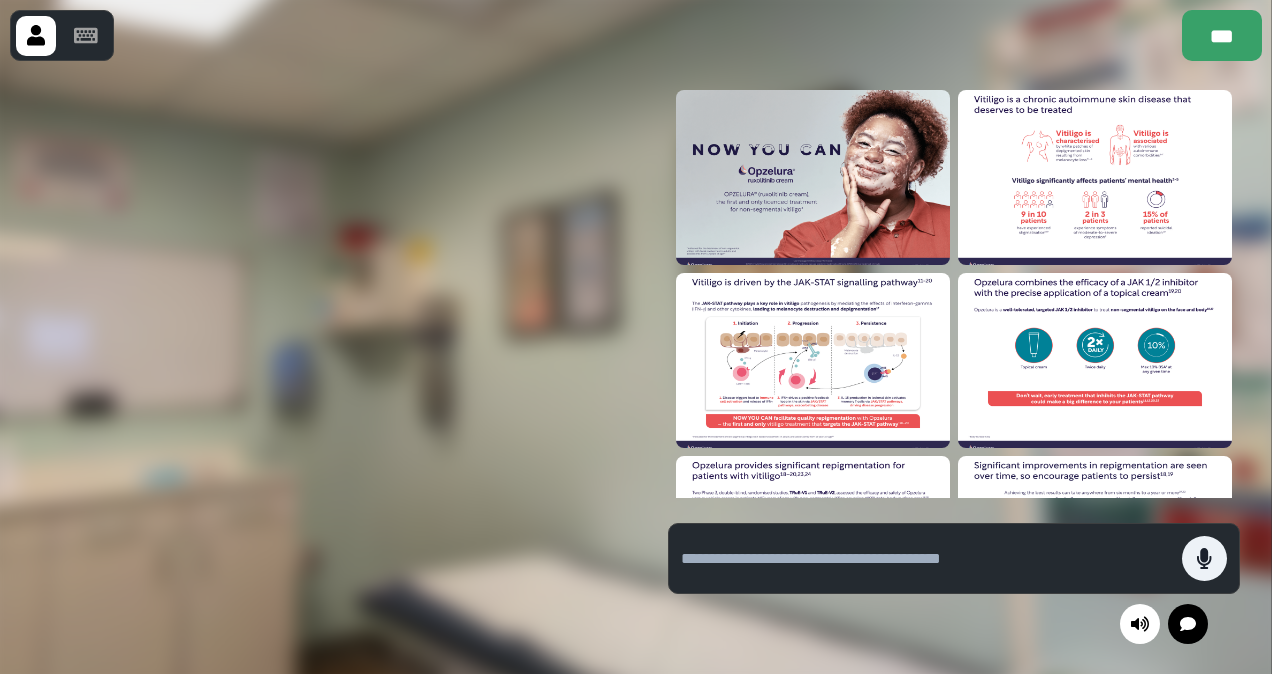 click at bounding box center [926, 559] 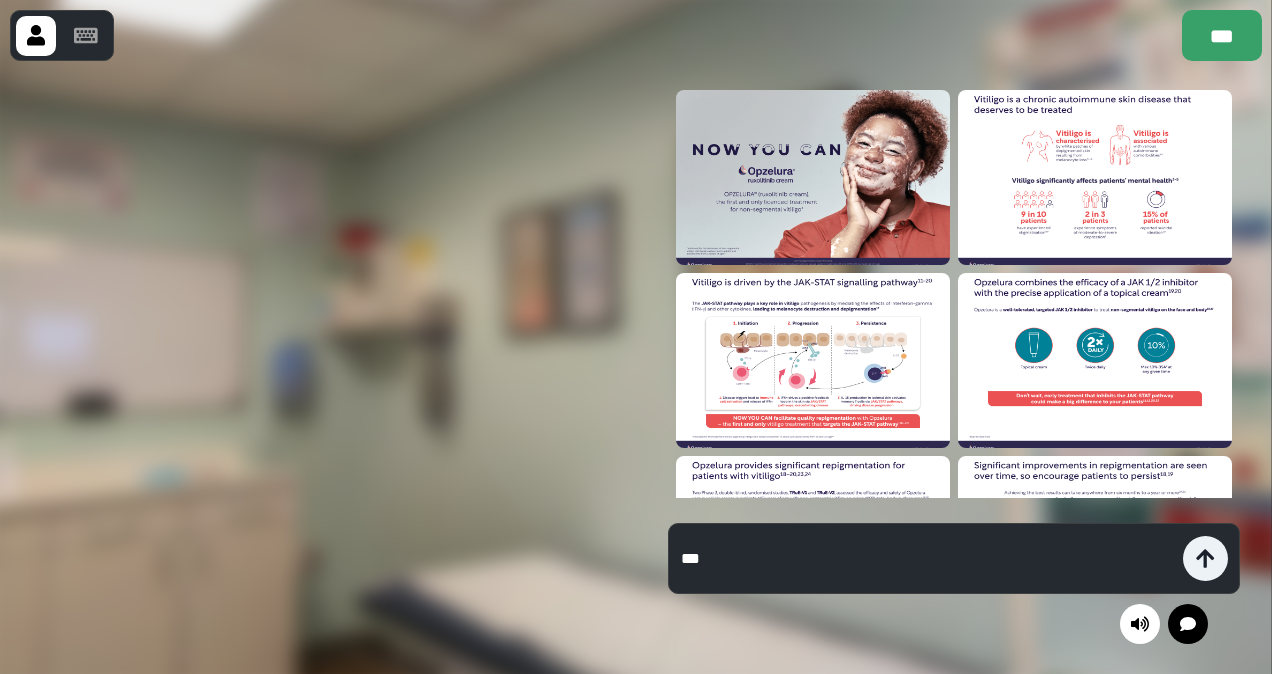 type on "**" 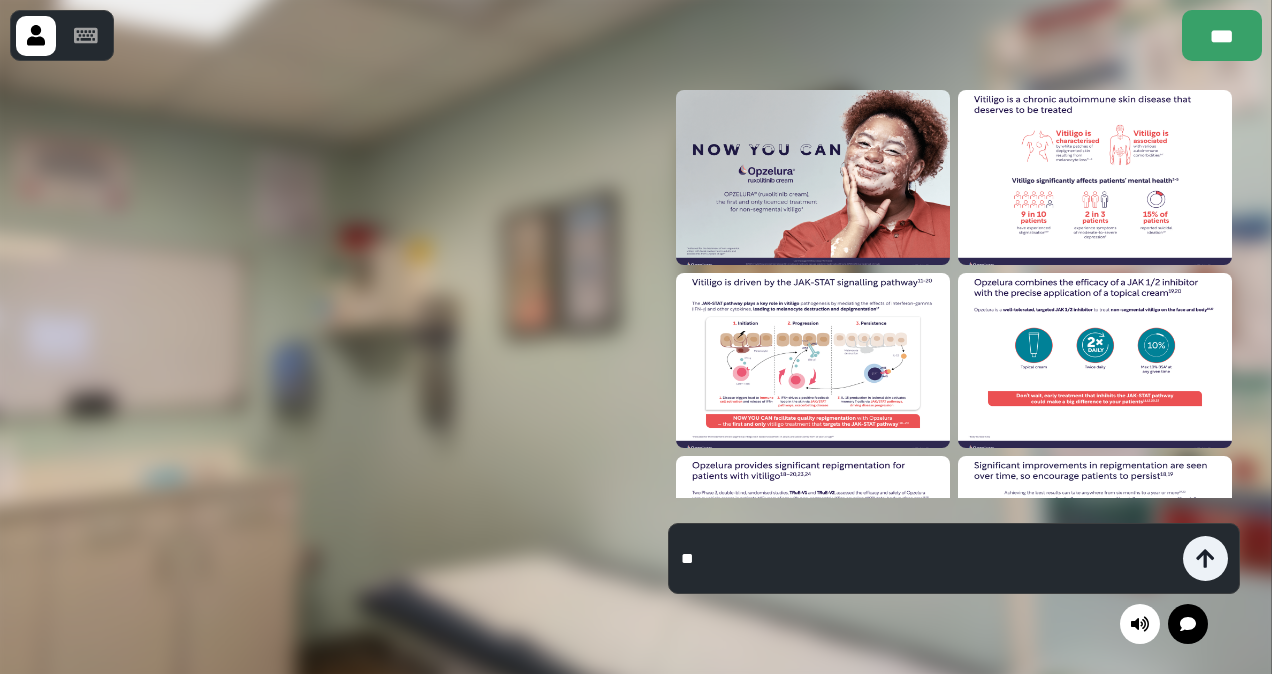 type on "*" 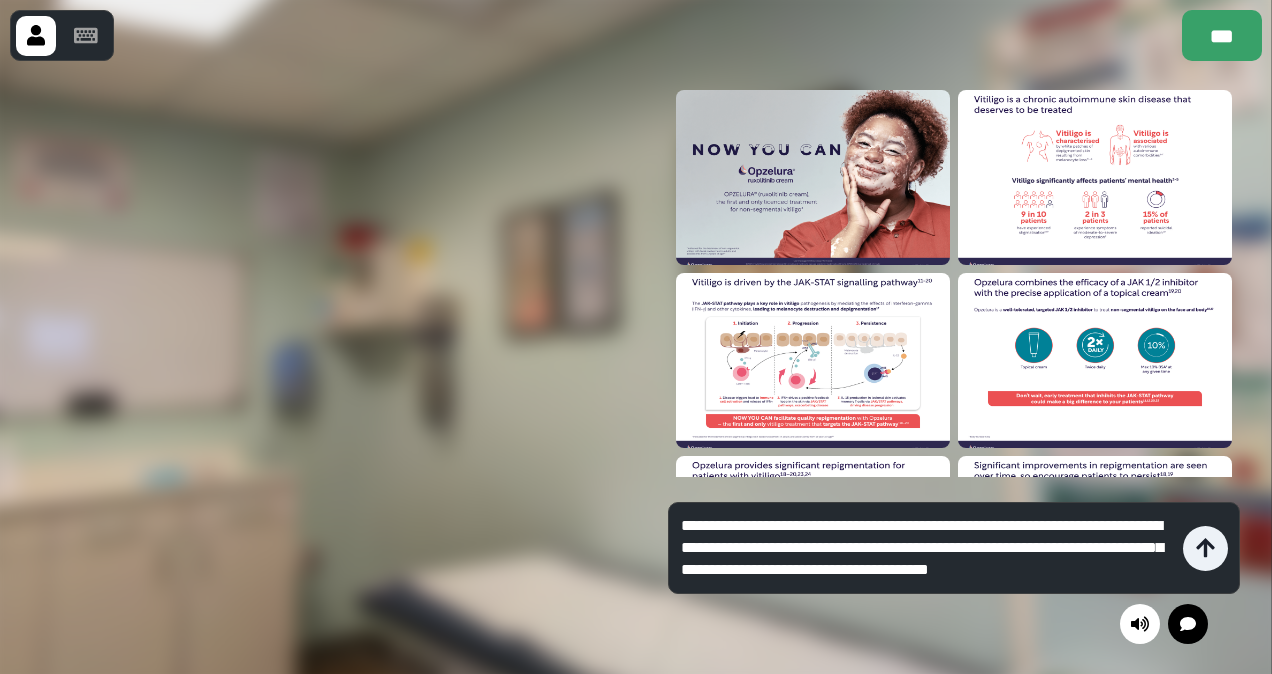 type on "**********" 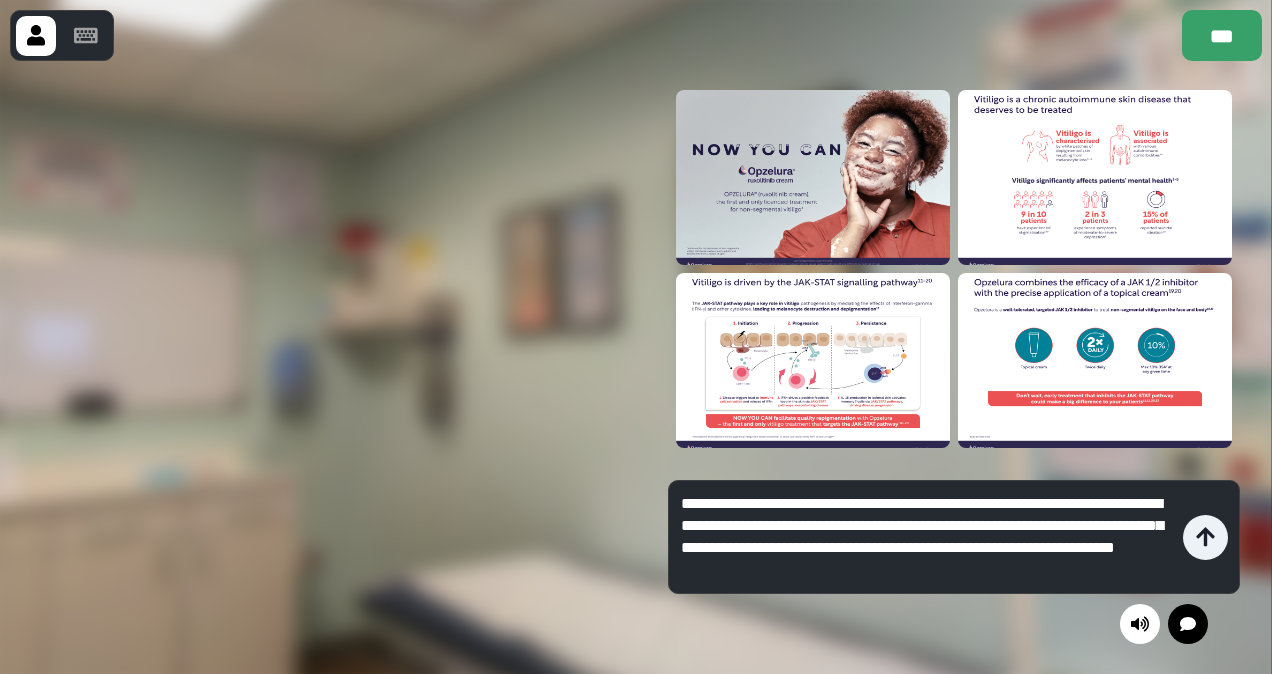 type on "**********" 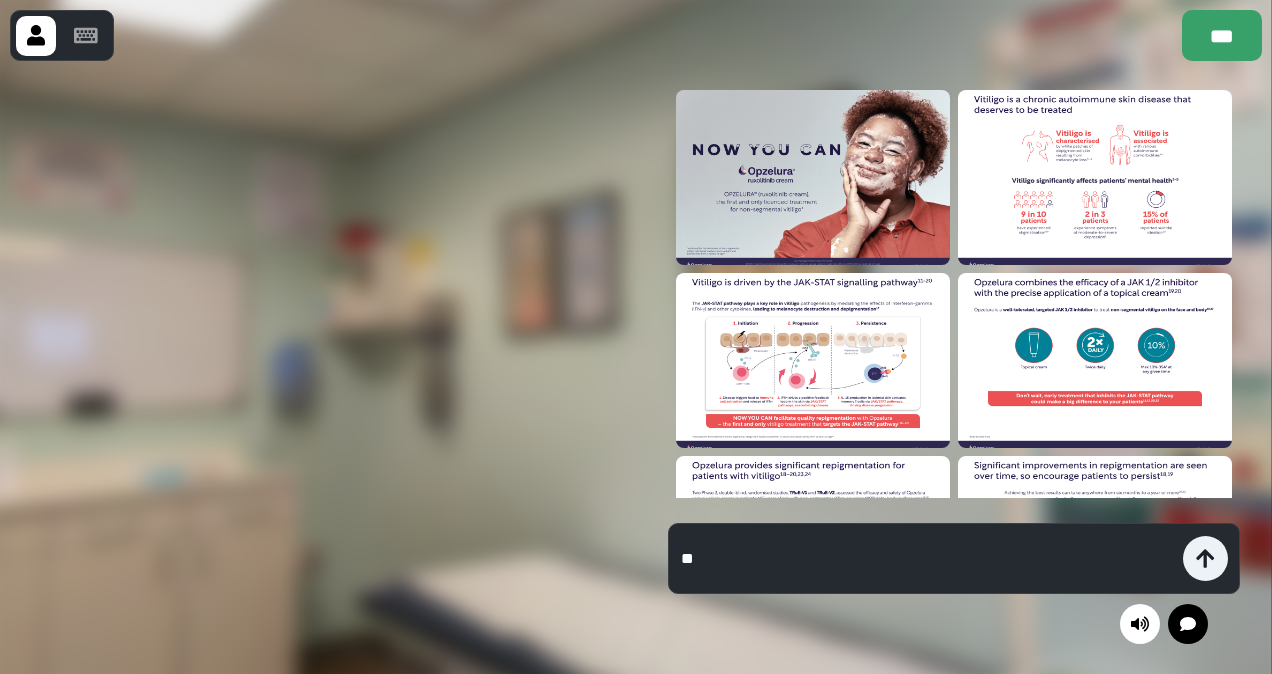 type on "*" 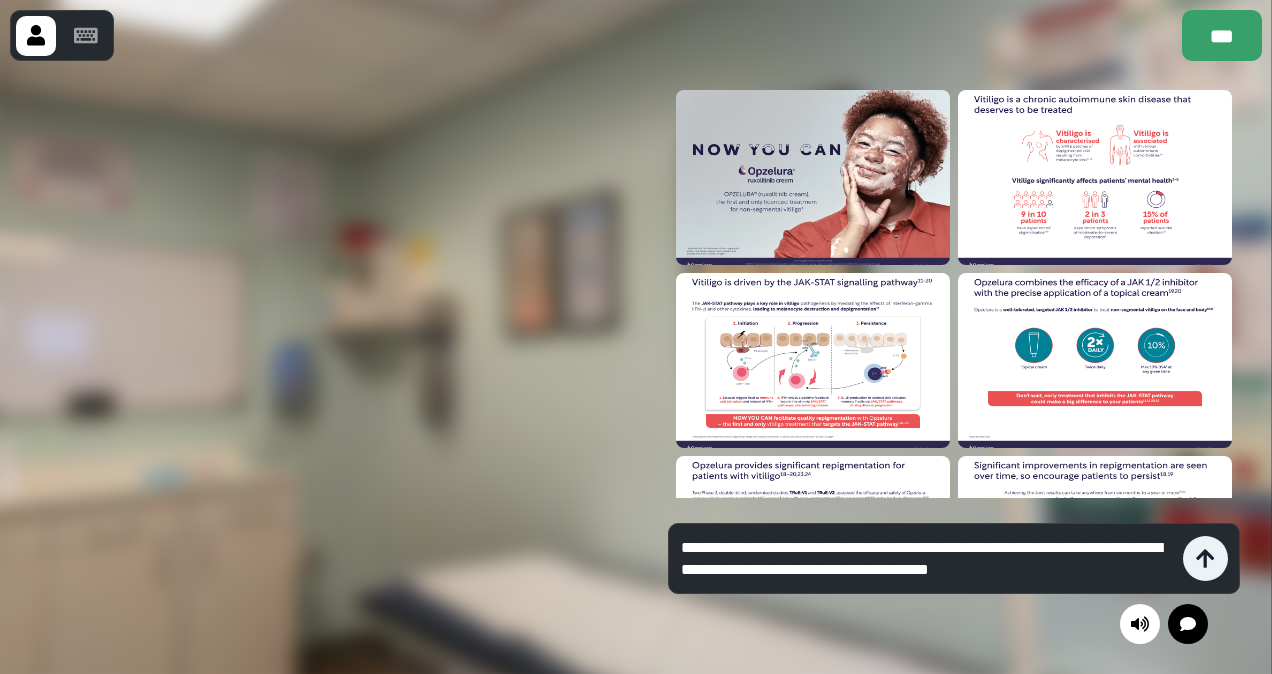 type on "**********" 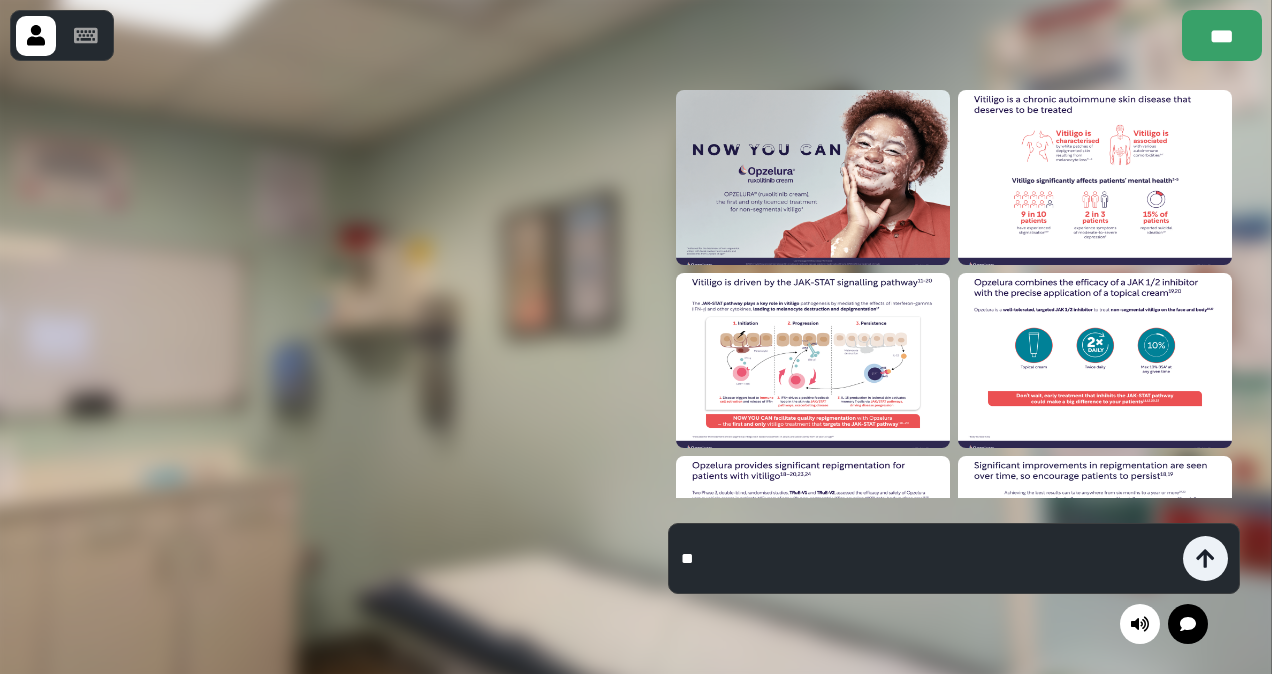 type on "*" 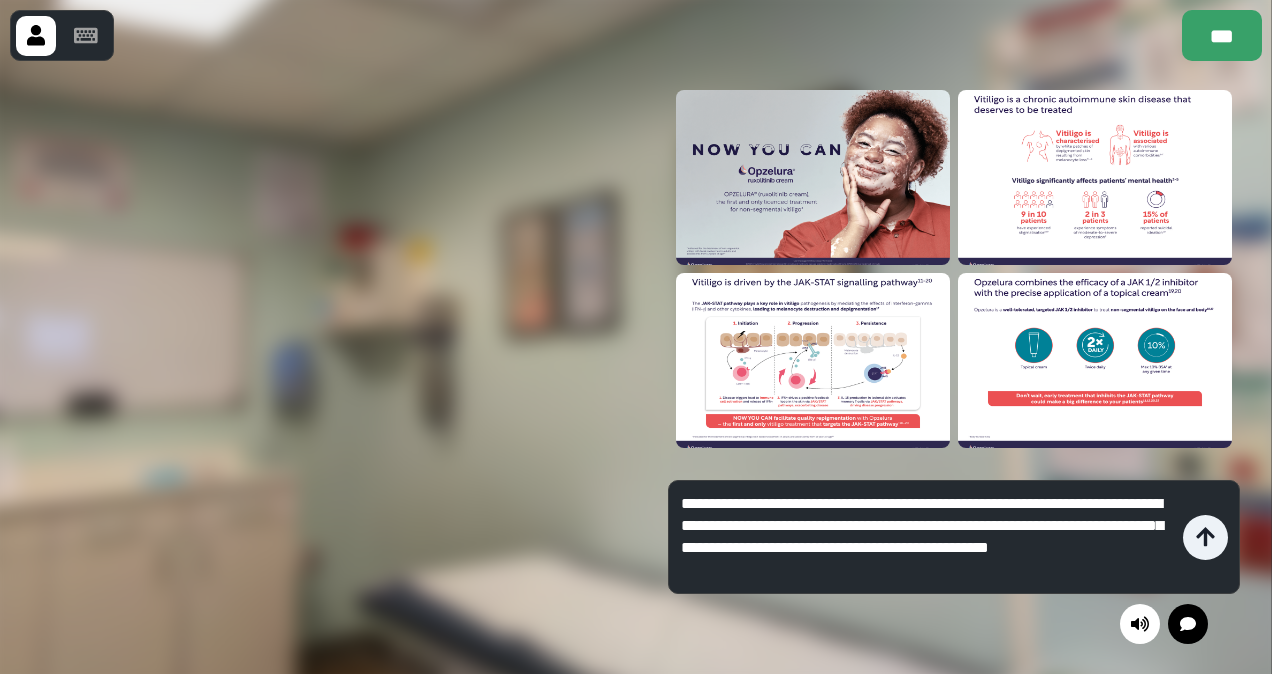 type on "**********" 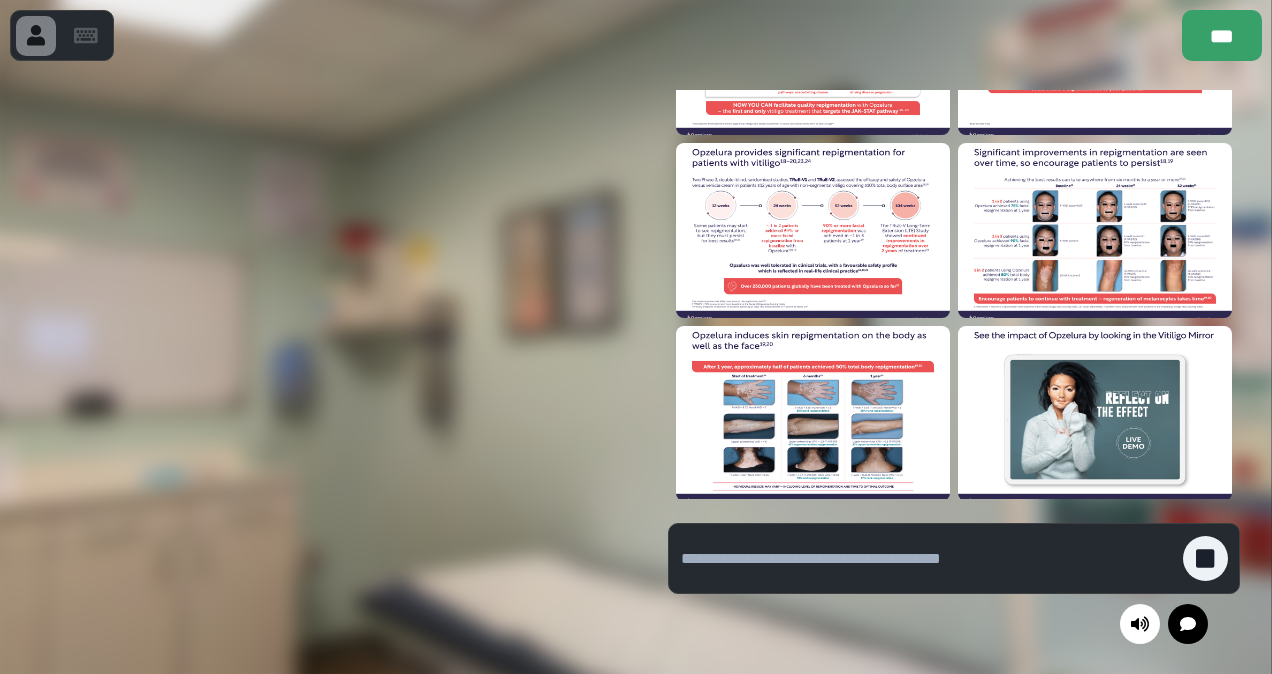 scroll, scrollTop: 344, scrollLeft: 0, axis: vertical 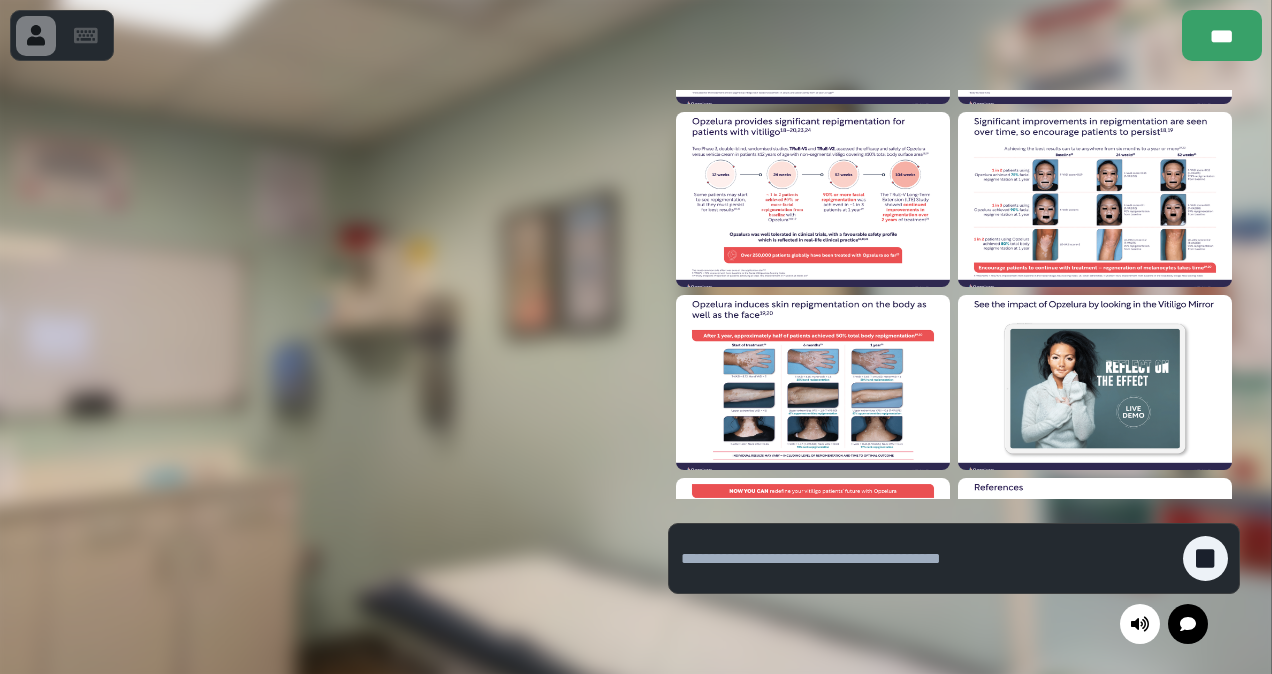 click at bounding box center (813, 199) 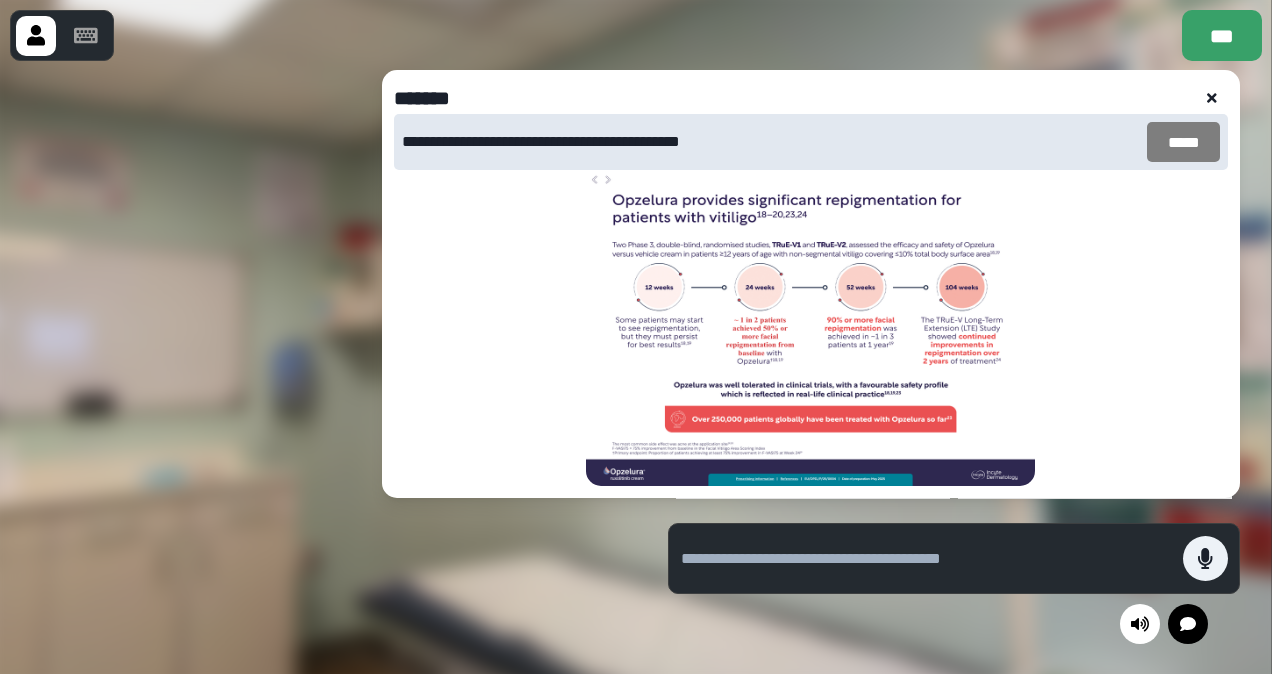 click on "*****" at bounding box center (1183, 142) 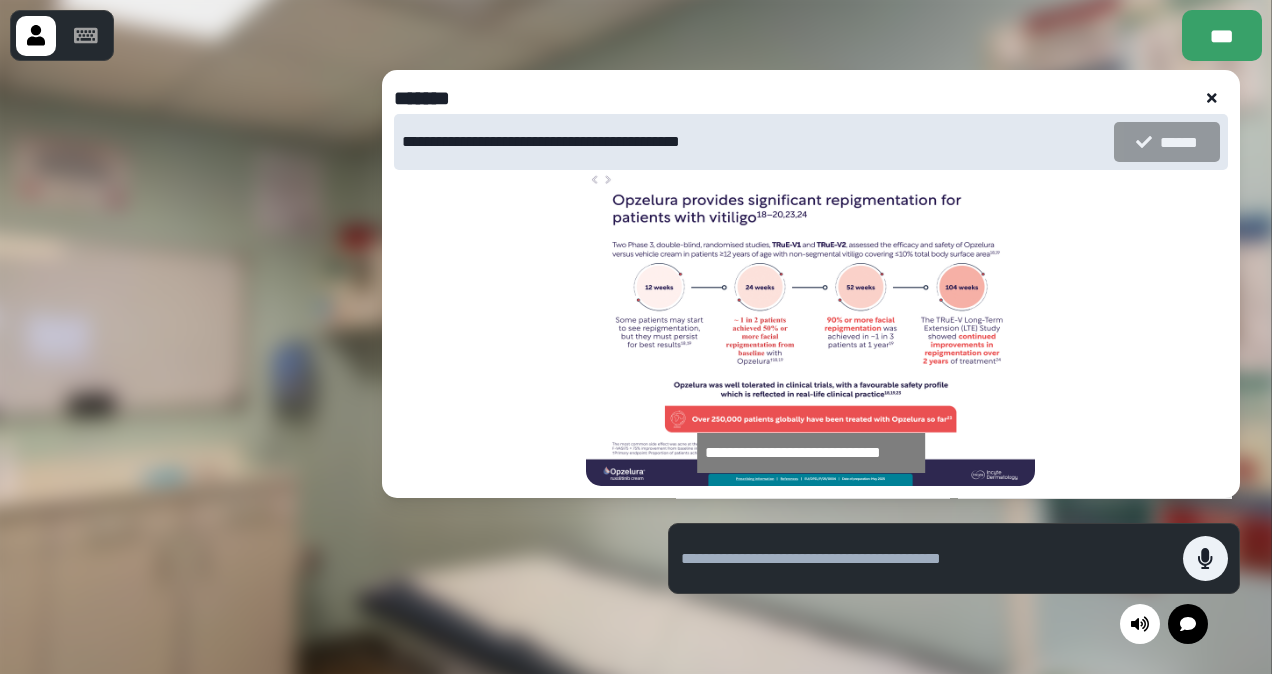 click 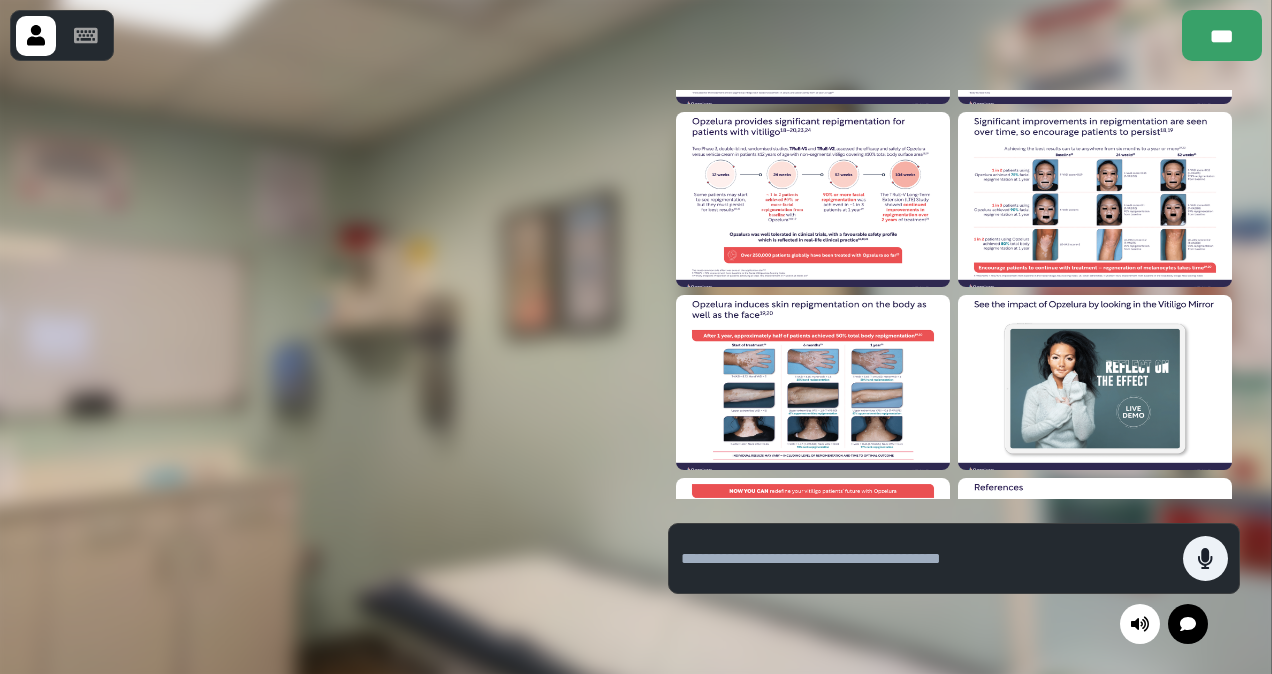 click at bounding box center [927, 559] 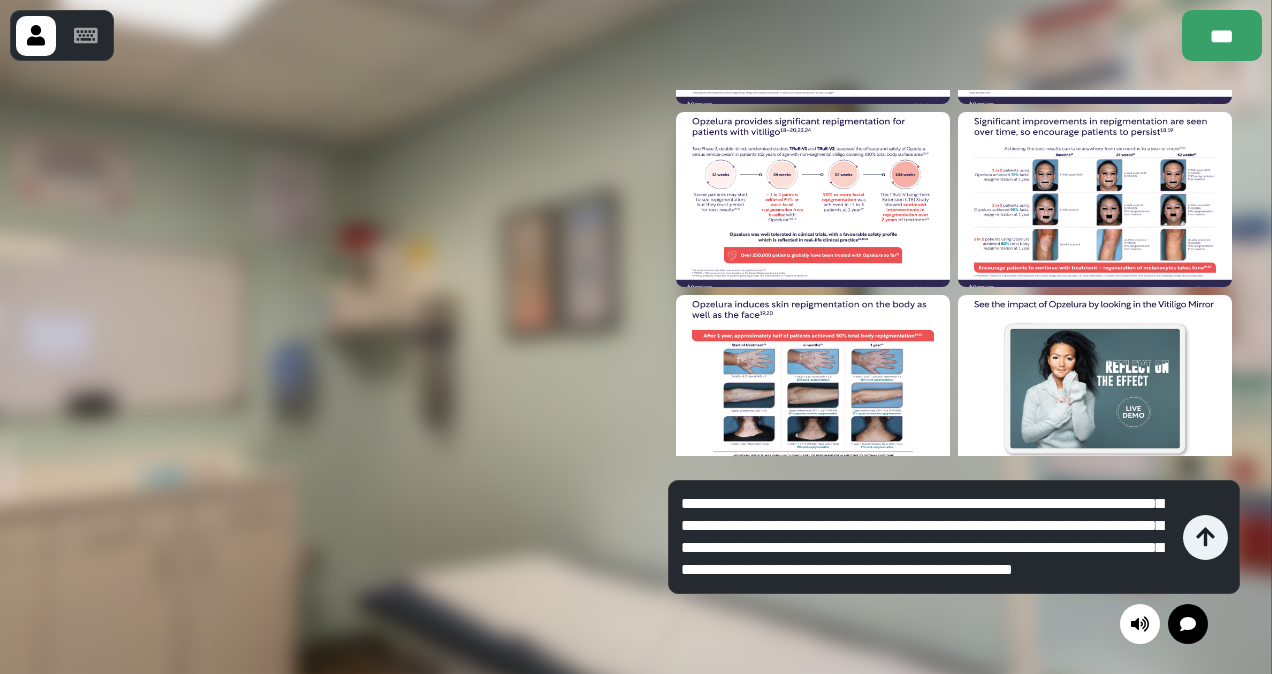 scroll, scrollTop: 86, scrollLeft: 0, axis: vertical 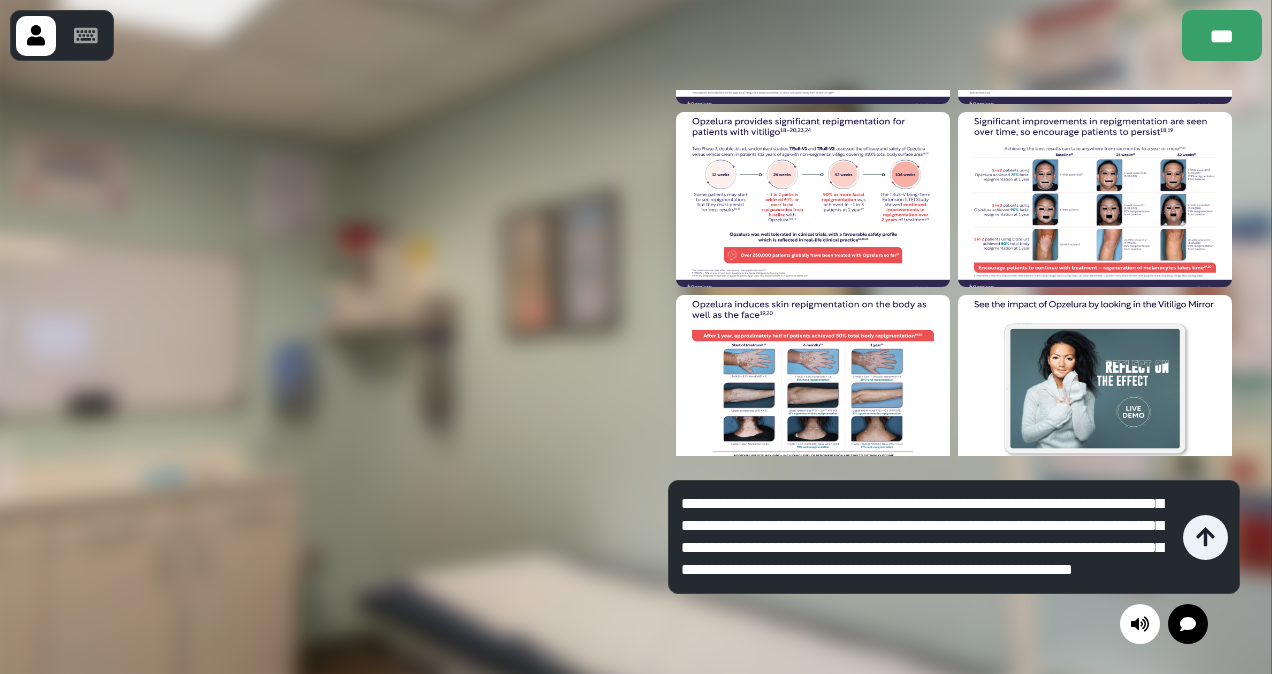 type on "**********" 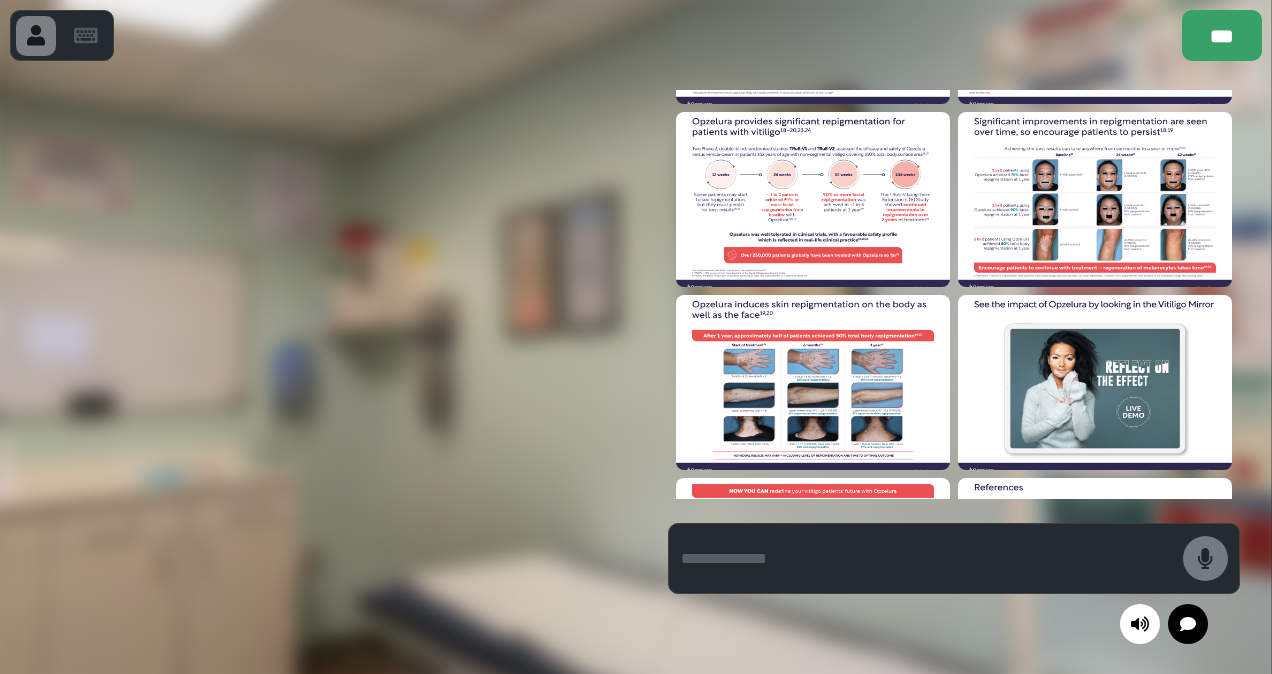 scroll, scrollTop: 0, scrollLeft: 0, axis: both 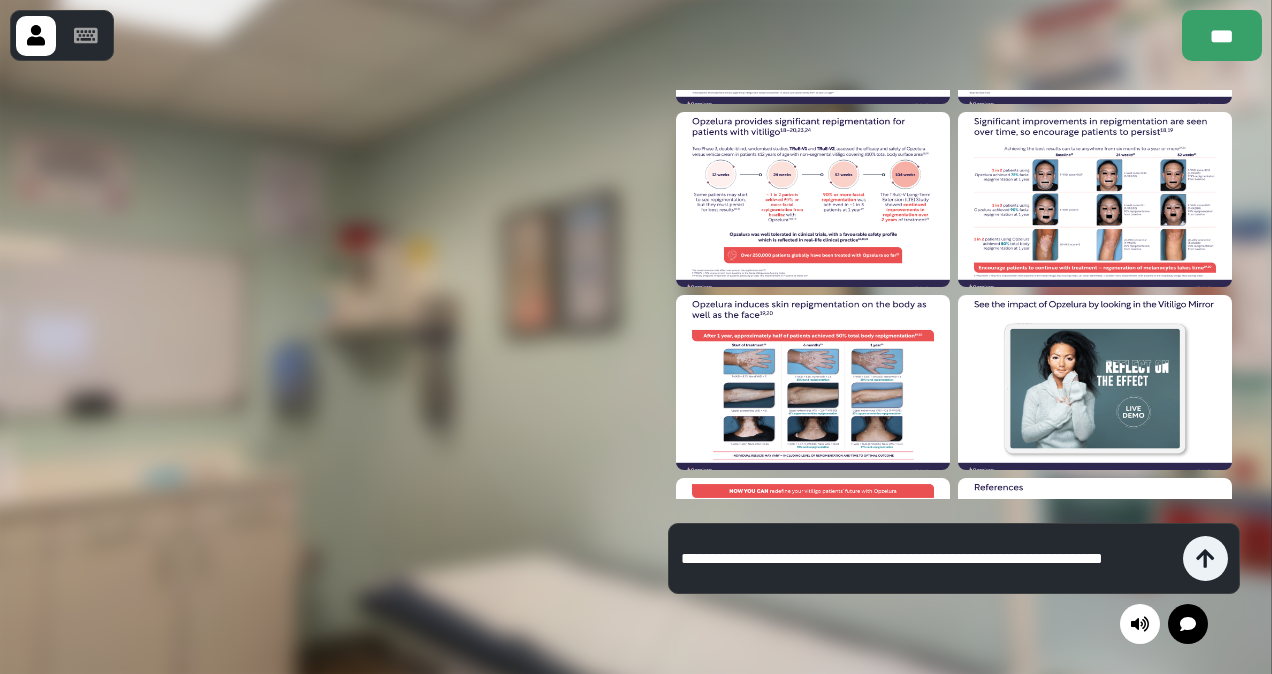 type on "**********" 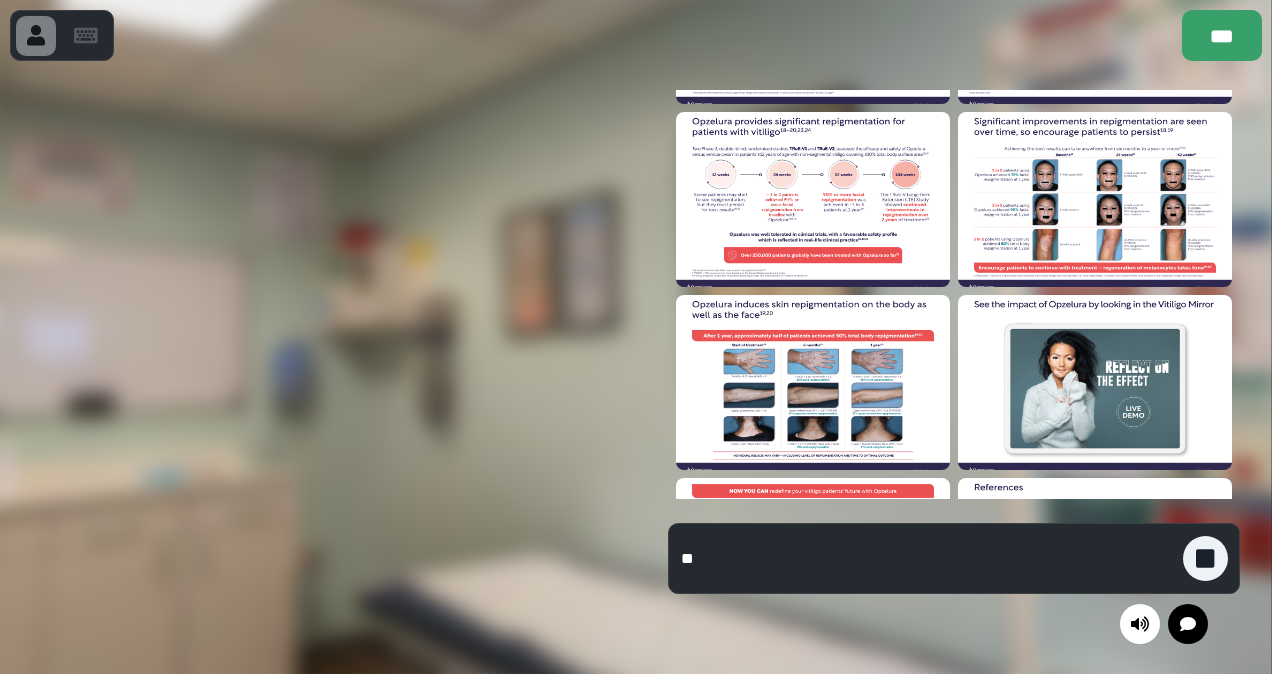 type on "*" 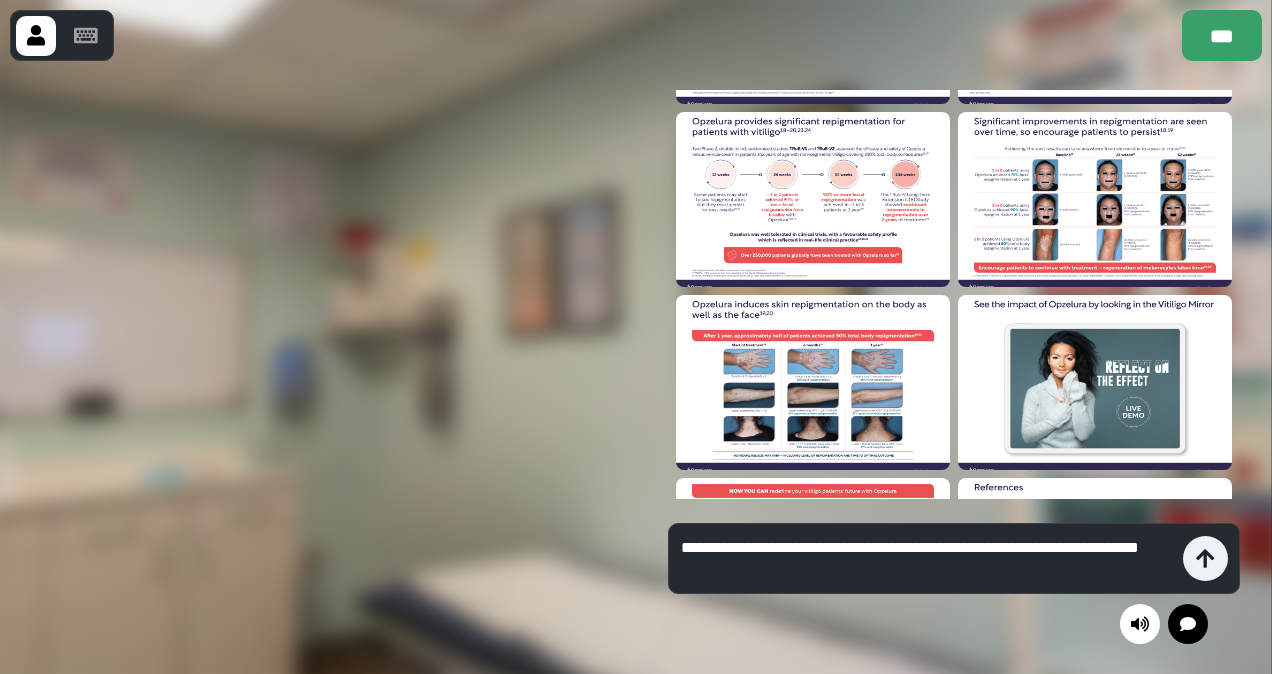 click on "**********" at bounding box center (927, 559) 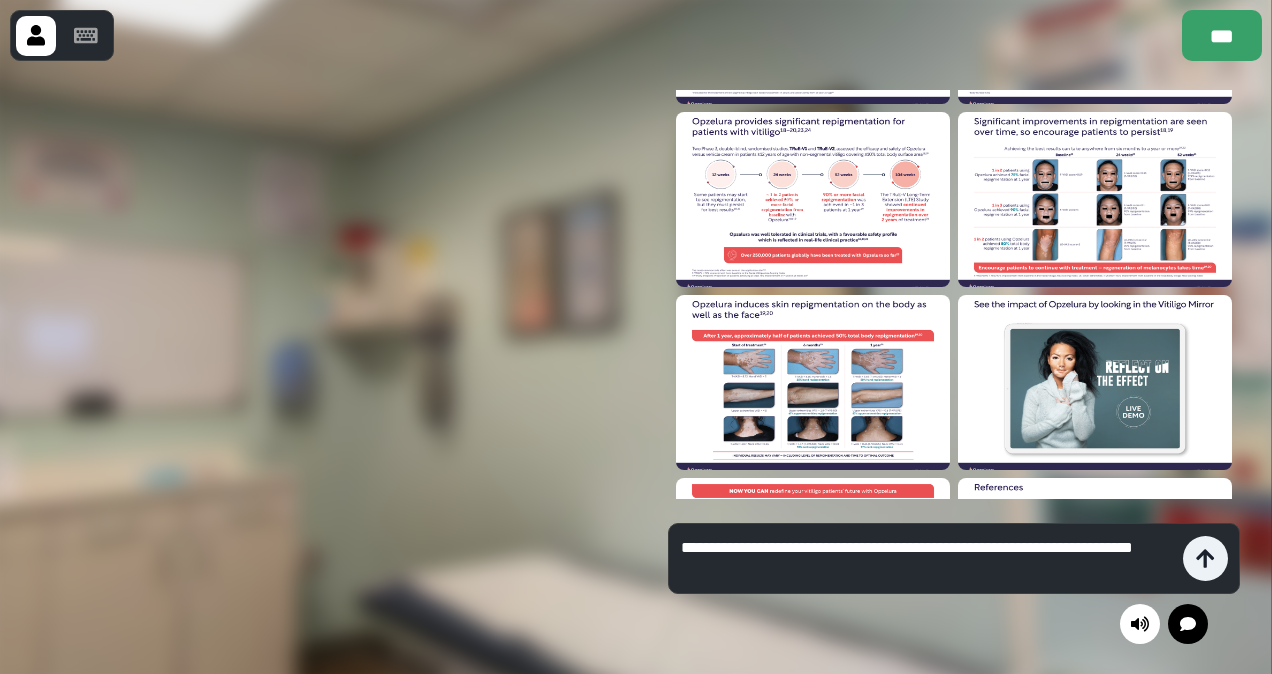 click on "**********" at bounding box center (927, 559) 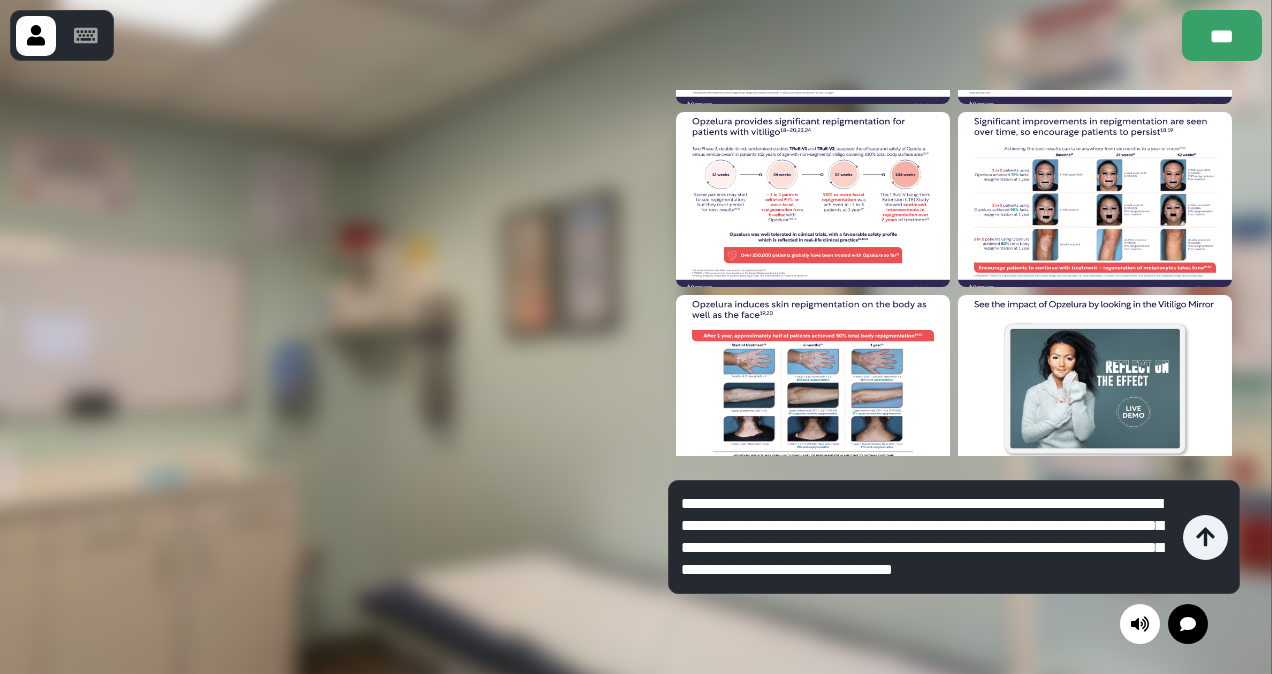 scroll, scrollTop: 20, scrollLeft: 0, axis: vertical 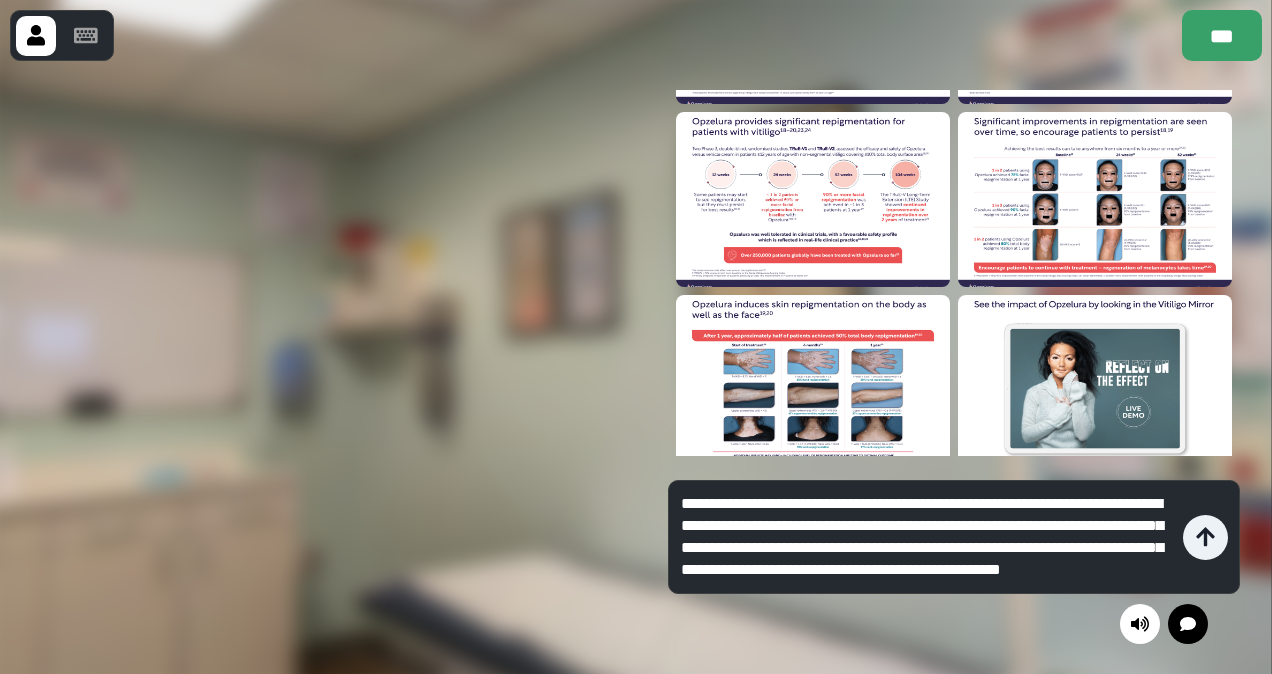type on "**********" 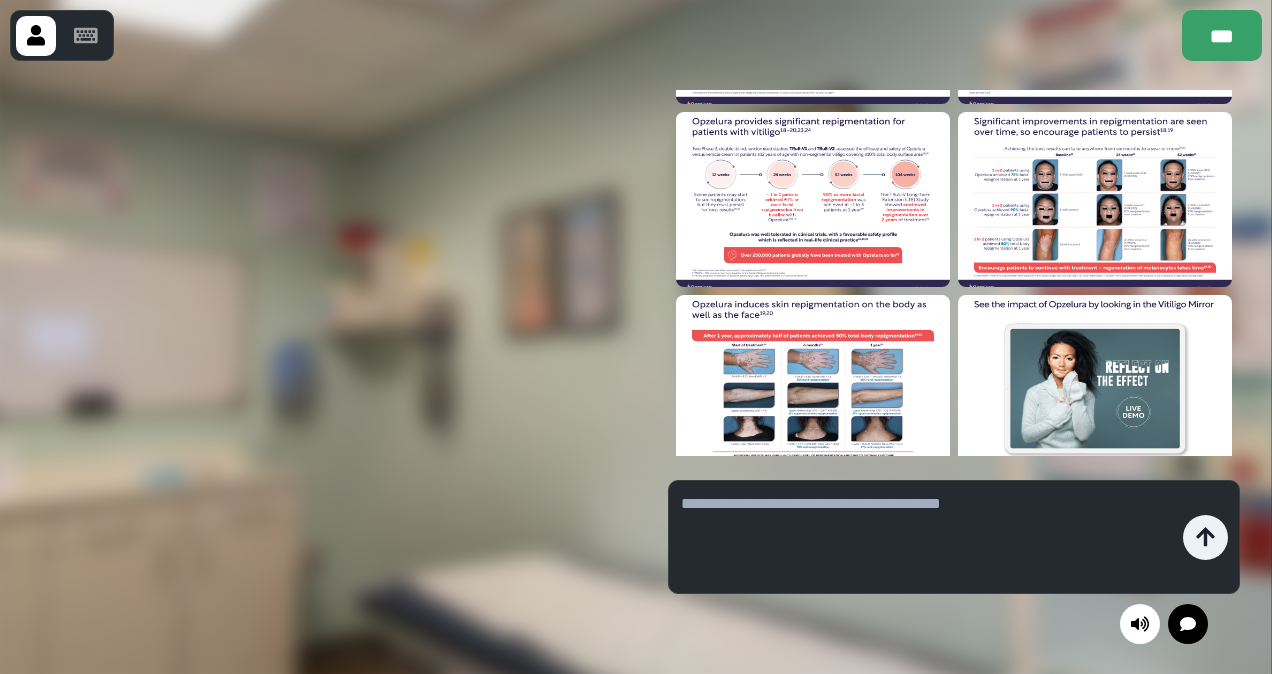 scroll, scrollTop: 0, scrollLeft: 0, axis: both 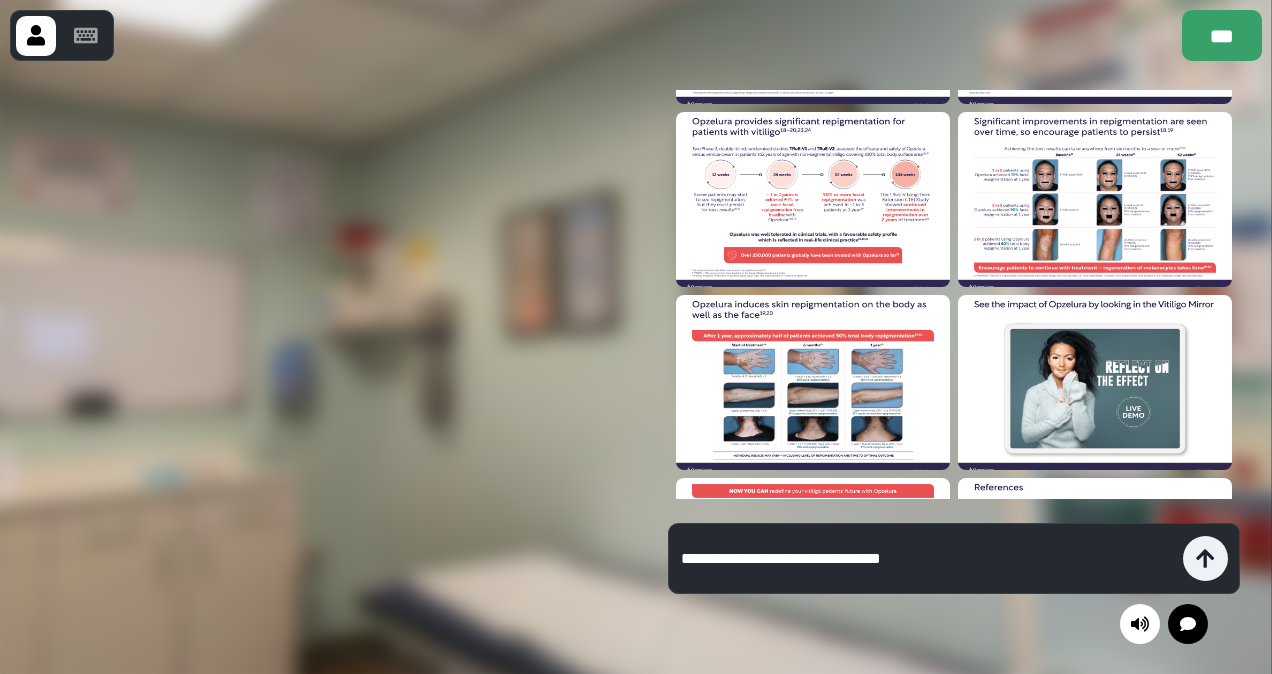 click on "**********" at bounding box center [927, 559] 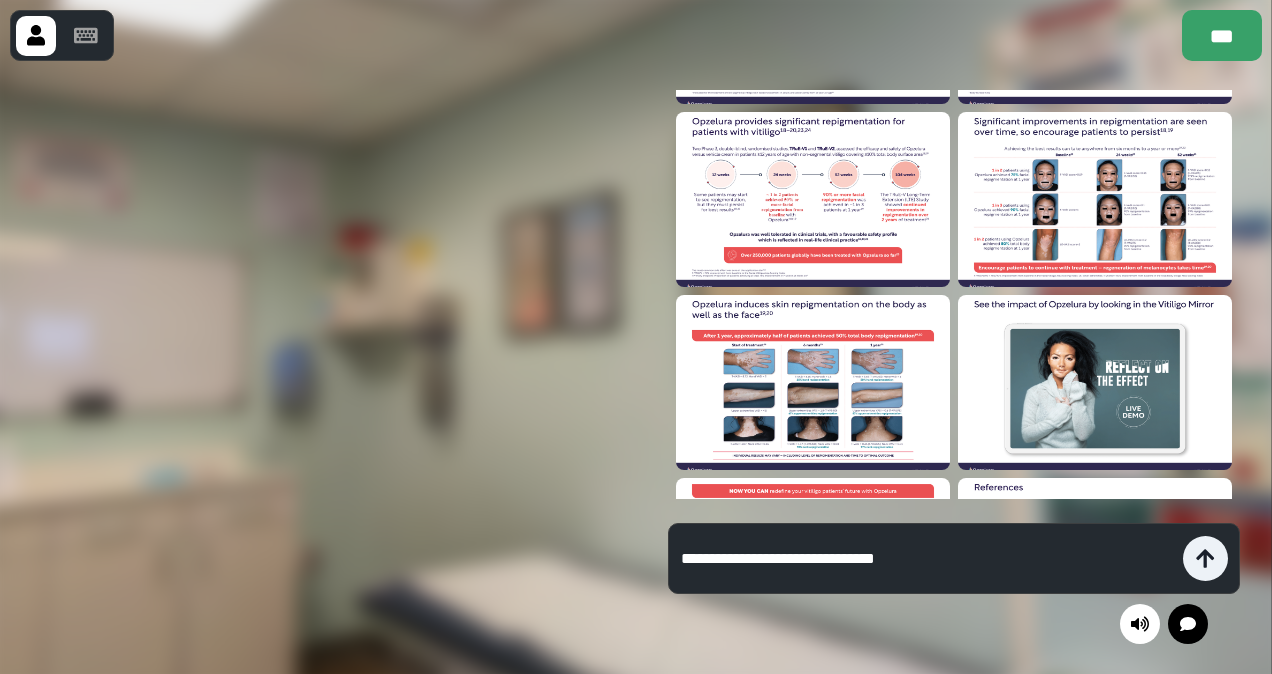 click on "**********" at bounding box center [927, 559] 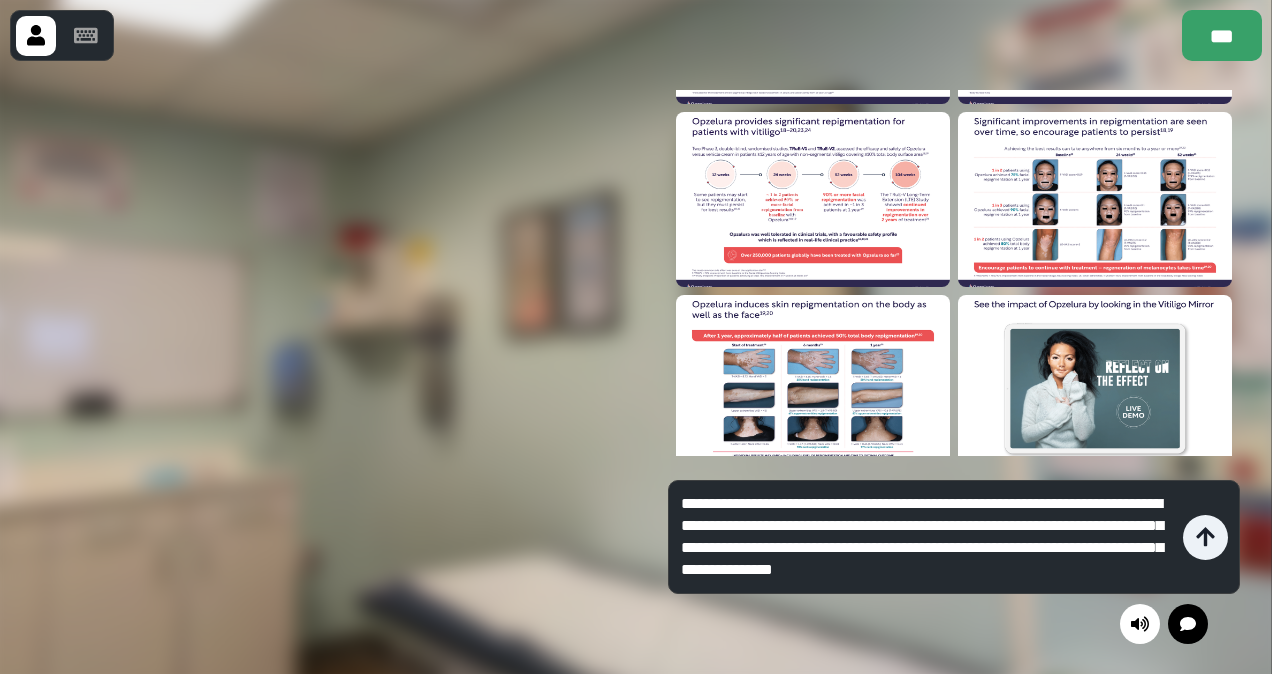 type on "**********" 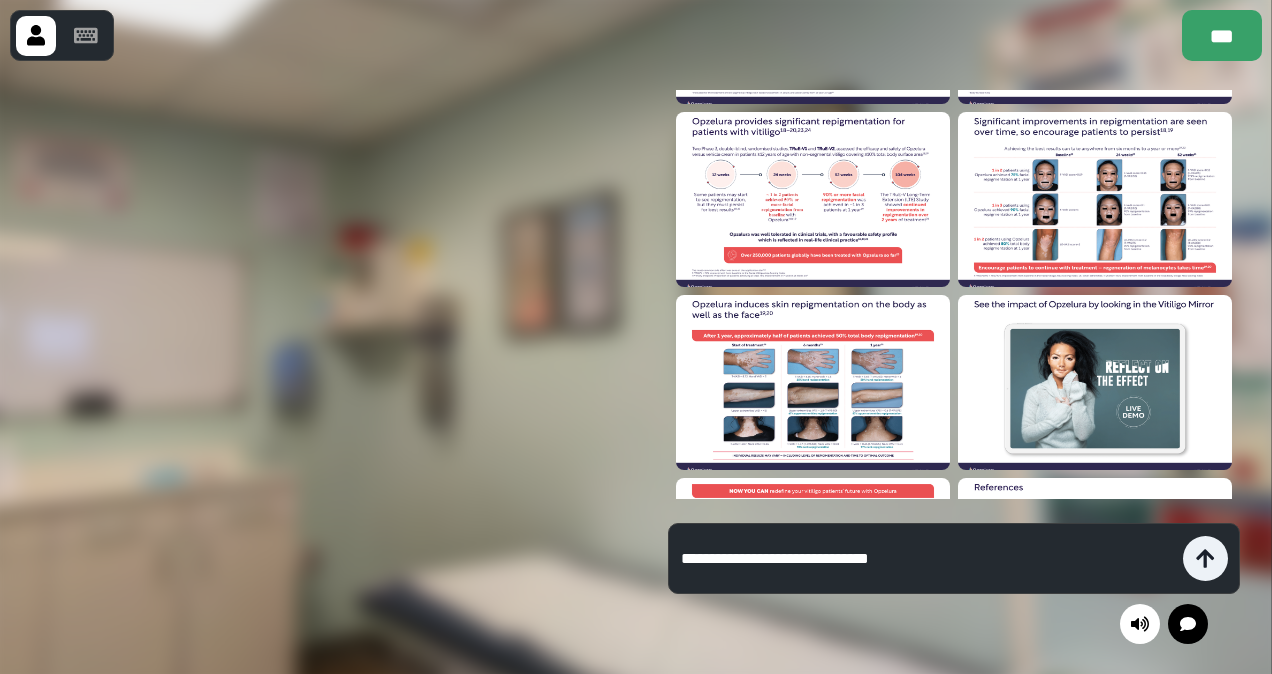 type on "**********" 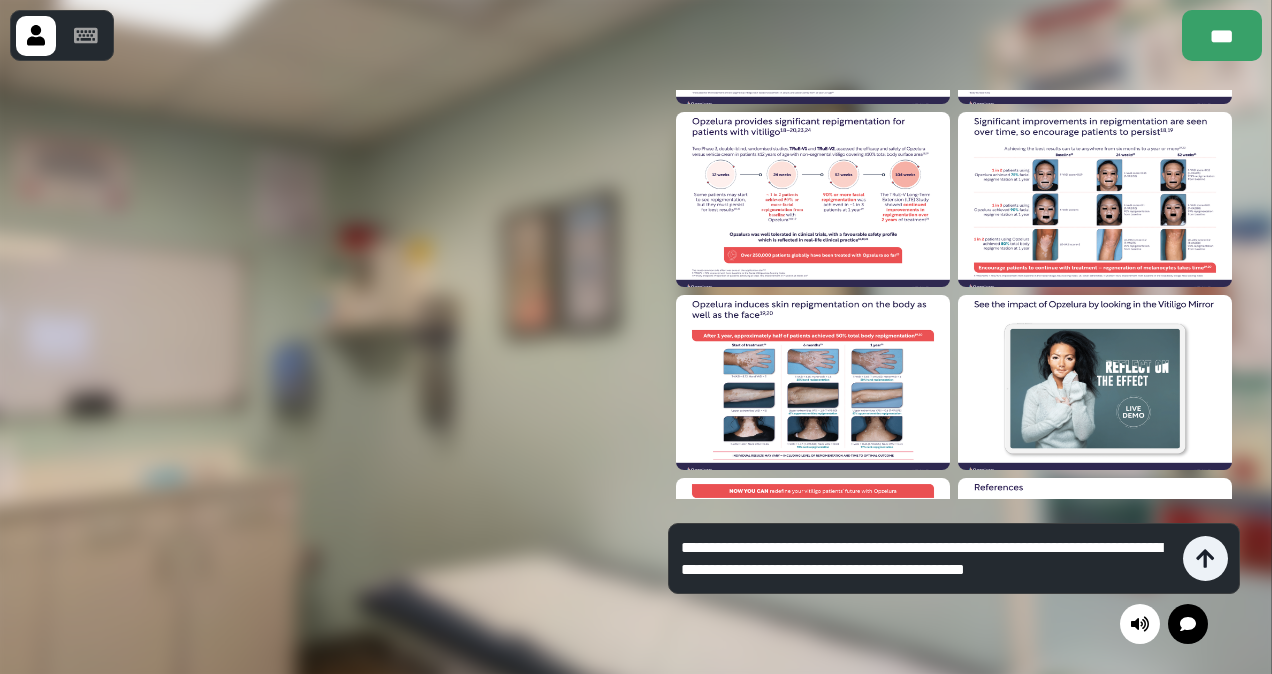 type on "**********" 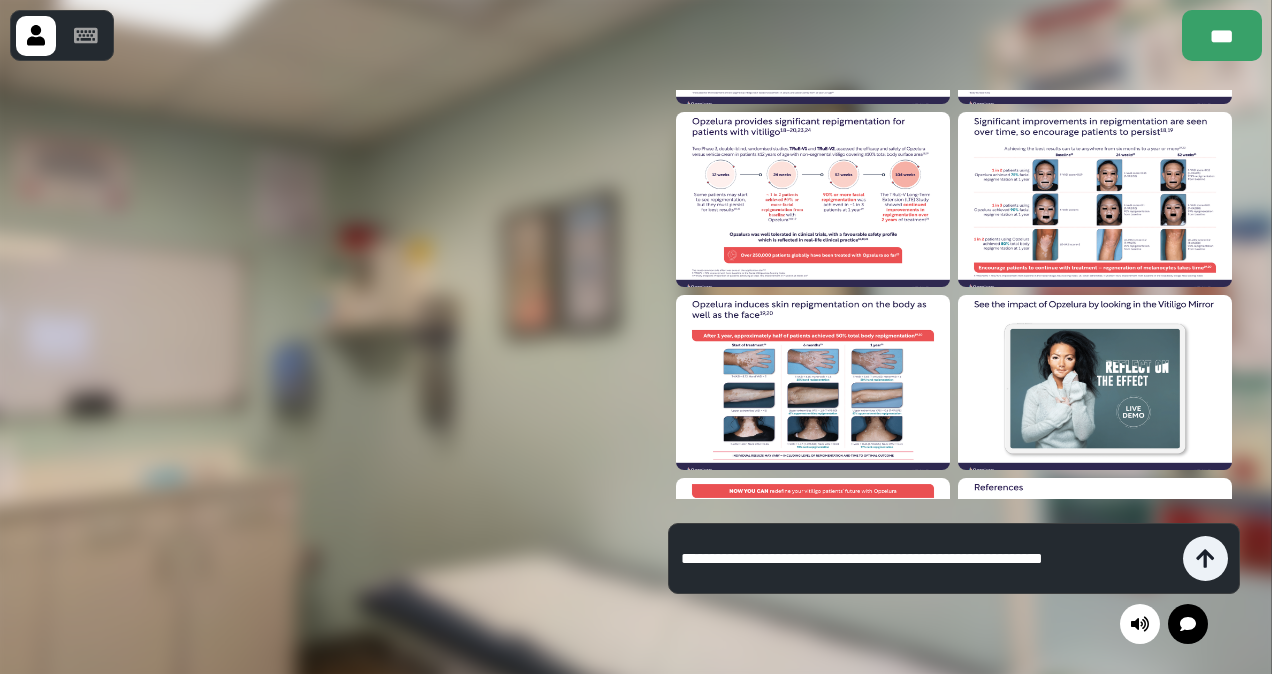 type on "**********" 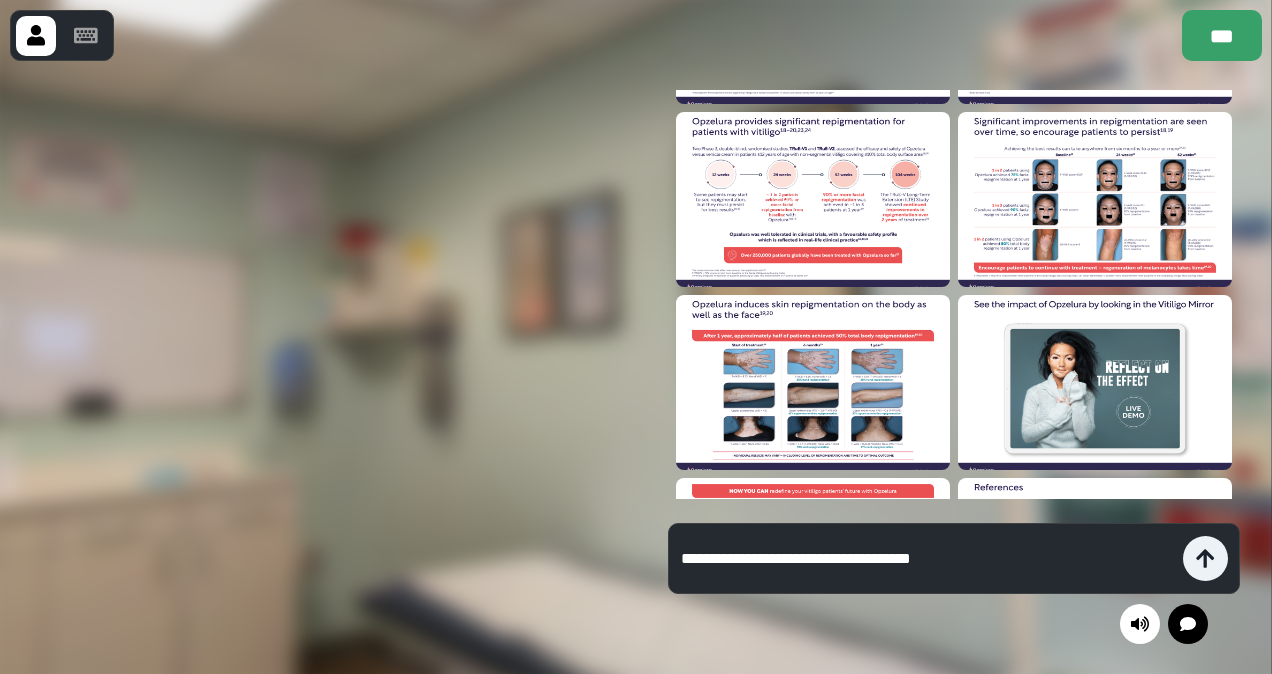 type on "**********" 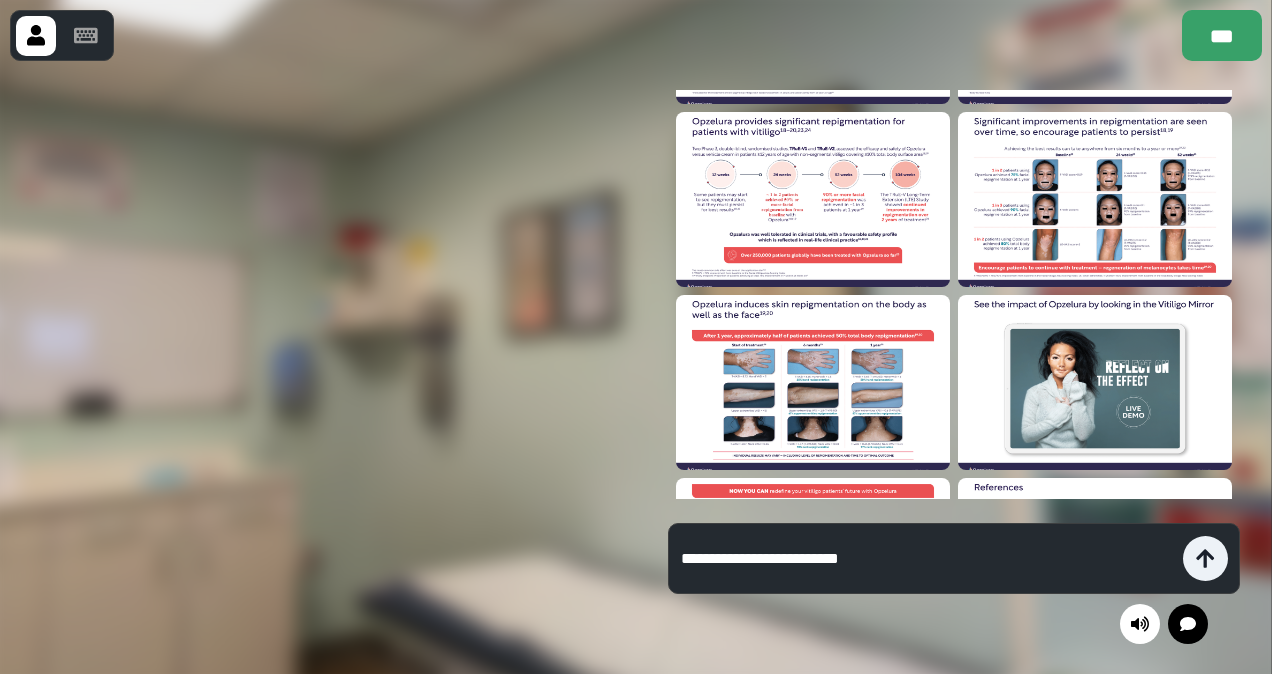 type on "**********" 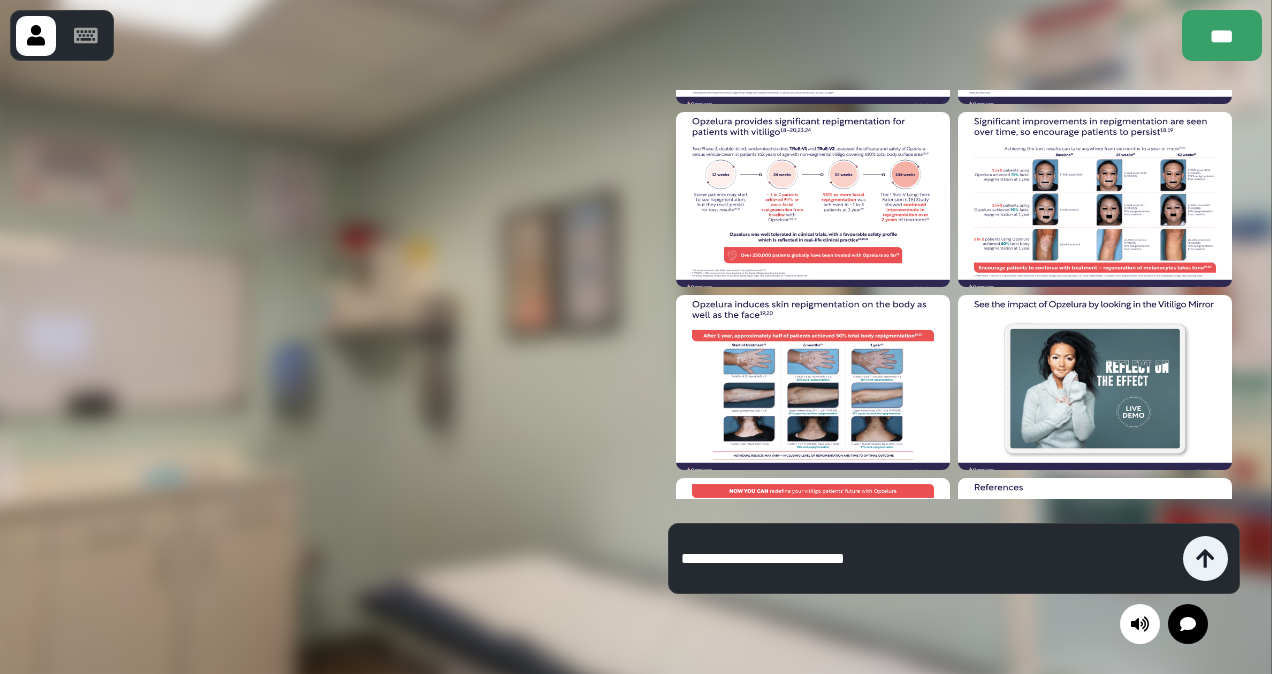 type 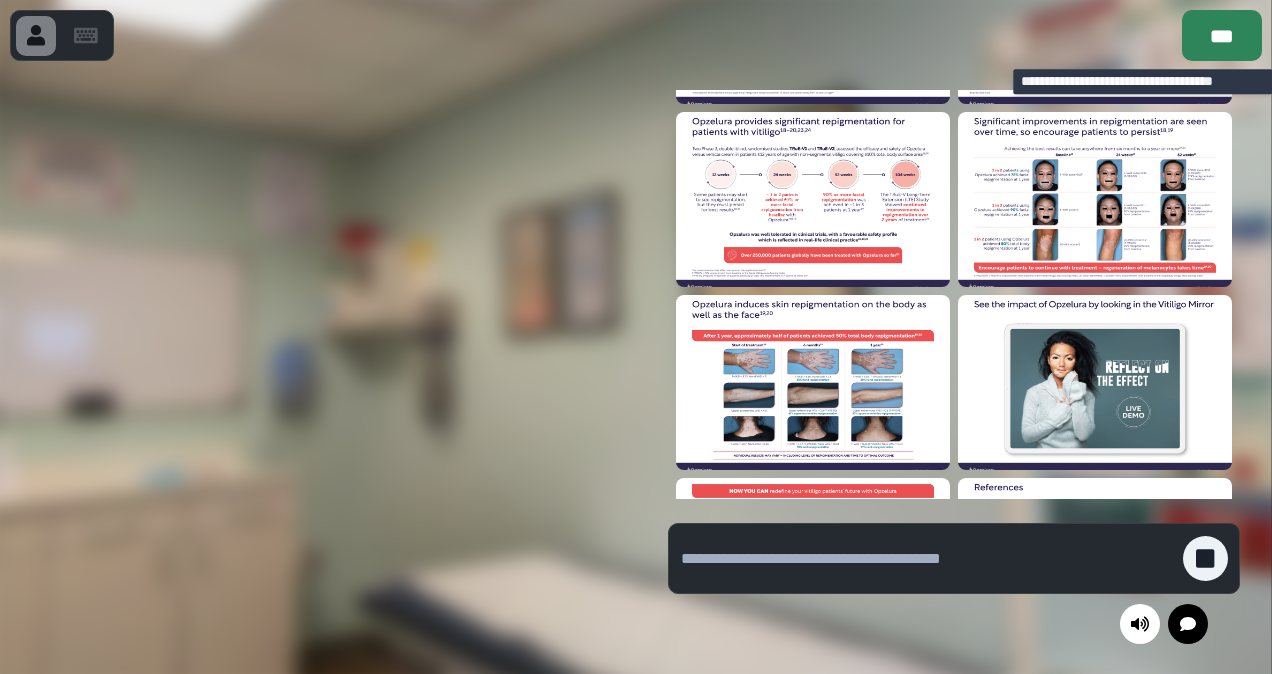 click on "***" at bounding box center [1222, 35] 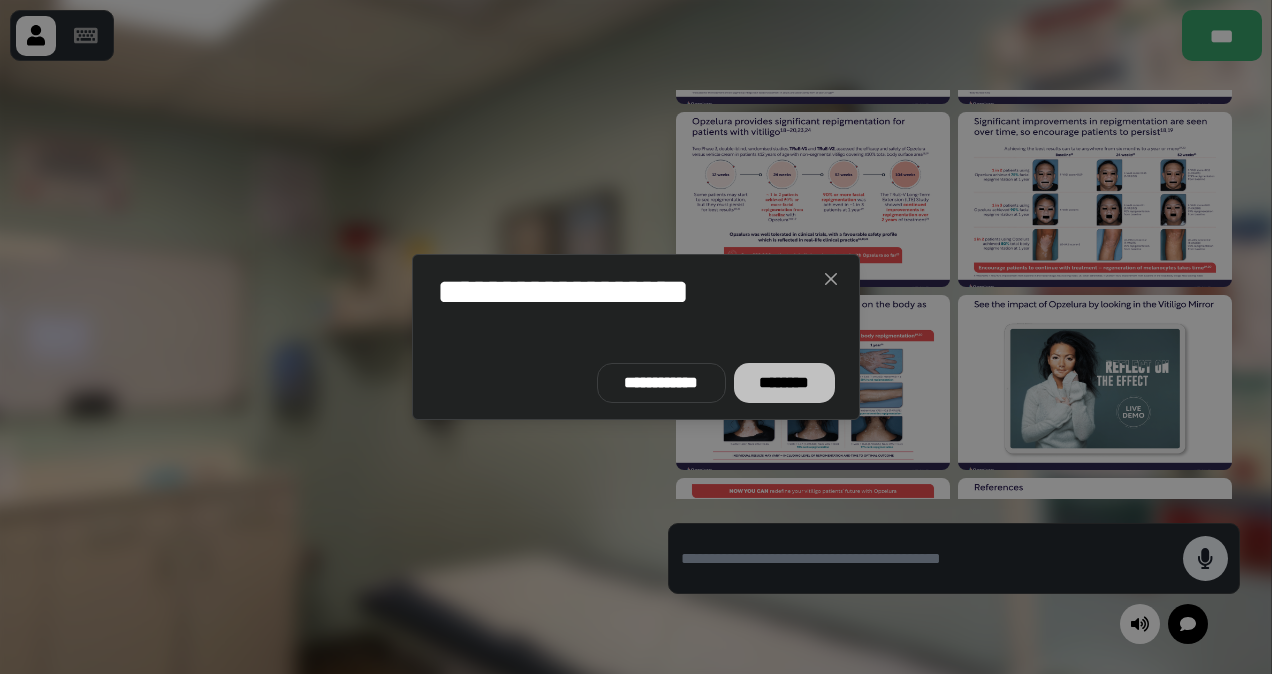 click on "********" at bounding box center (784, 383) 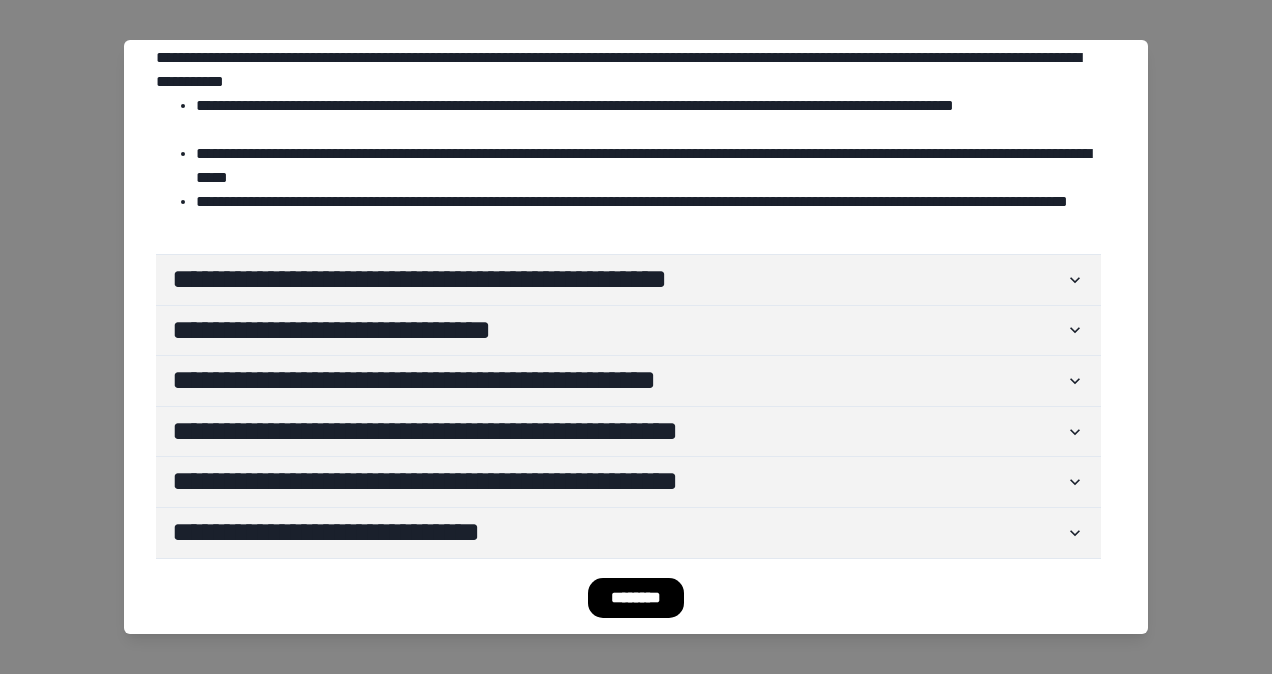 scroll, scrollTop: 98, scrollLeft: 0, axis: vertical 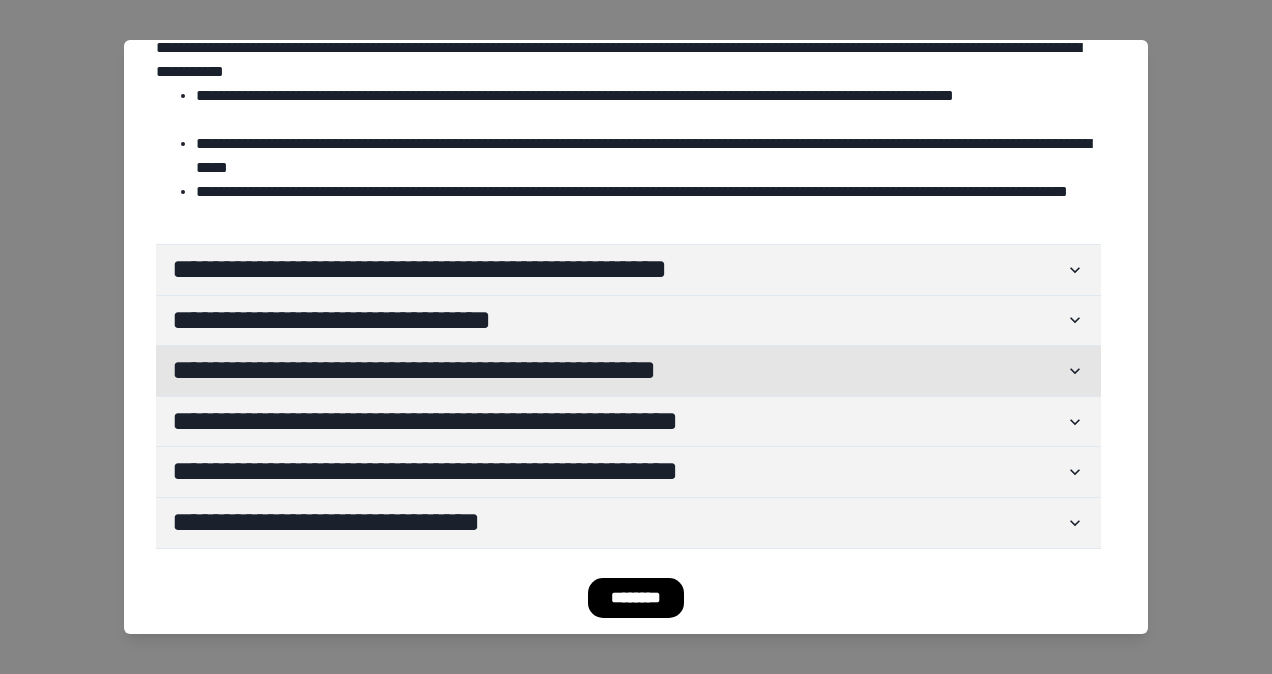 click 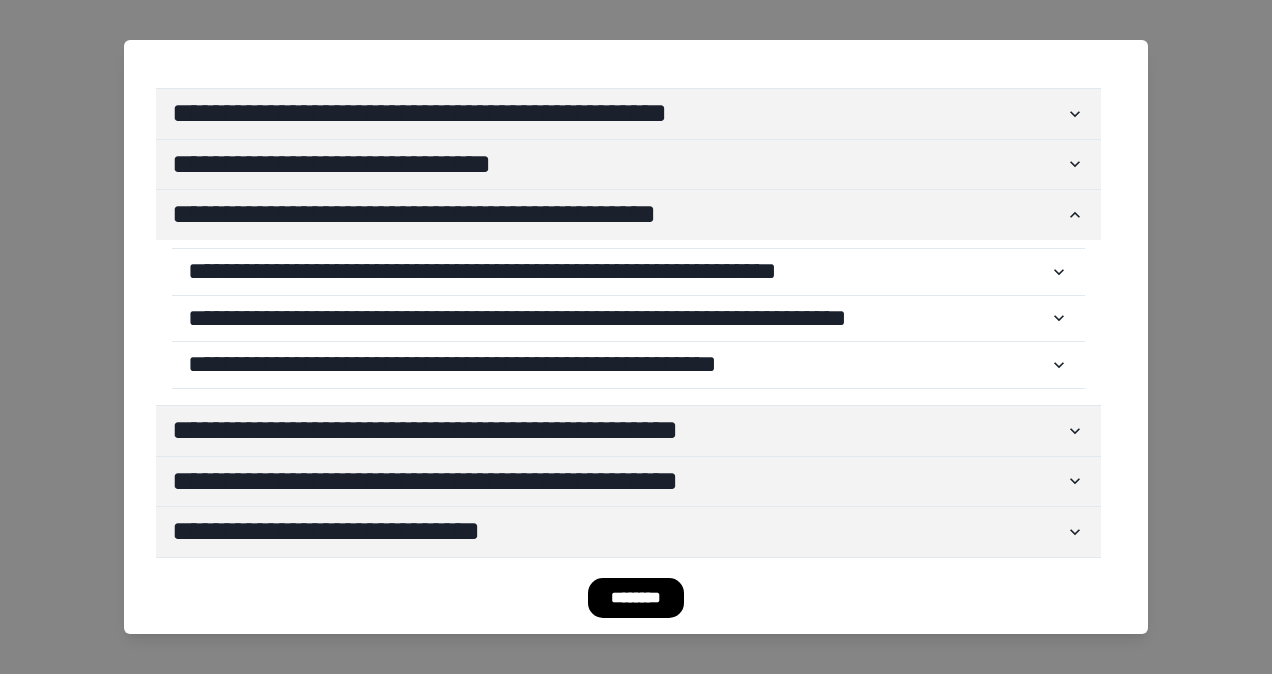 scroll, scrollTop: 262, scrollLeft: 0, axis: vertical 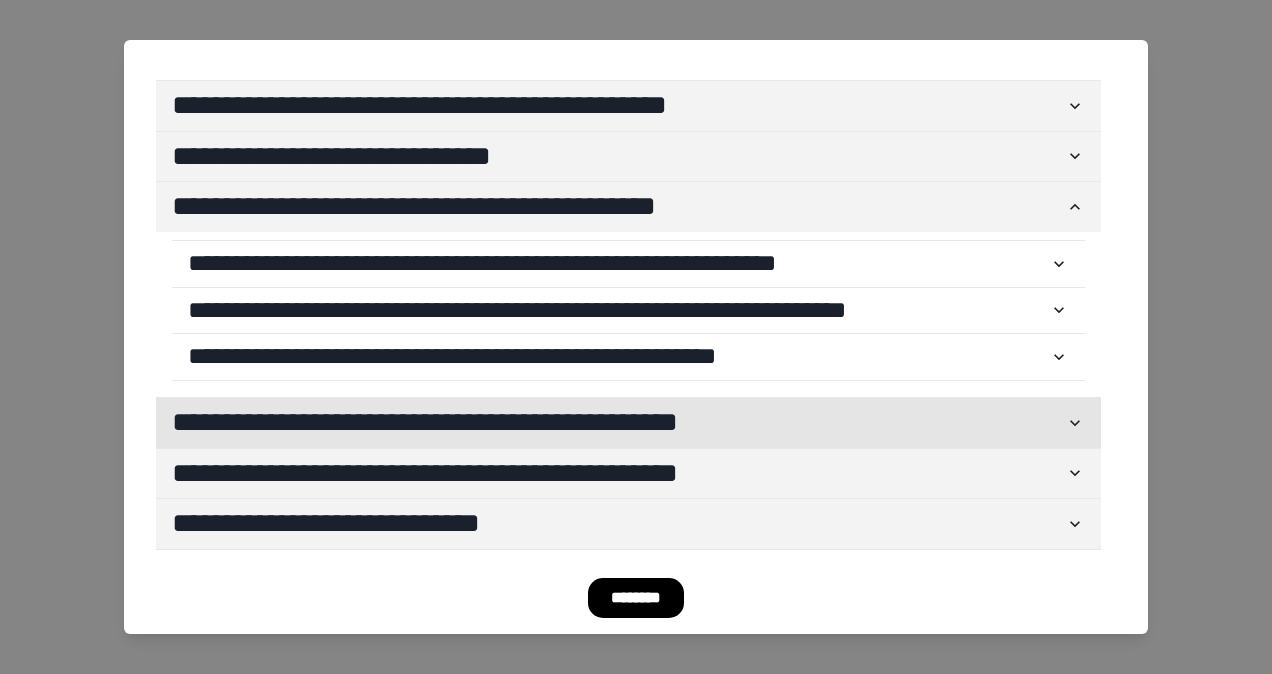 click 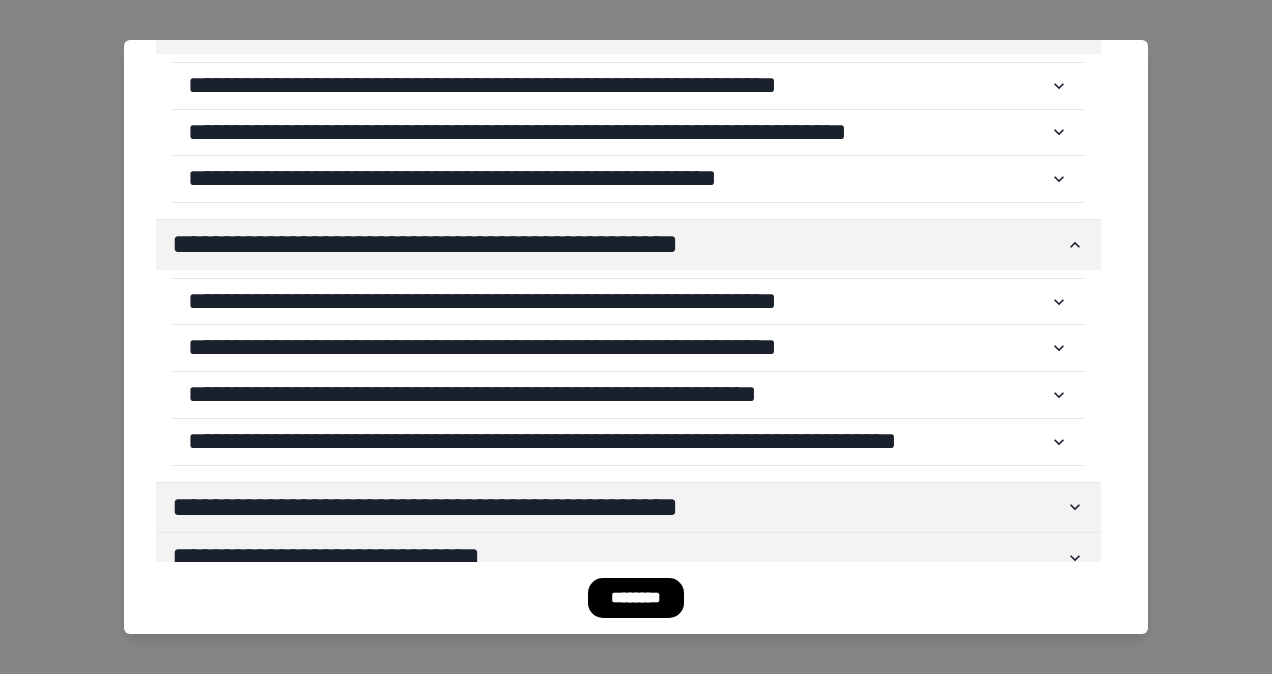 scroll, scrollTop: 472, scrollLeft: 0, axis: vertical 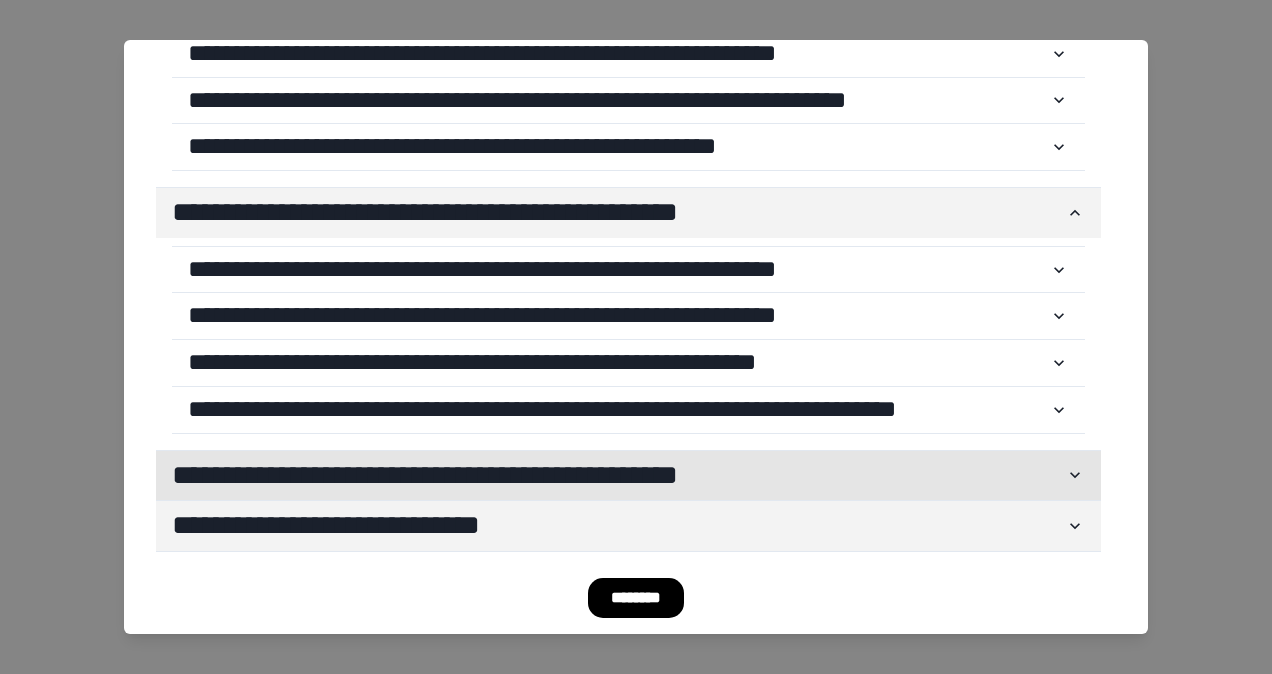 click 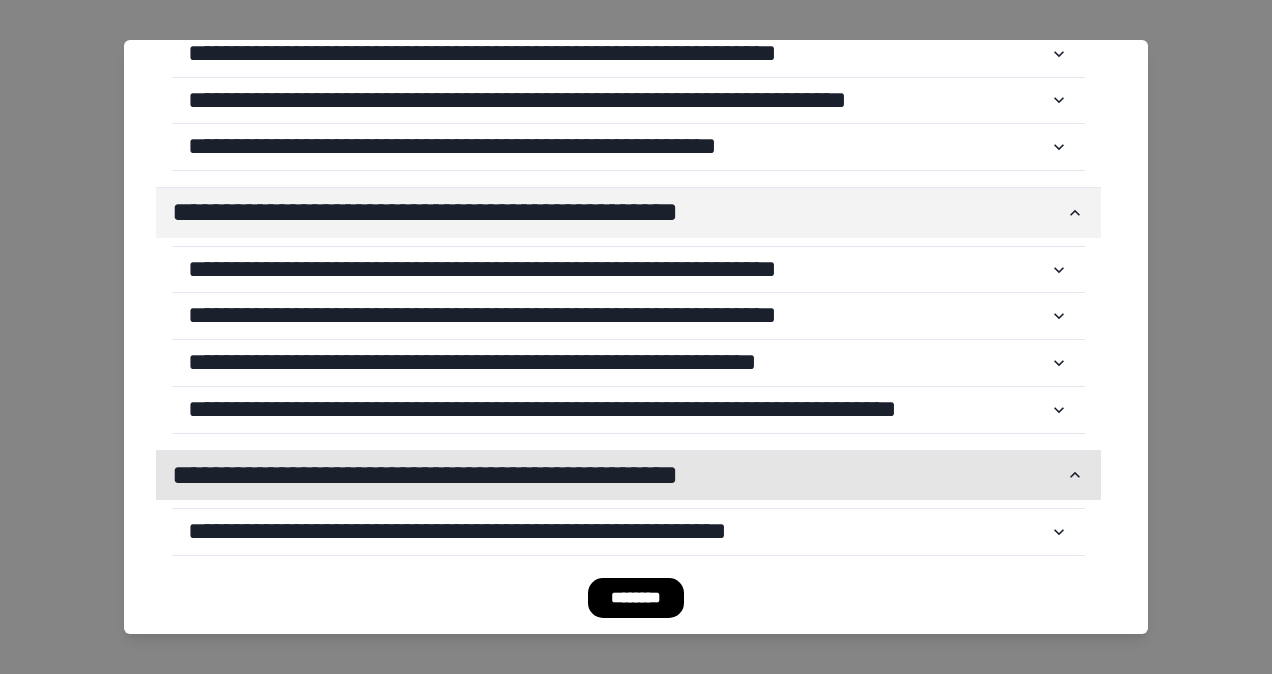 click 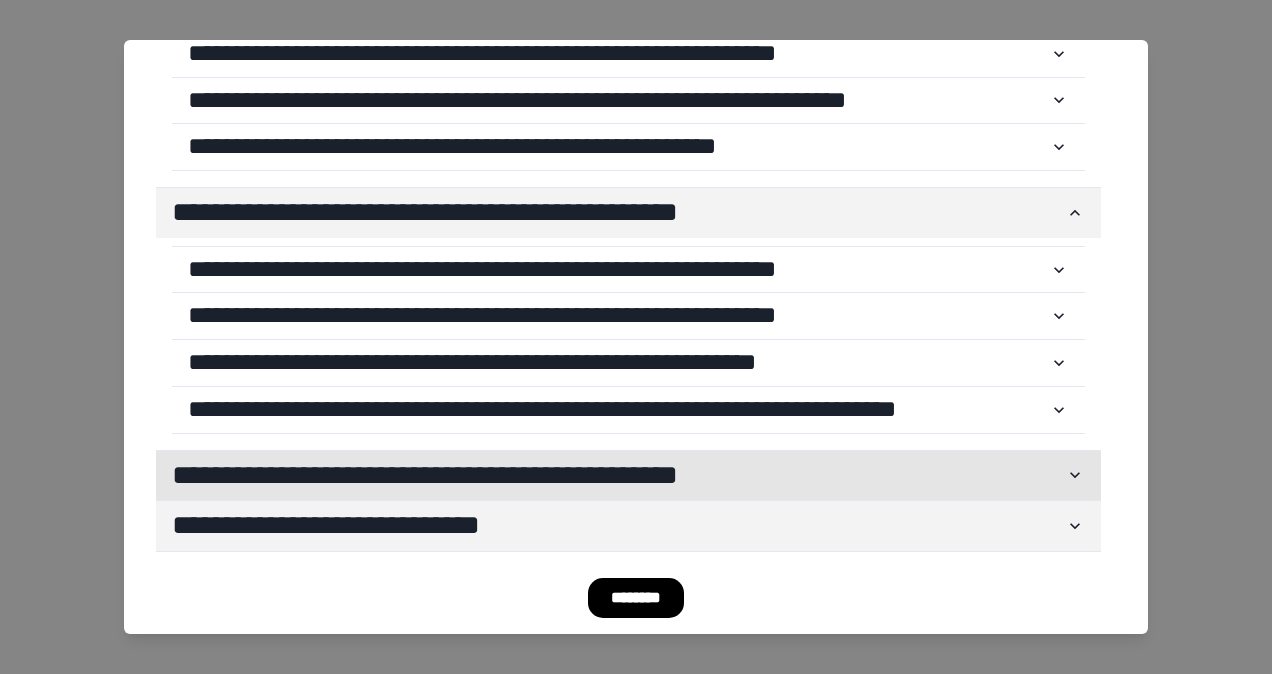 click 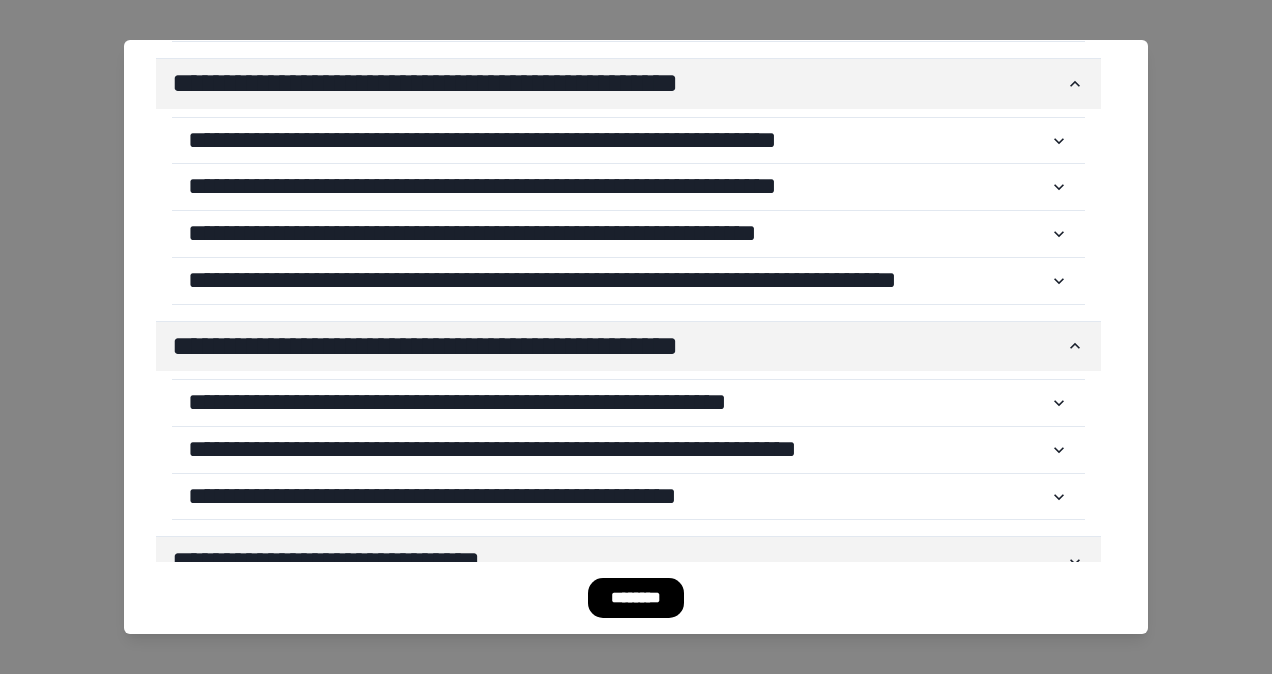 scroll, scrollTop: 636, scrollLeft: 0, axis: vertical 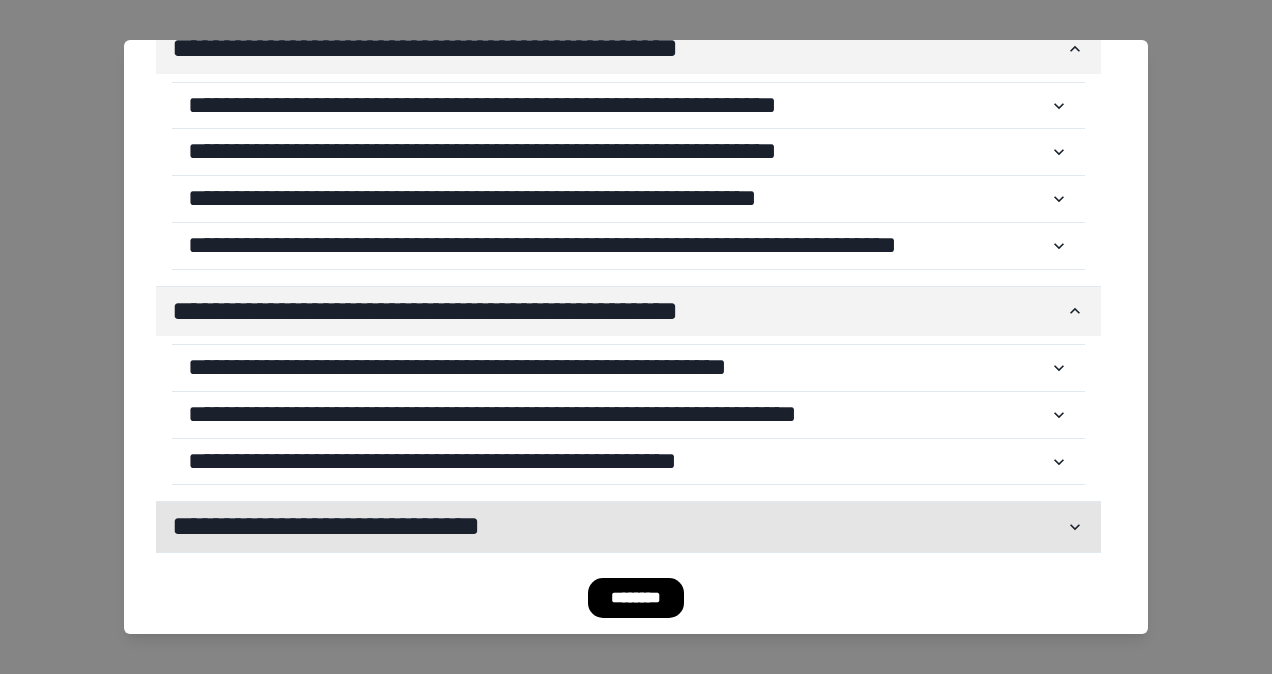 click on "**********" at bounding box center (618, 527) 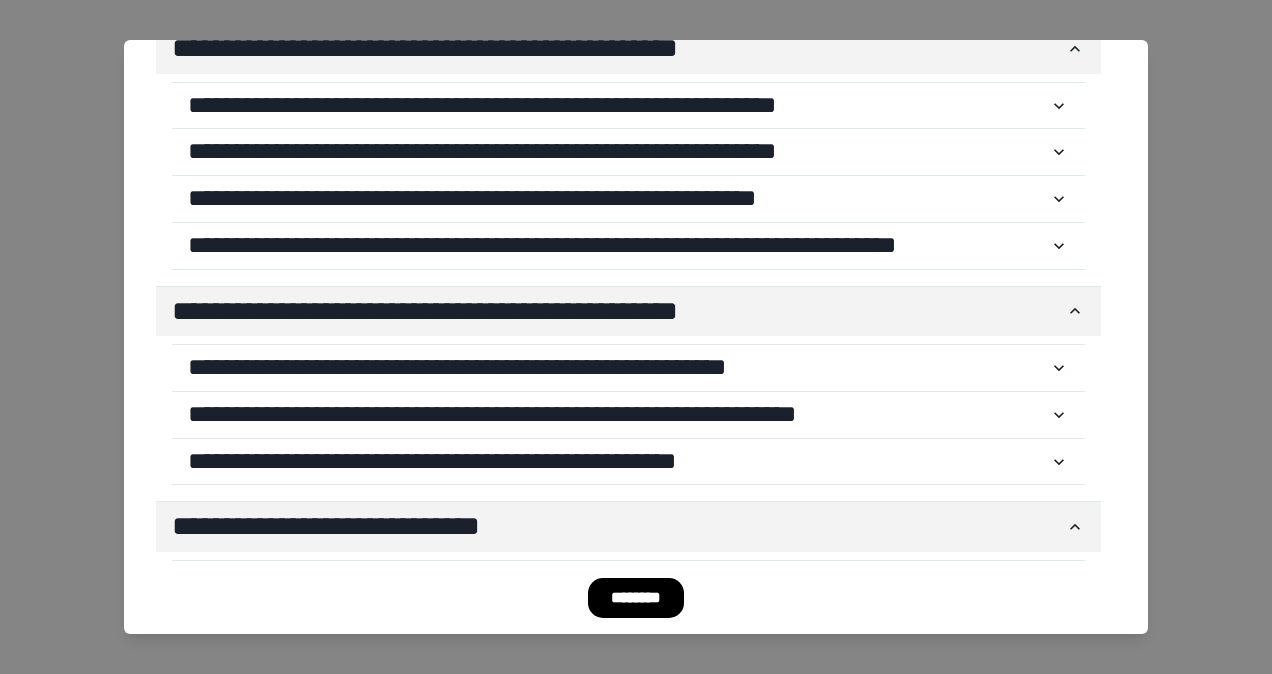 scroll, scrollTop: 800, scrollLeft: 0, axis: vertical 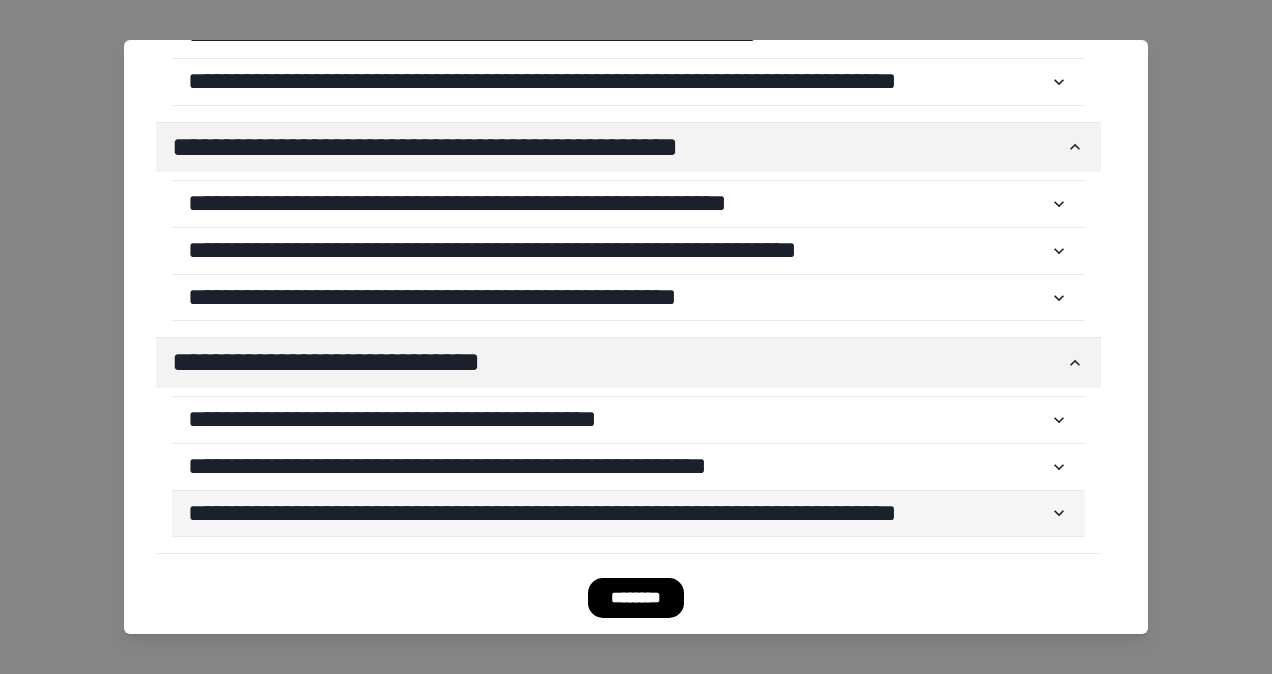 click 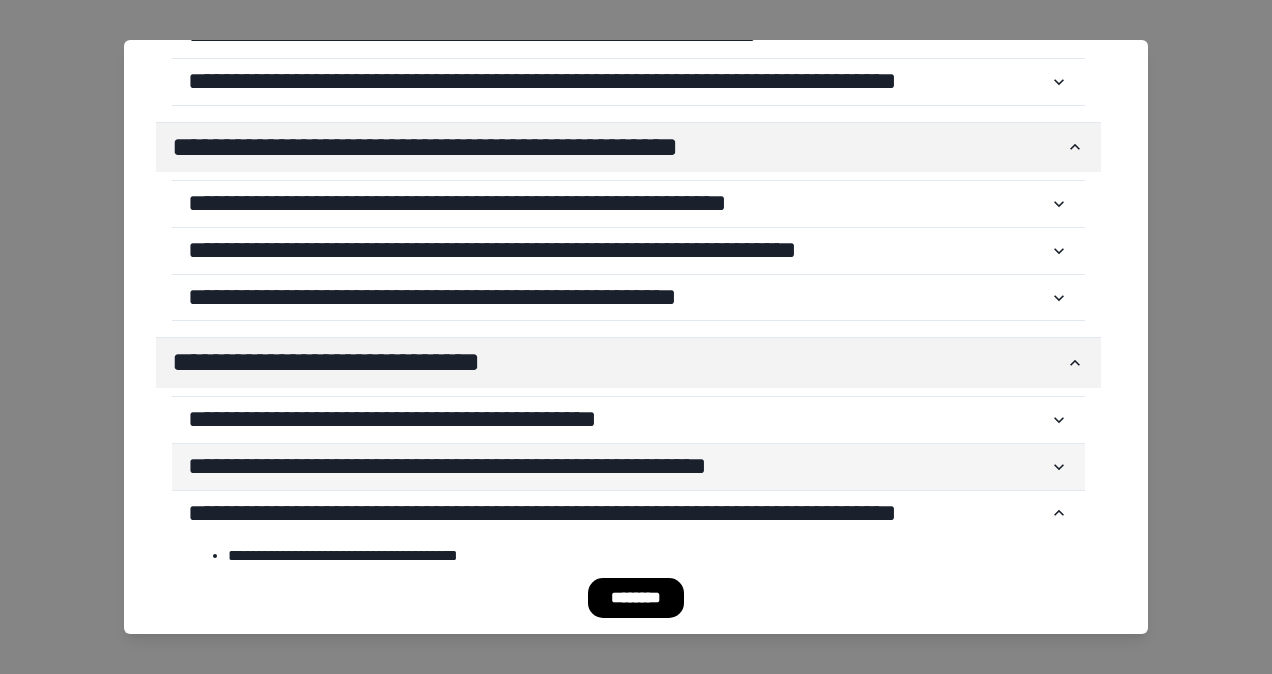 click 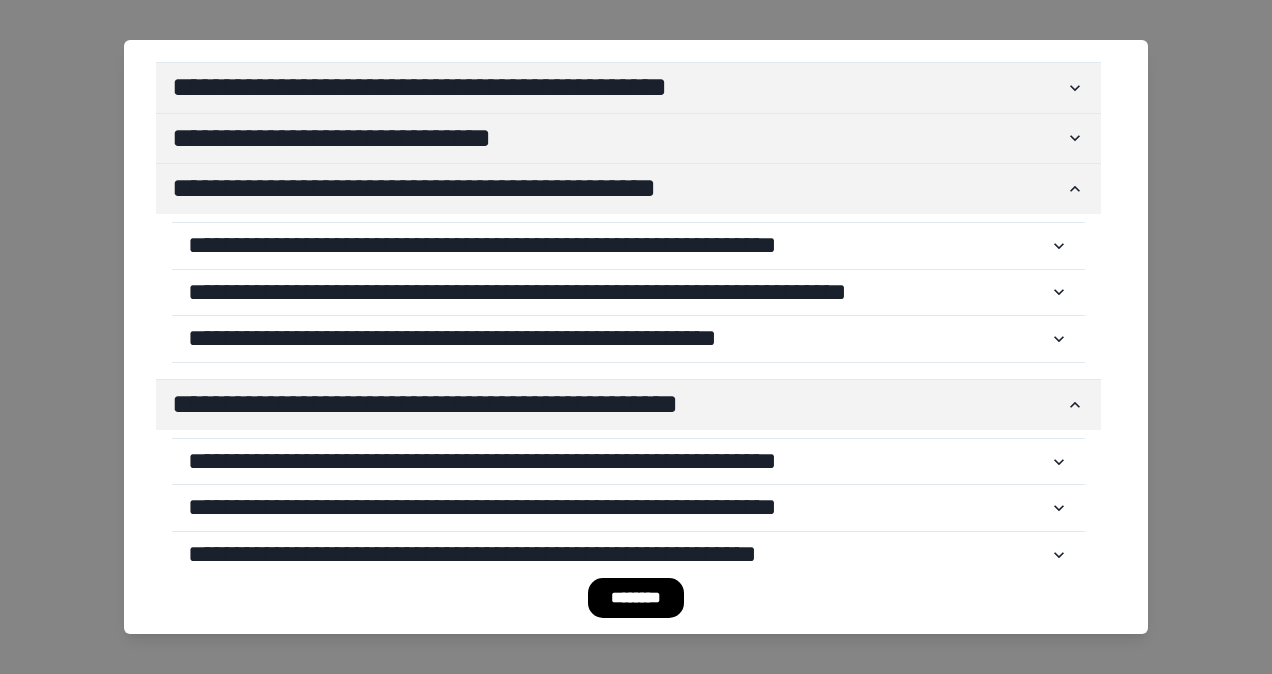 scroll, scrollTop: 191, scrollLeft: 0, axis: vertical 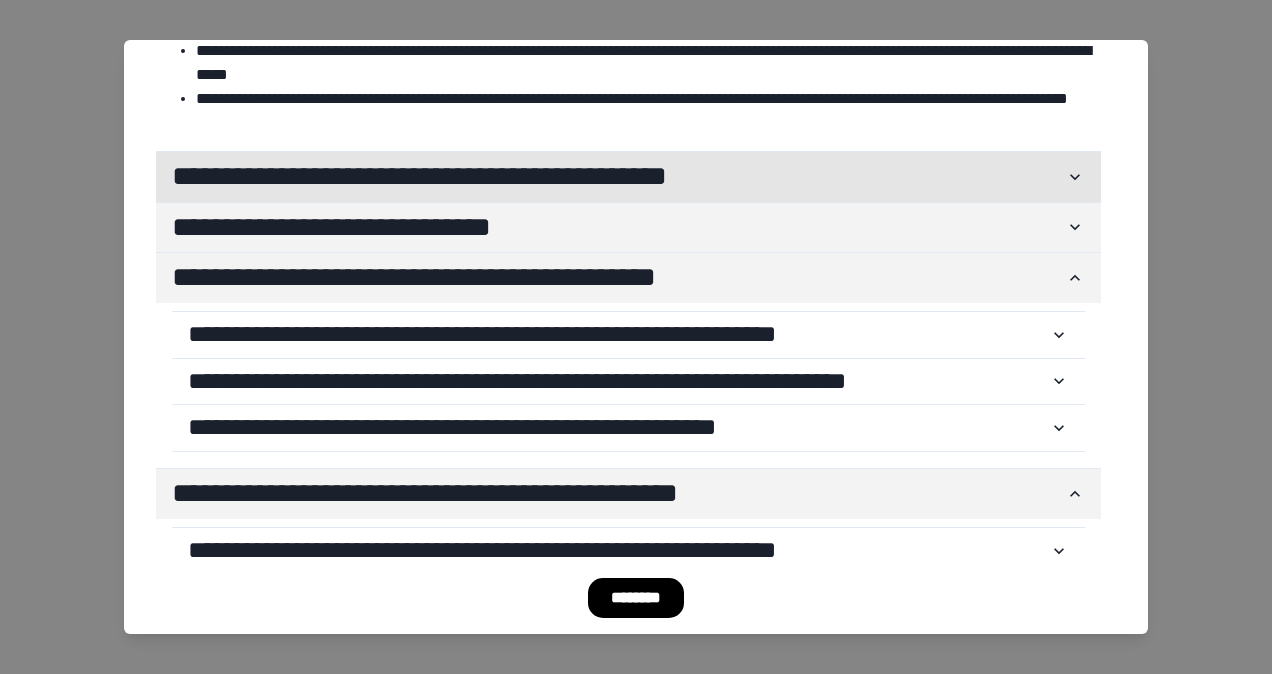 click 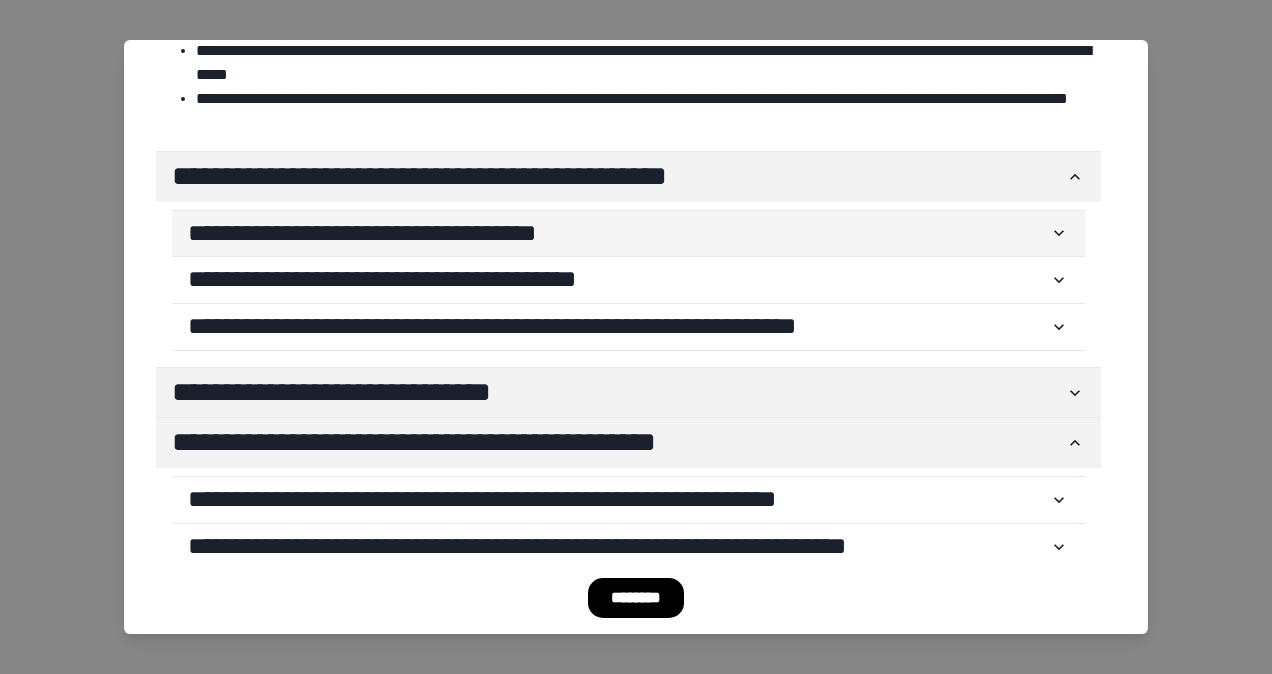 click 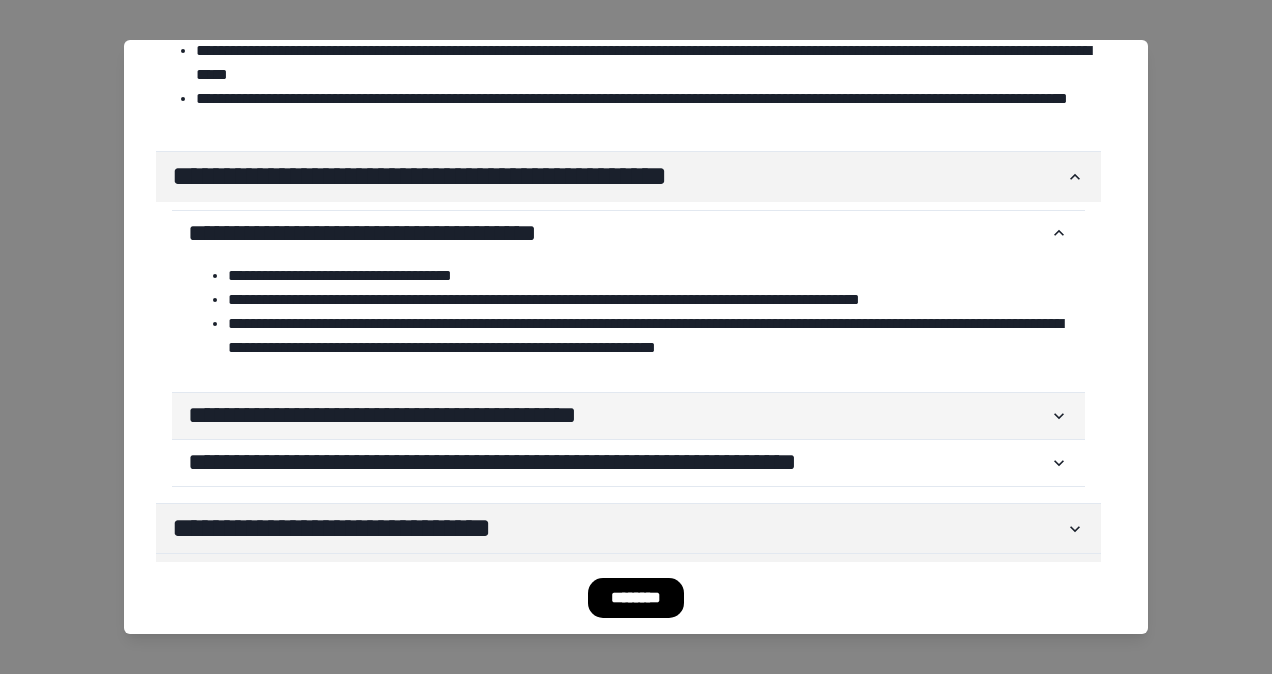 click 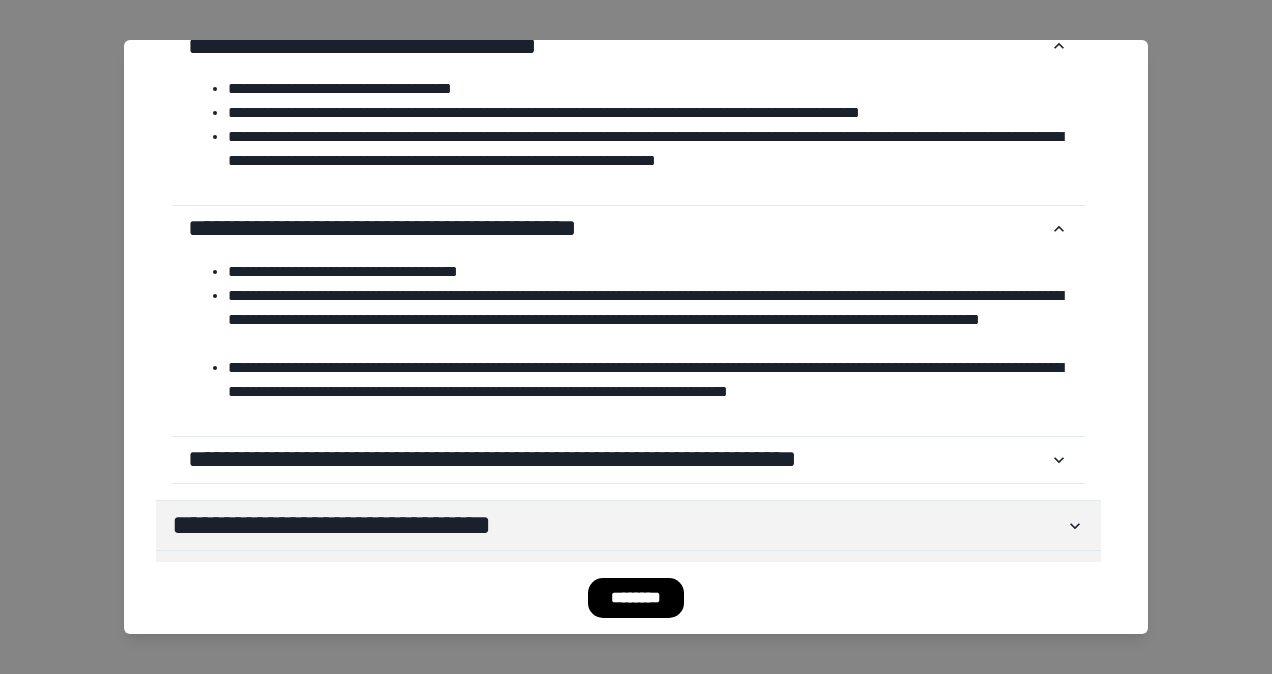scroll, scrollTop: 391, scrollLeft: 0, axis: vertical 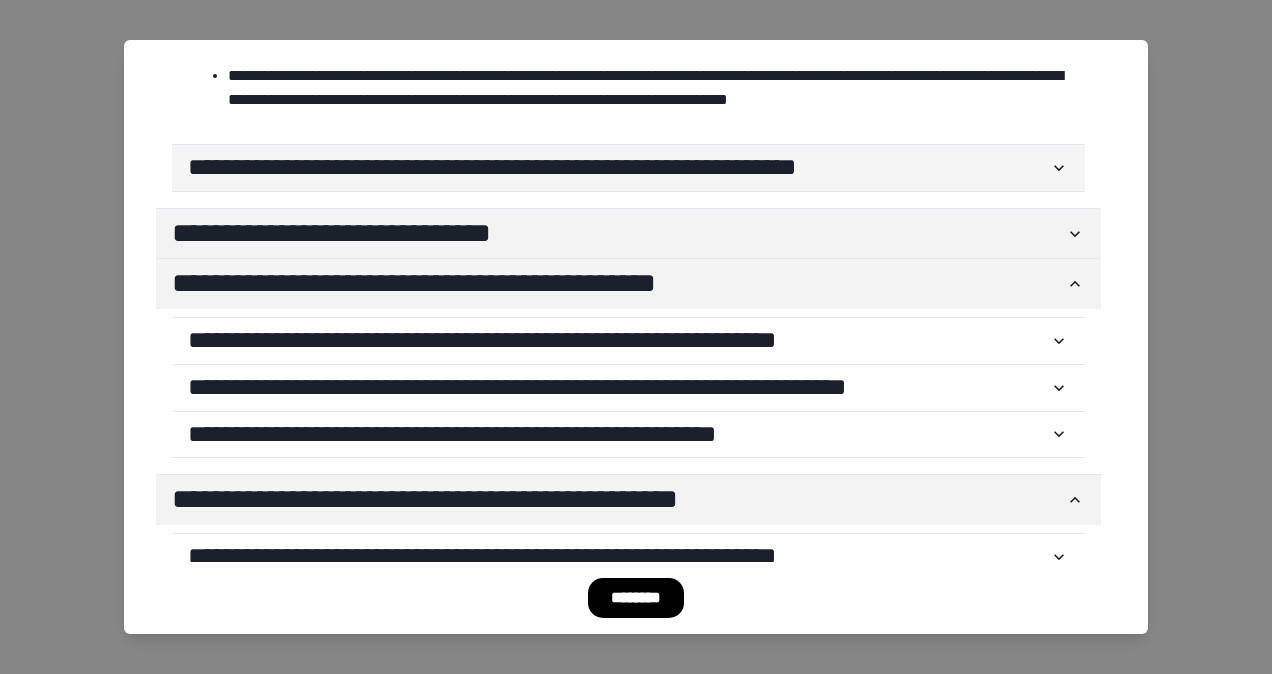 click 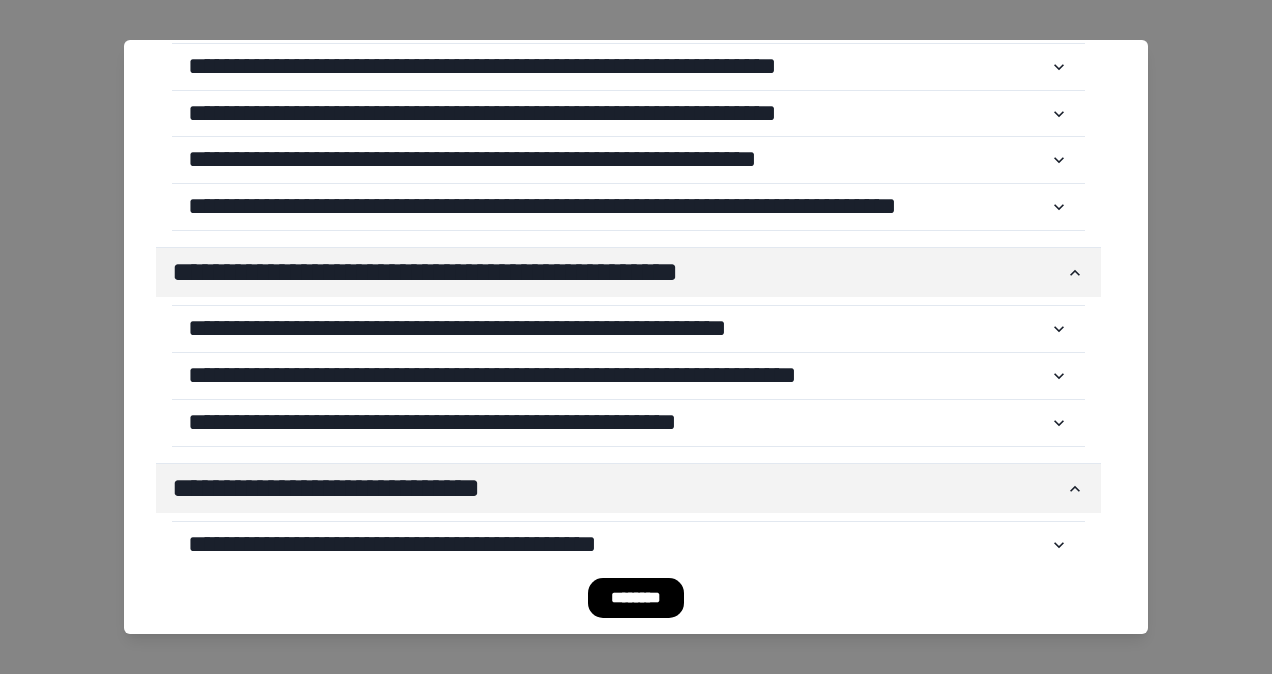 scroll, scrollTop: 1456, scrollLeft: 0, axis: vertical 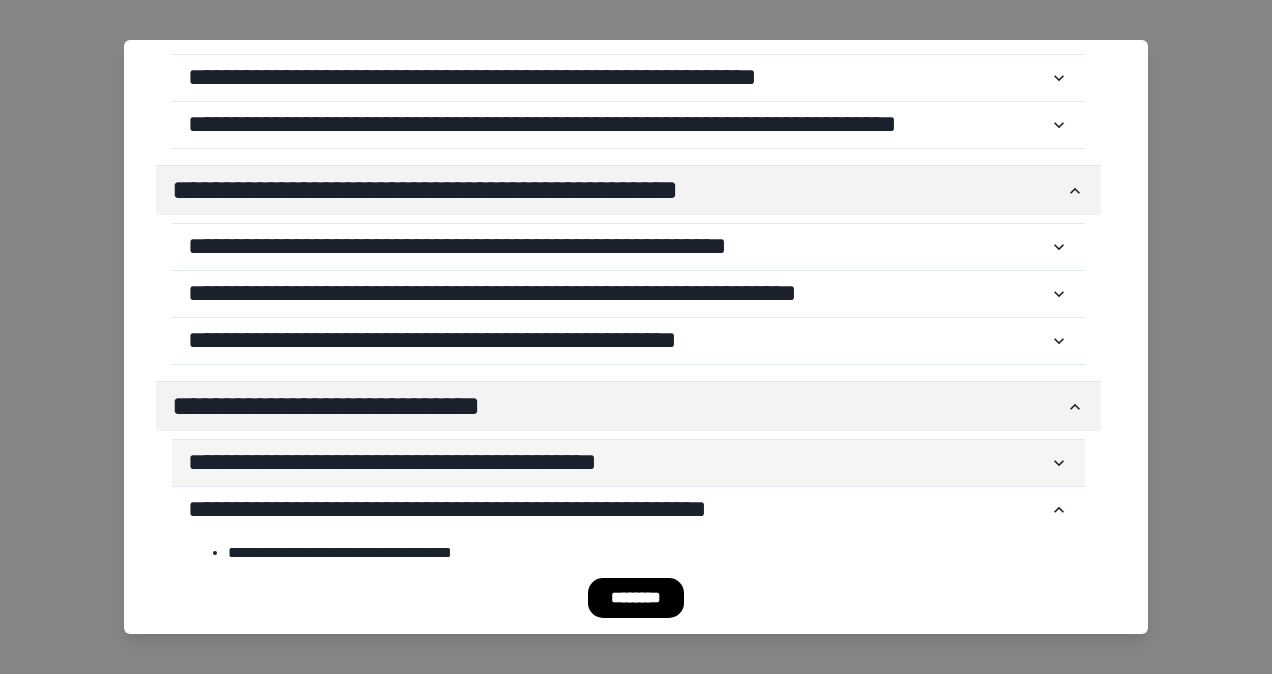 click 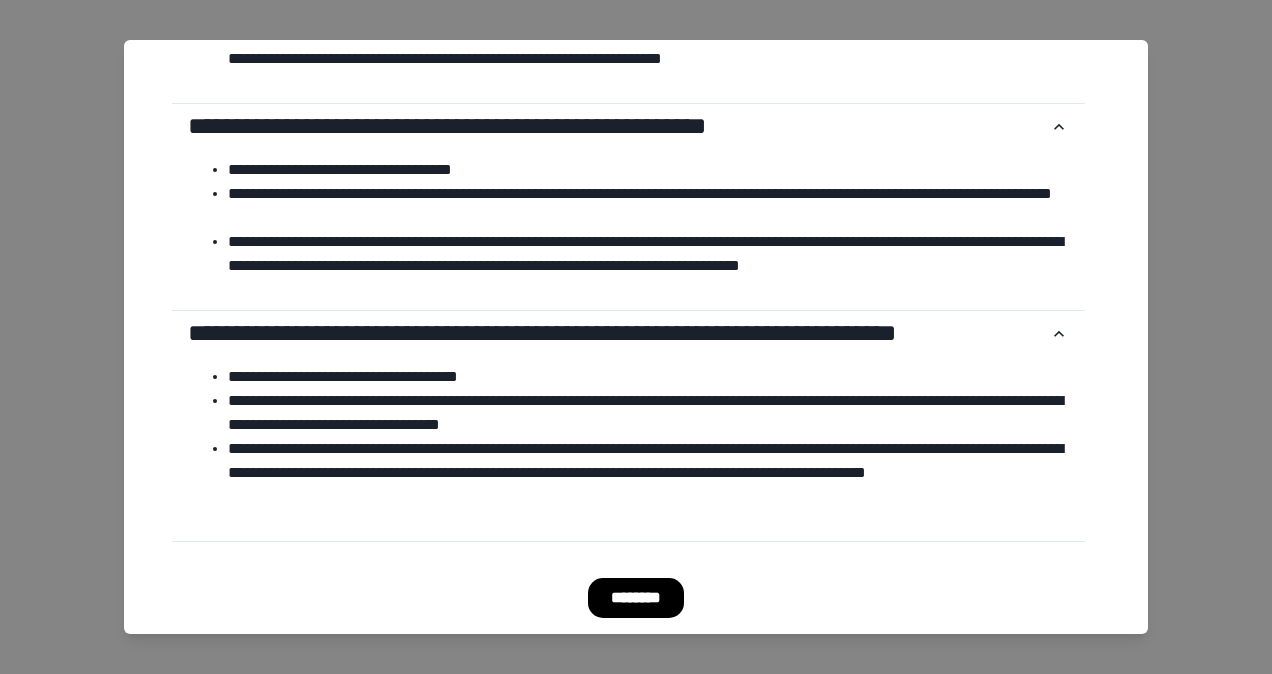 scroll, scrollTop: 1996, scrollLeft: 0, axis: vertical 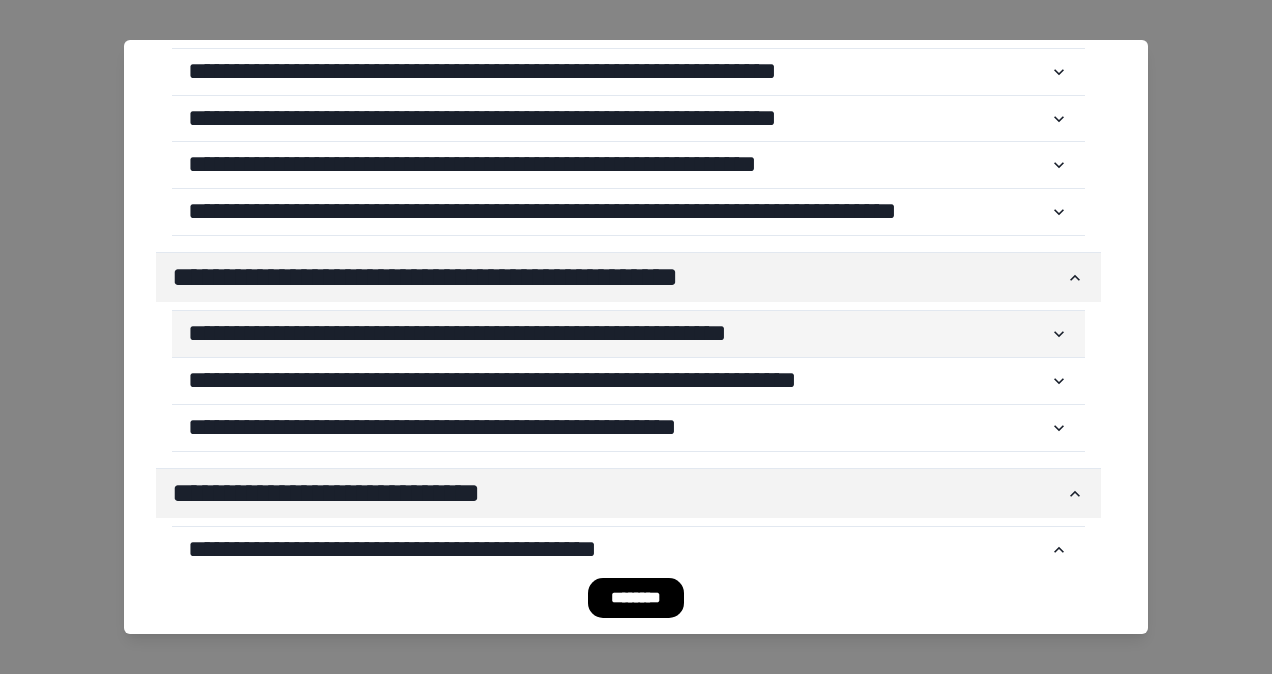 click 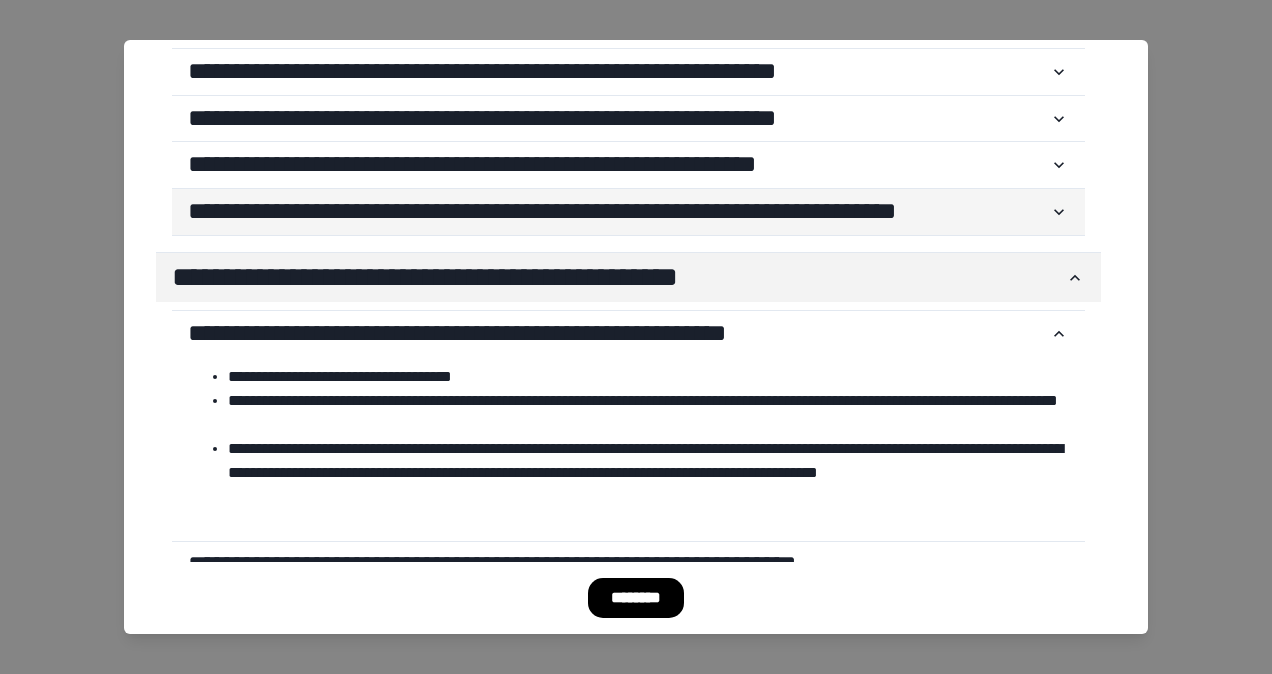 click 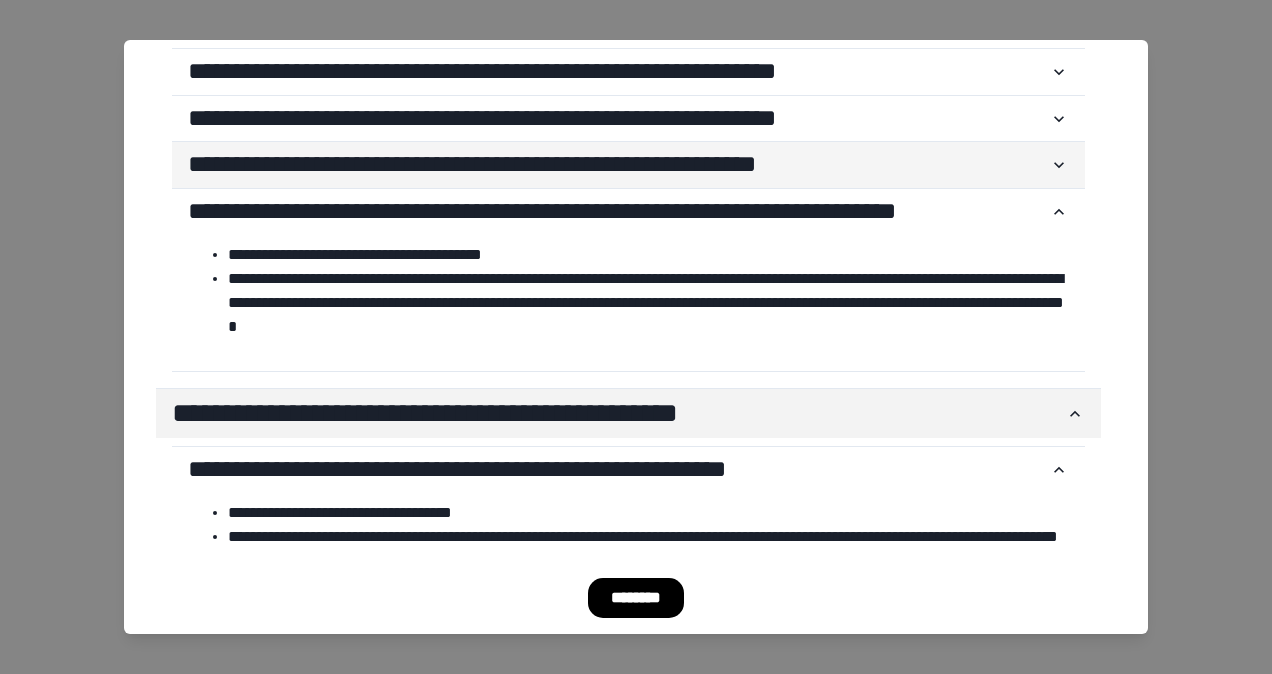click on "**********" at bounding box center (628, 165) 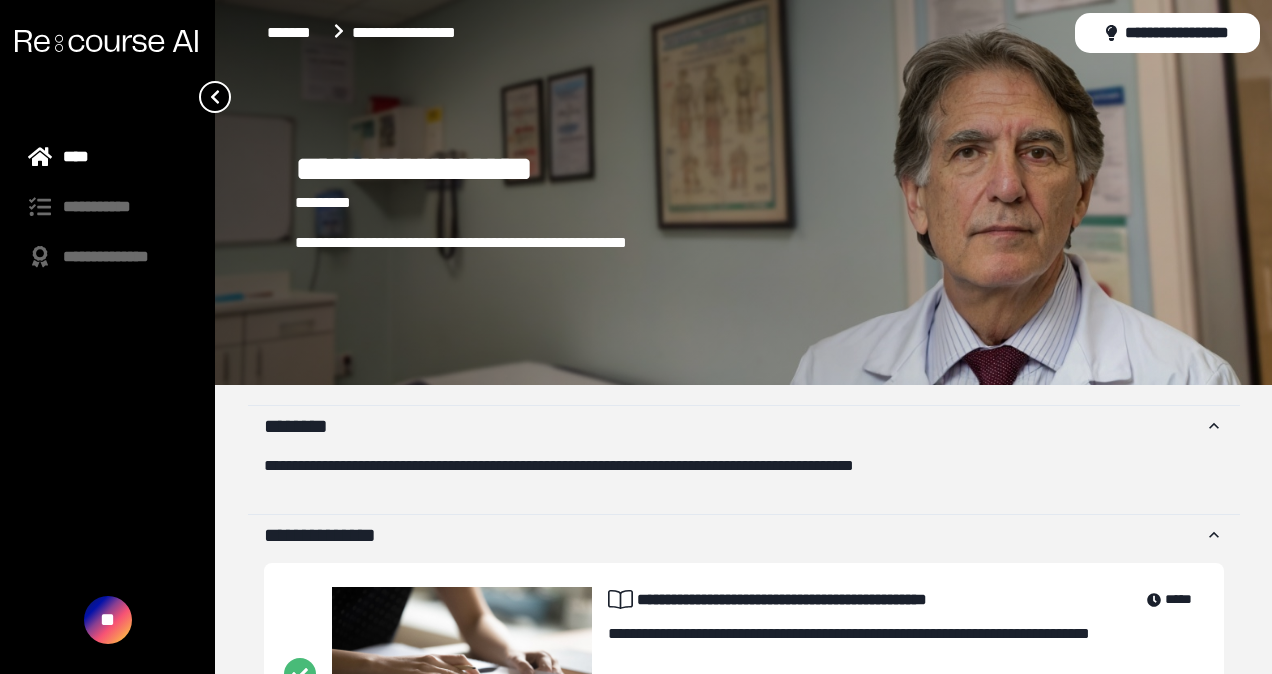 scroll, scrollTop: 0, scrollLeft: 0, axis: both 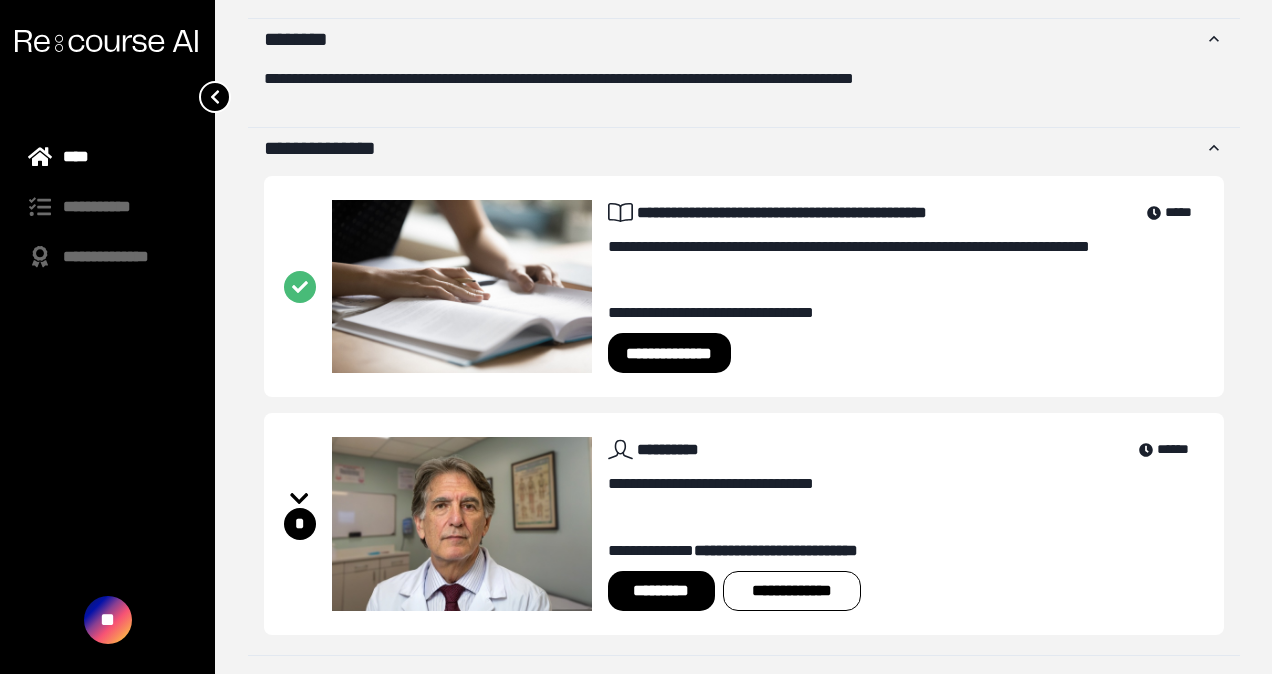 click on "*********" at bounding box center (661, 591) 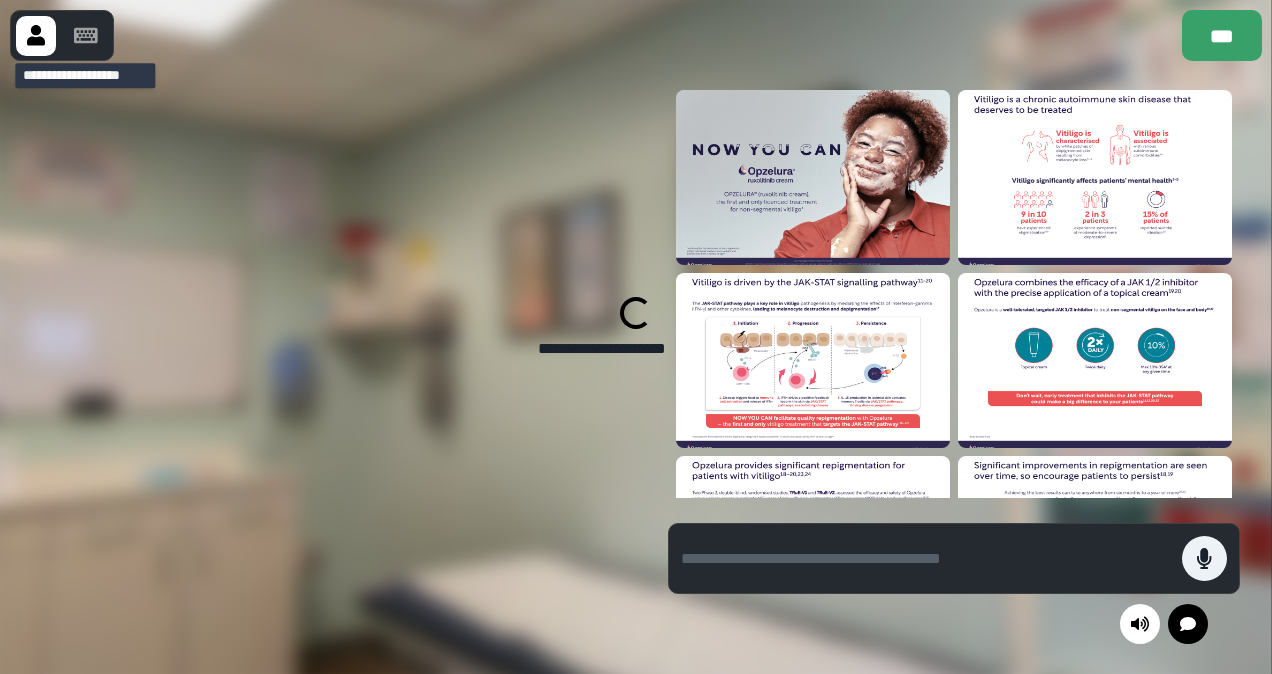 click 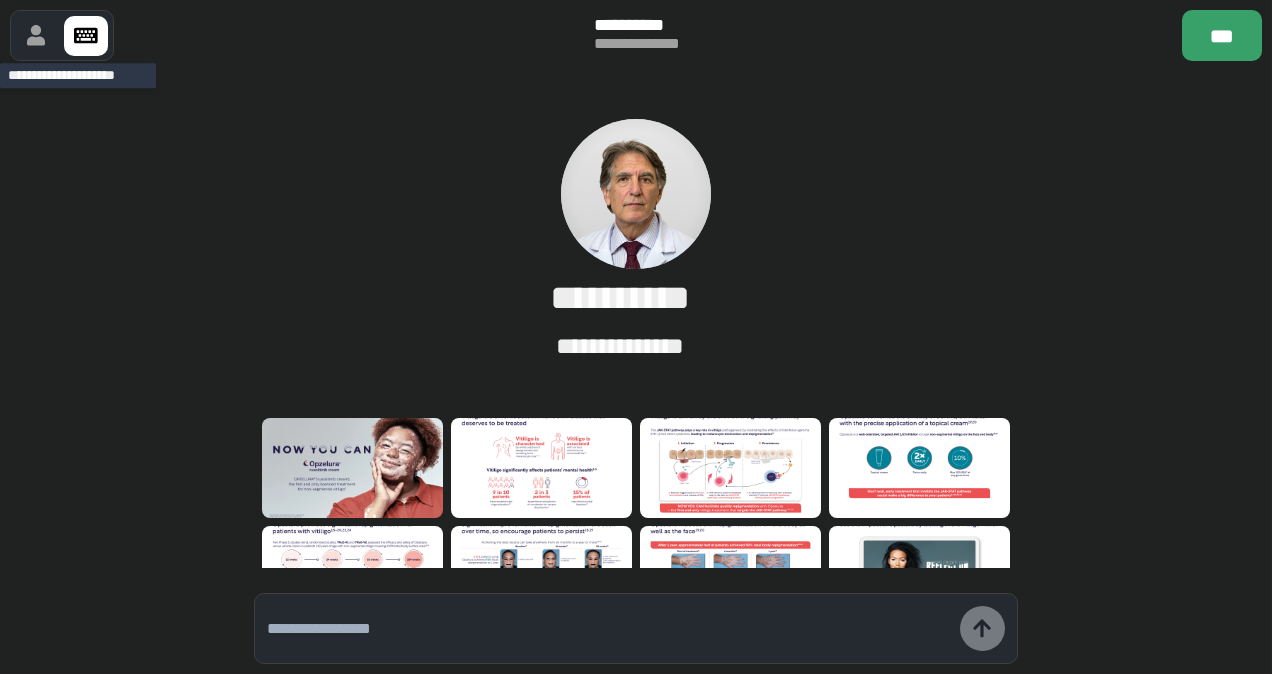 click 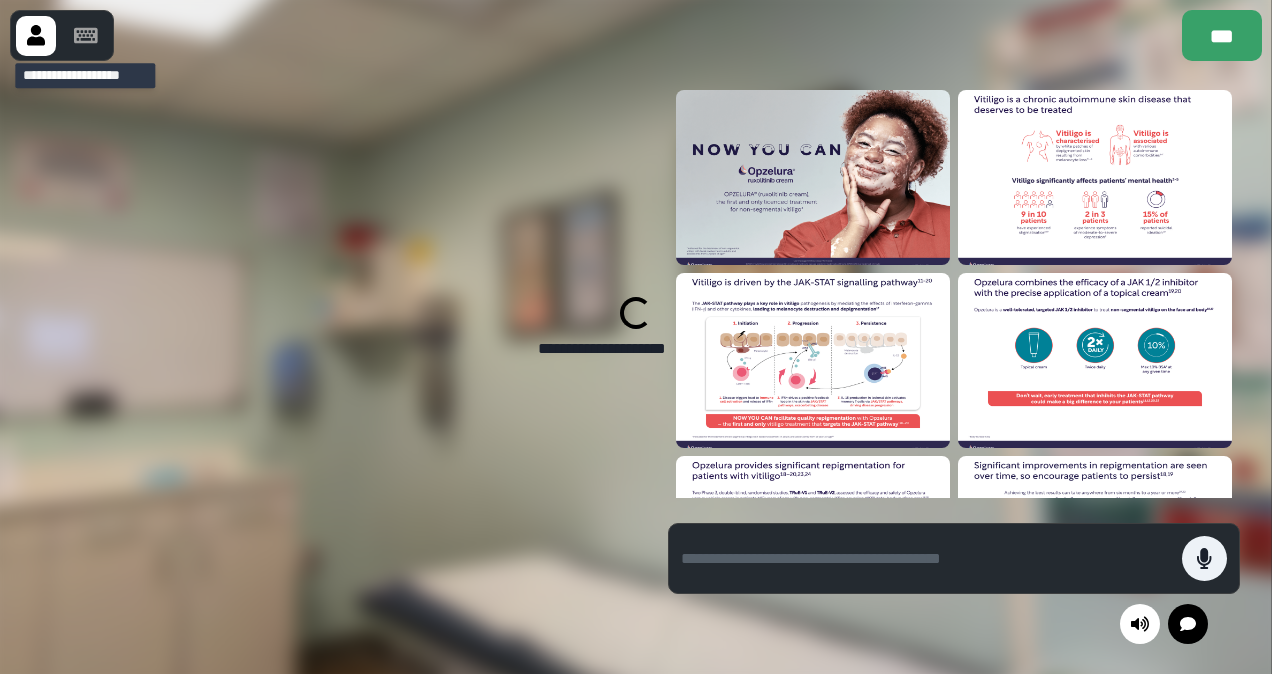 click 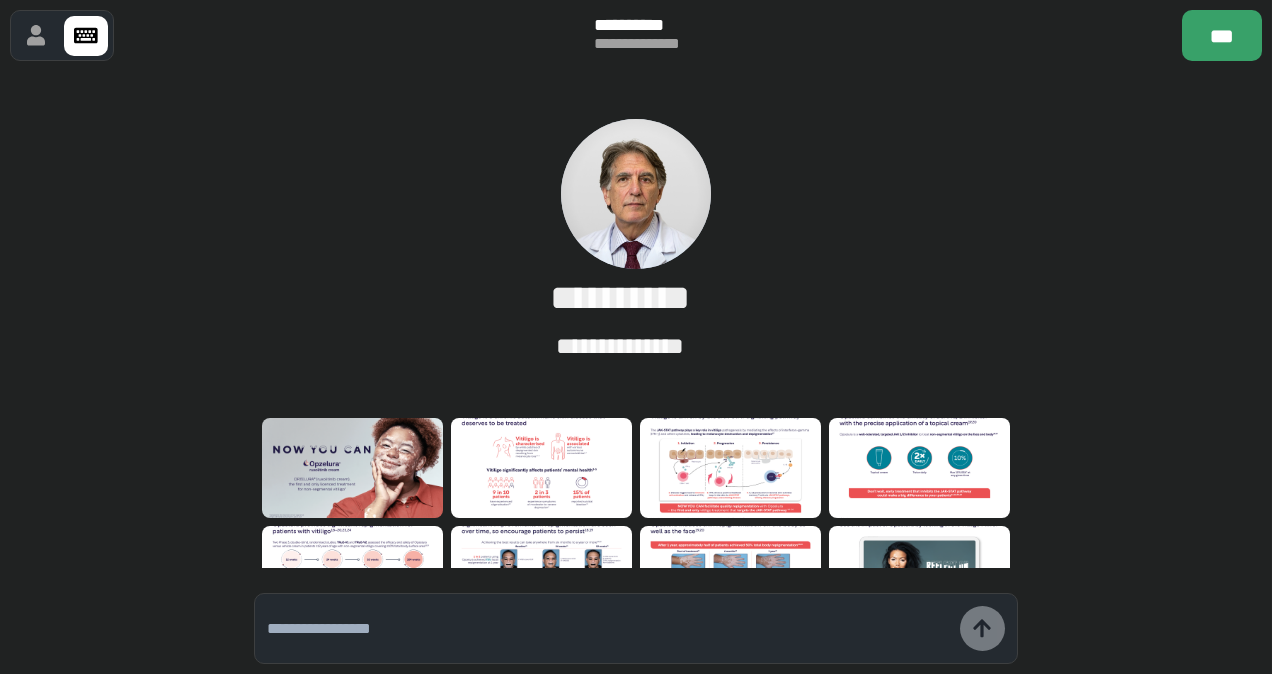 drag, startPoint x: 1046, startPoint y: 381, endPoint x: 1029, endPoint y: 280, distance: 102.4207 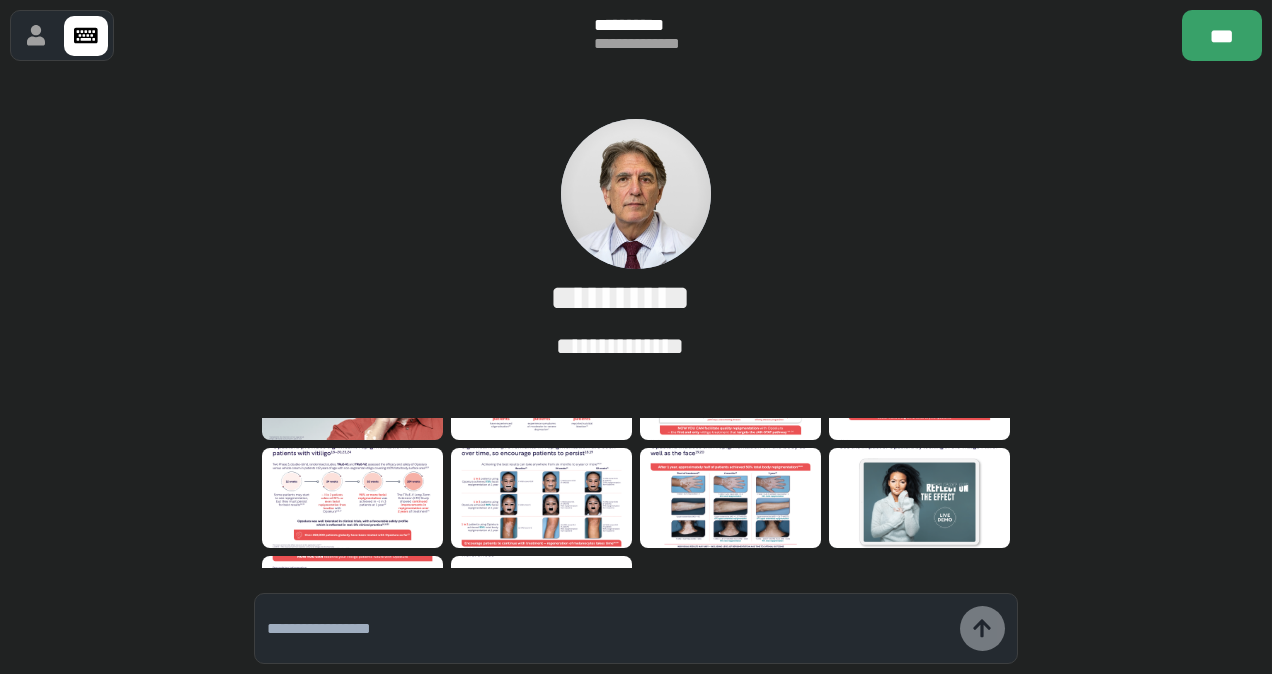 scroll, scrollTop: 74, scrollLeft: 0, axis: vertical 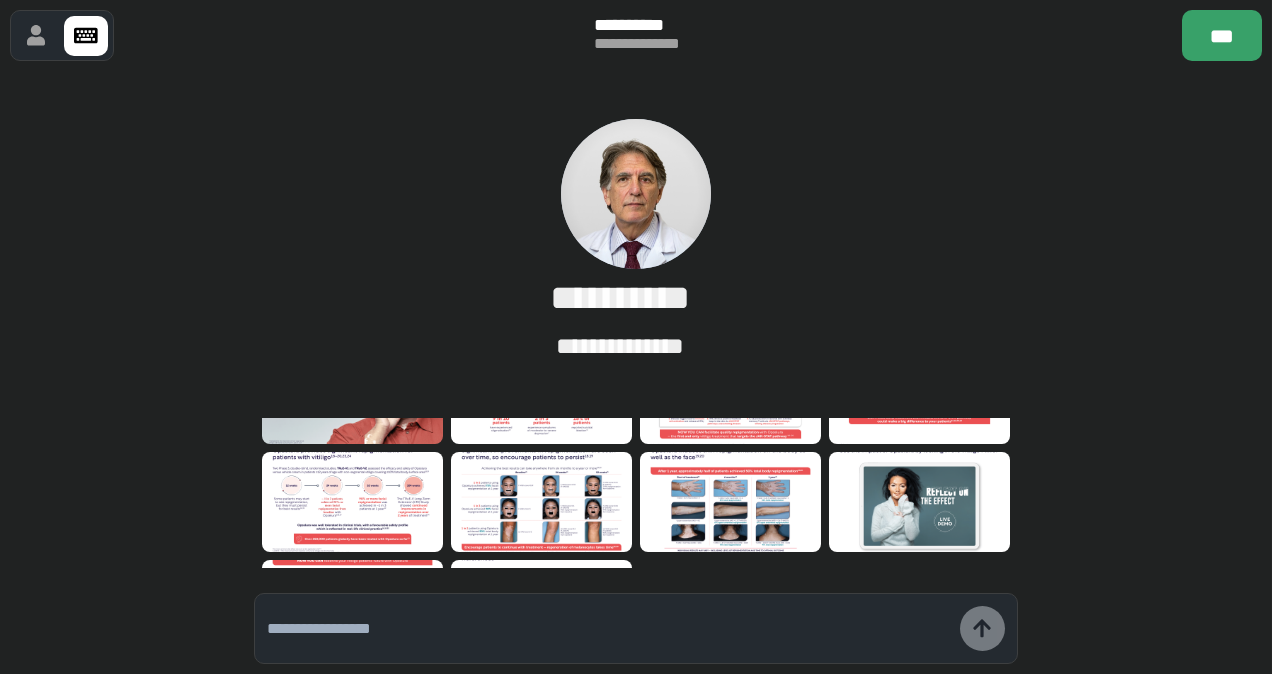 click at bounding box center (352, 502) 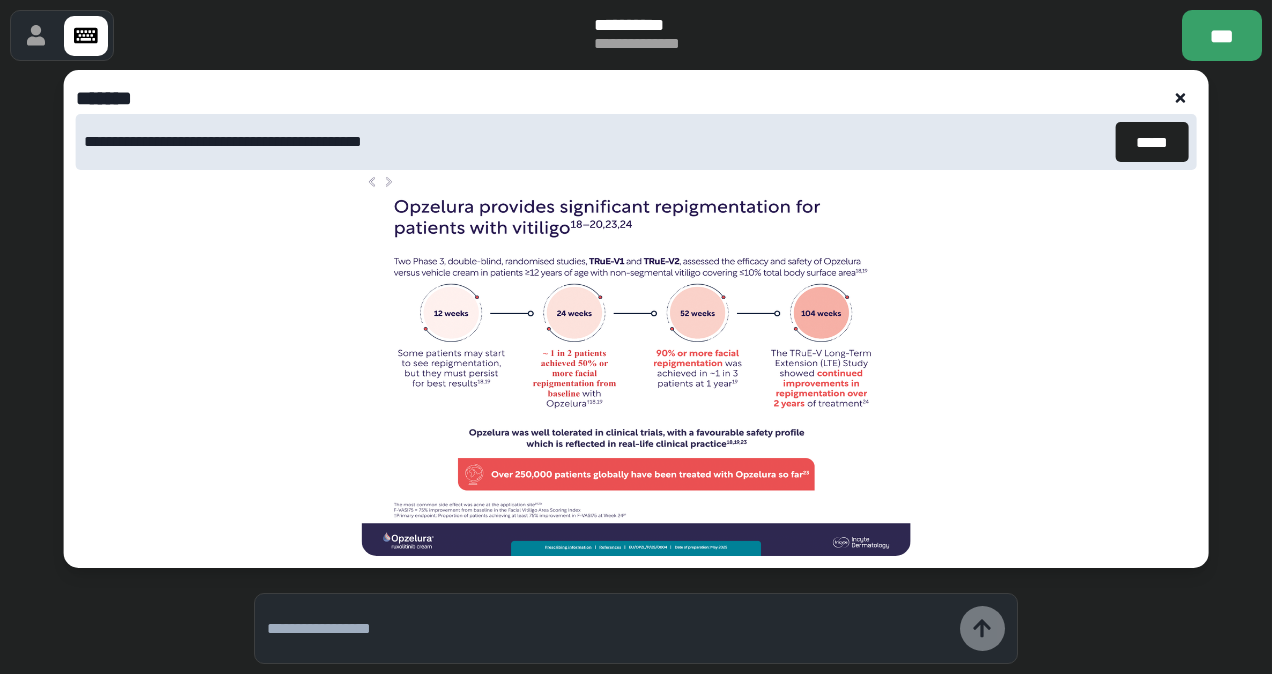 click at bounding box center (636, 363) 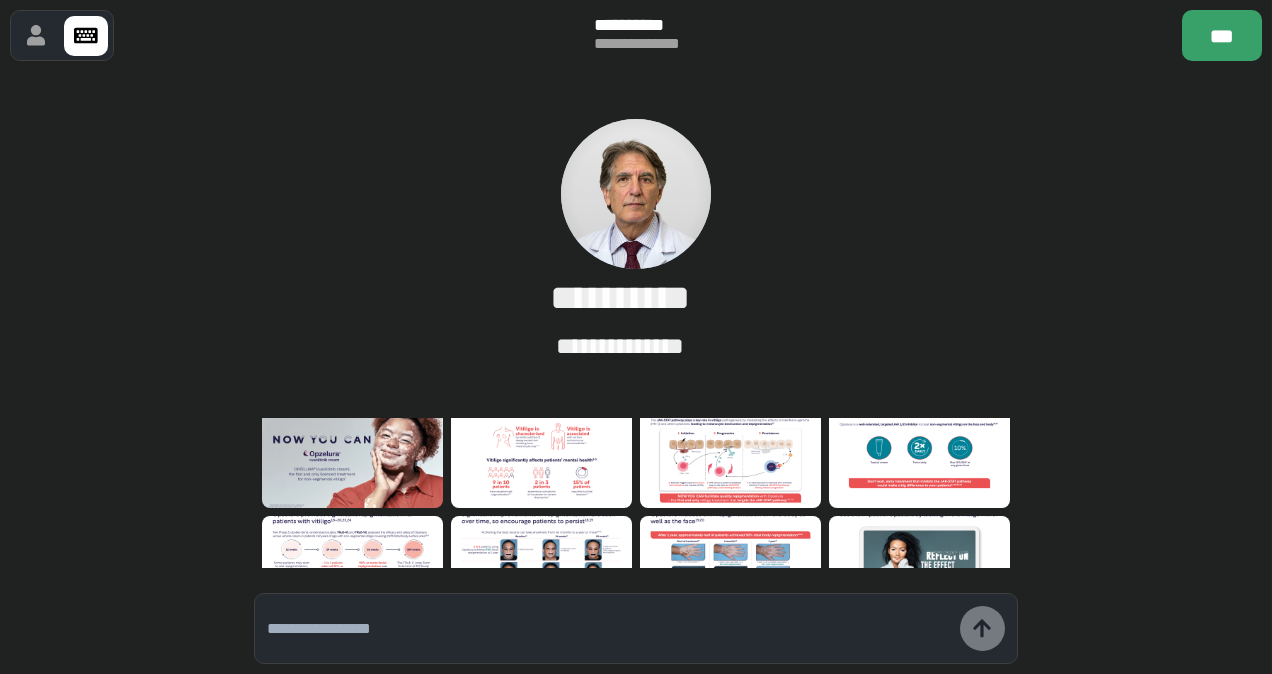 scroll, scrollTop: 0, scrollLeft: 0, axis: both 